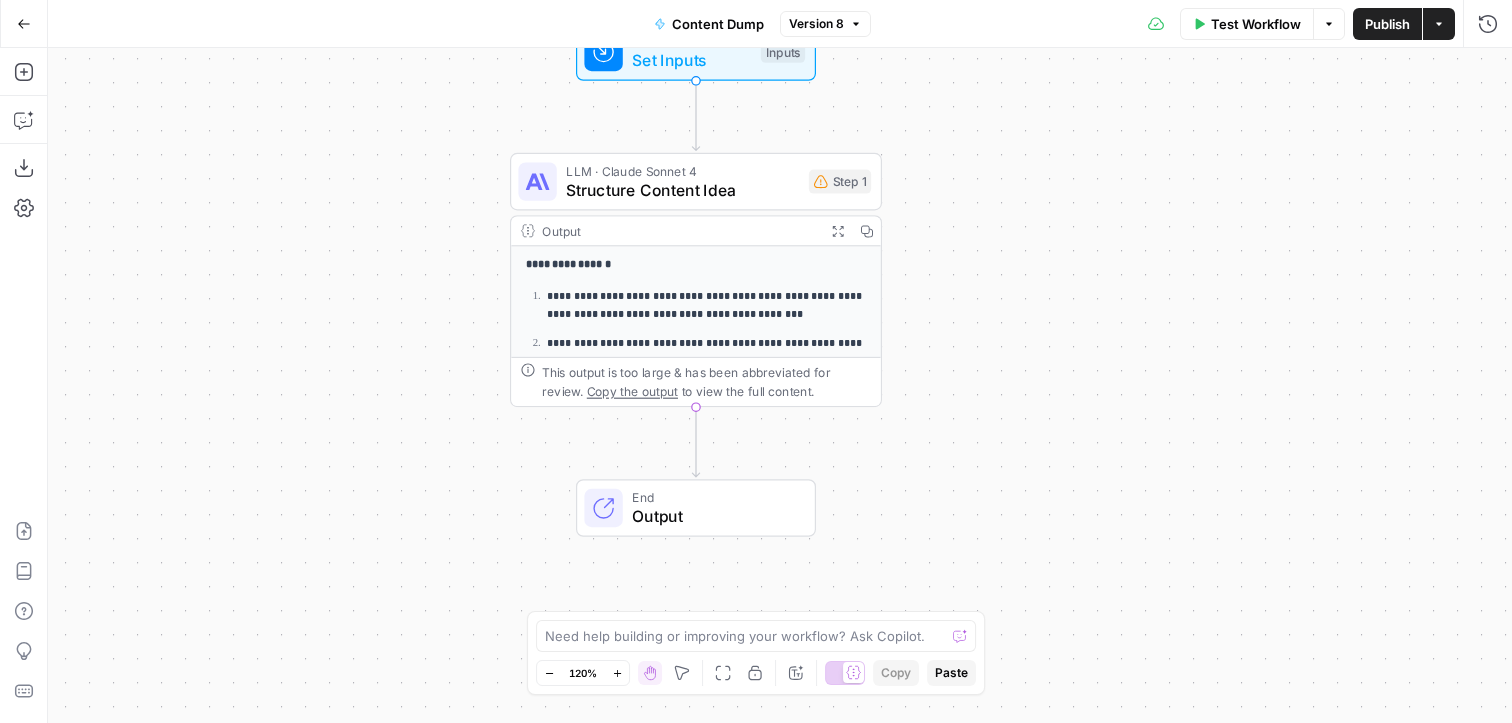 scroll, scrollTop: 0, scrollLeft: 0, axis: both 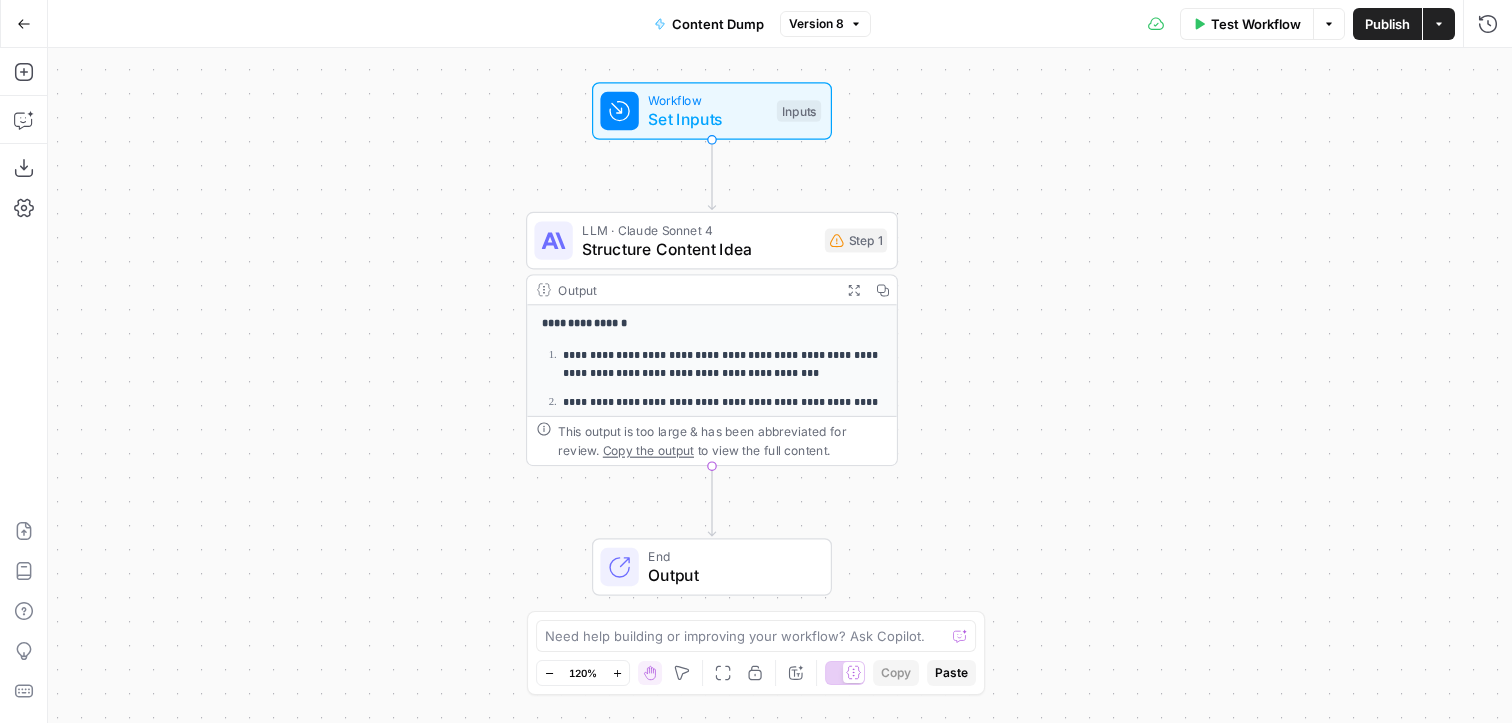 click on "**********" at bounding box center (780, 385) 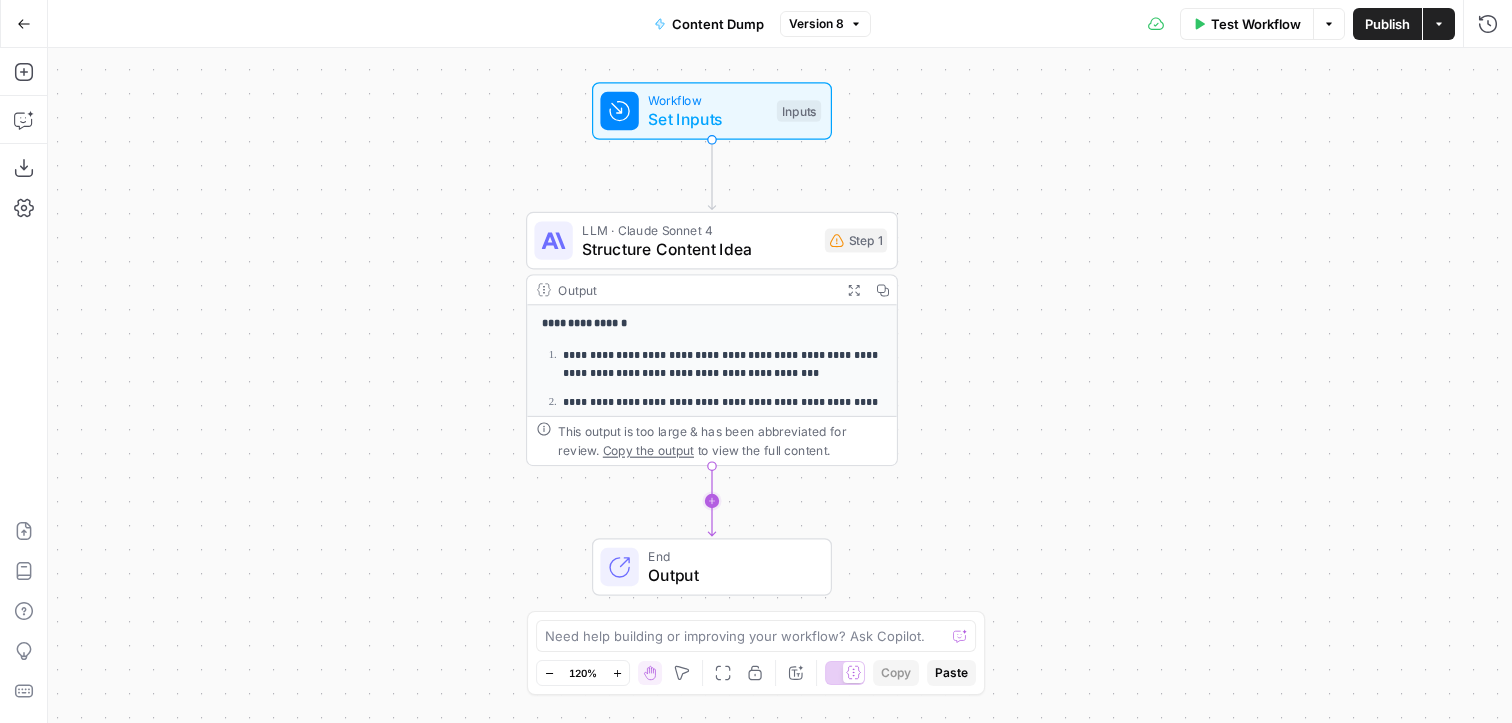 click 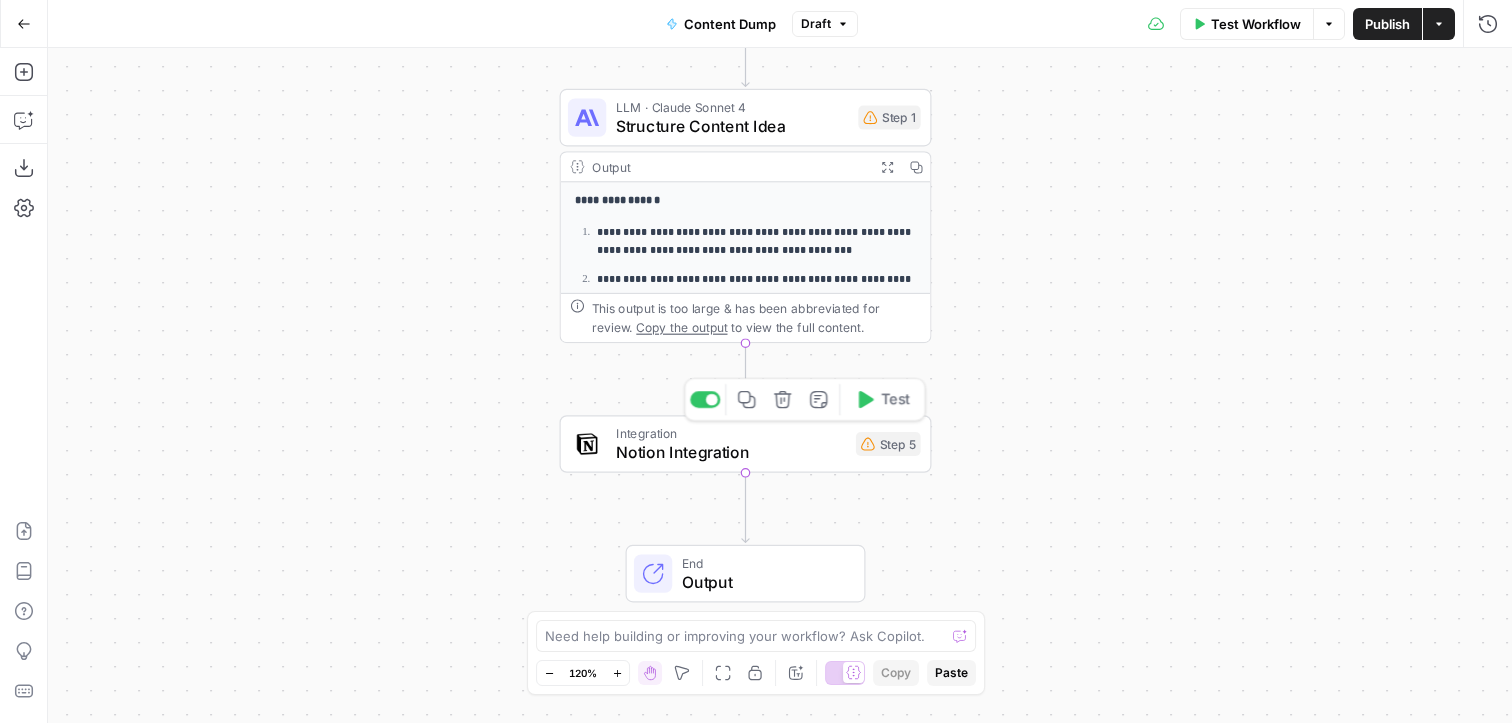 click on "Notion Integration" at bounding box center (731, 452) 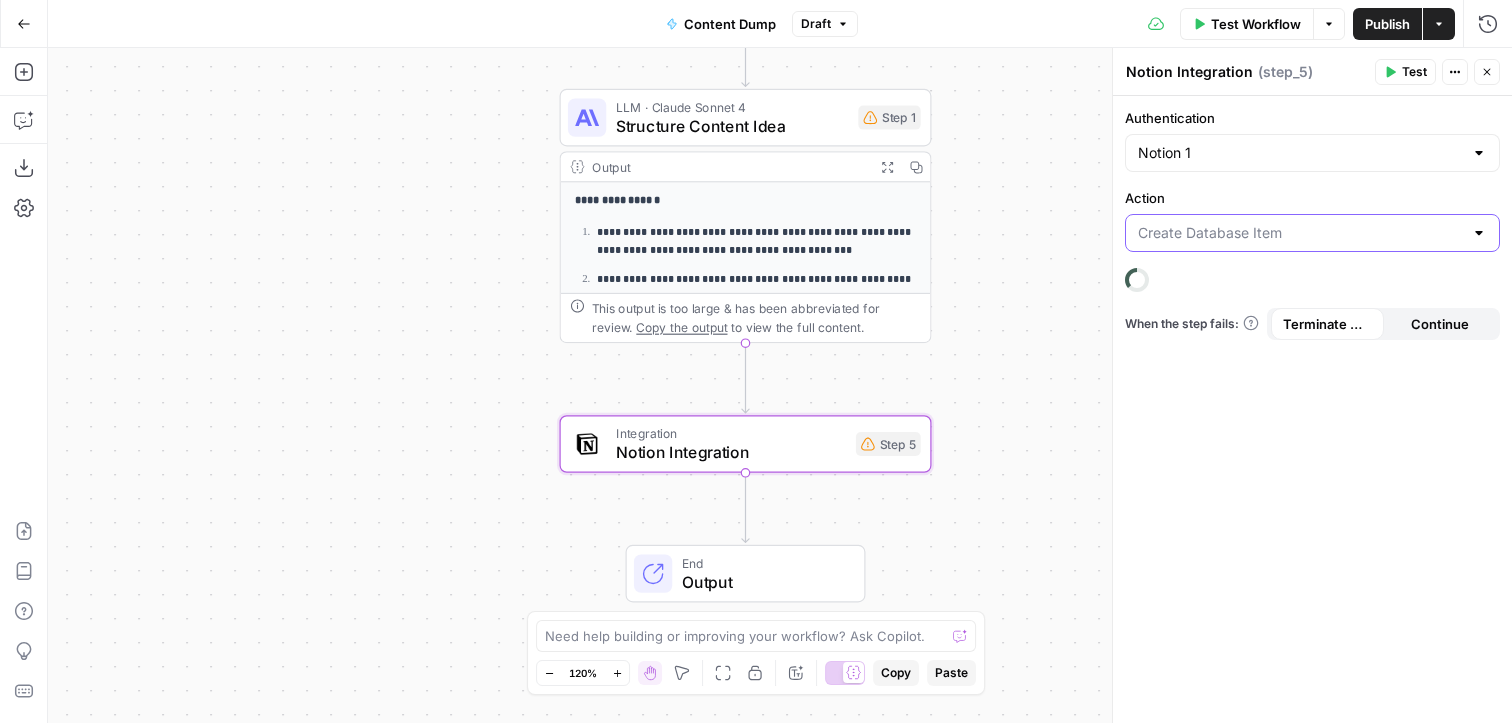 click on "Action" at bounding box center (1300, 233) 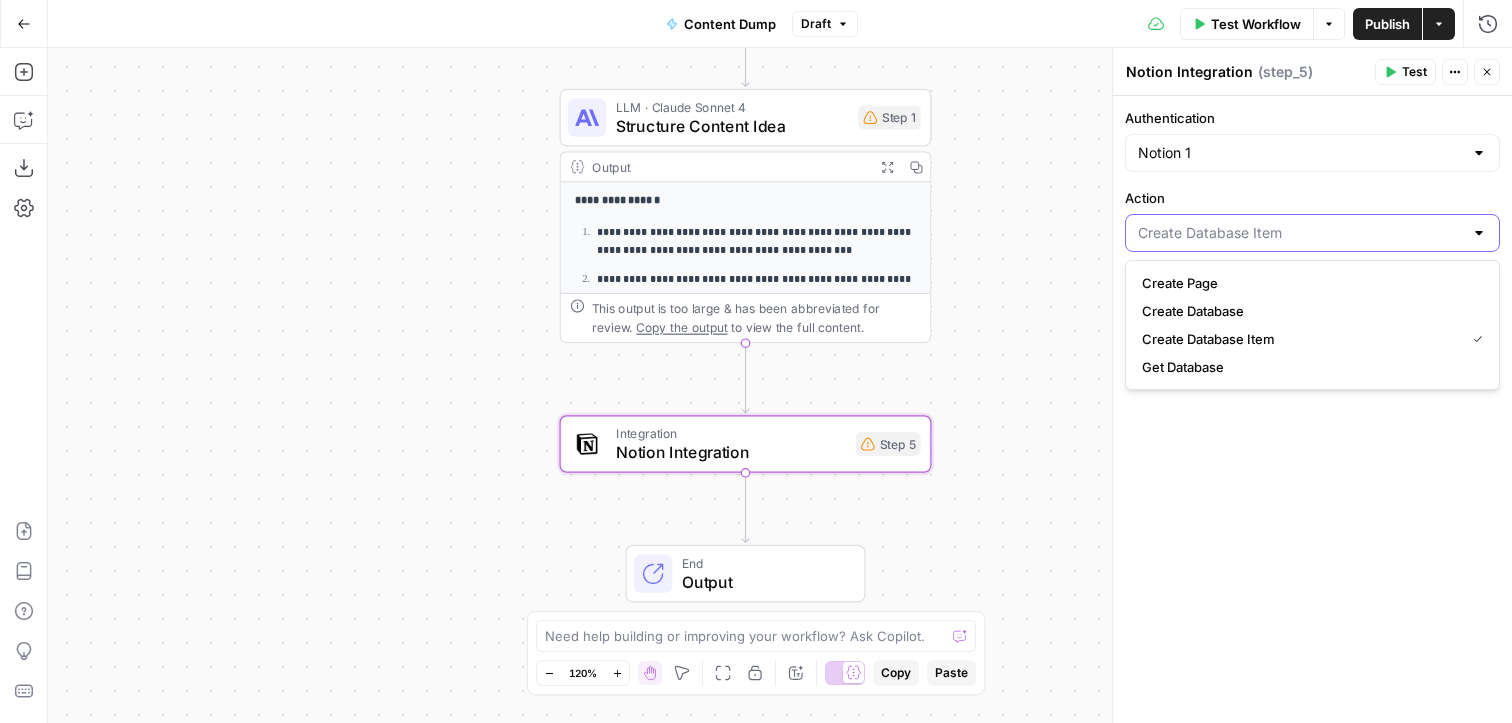 click on "Action" at bounding box center [1300, 233] 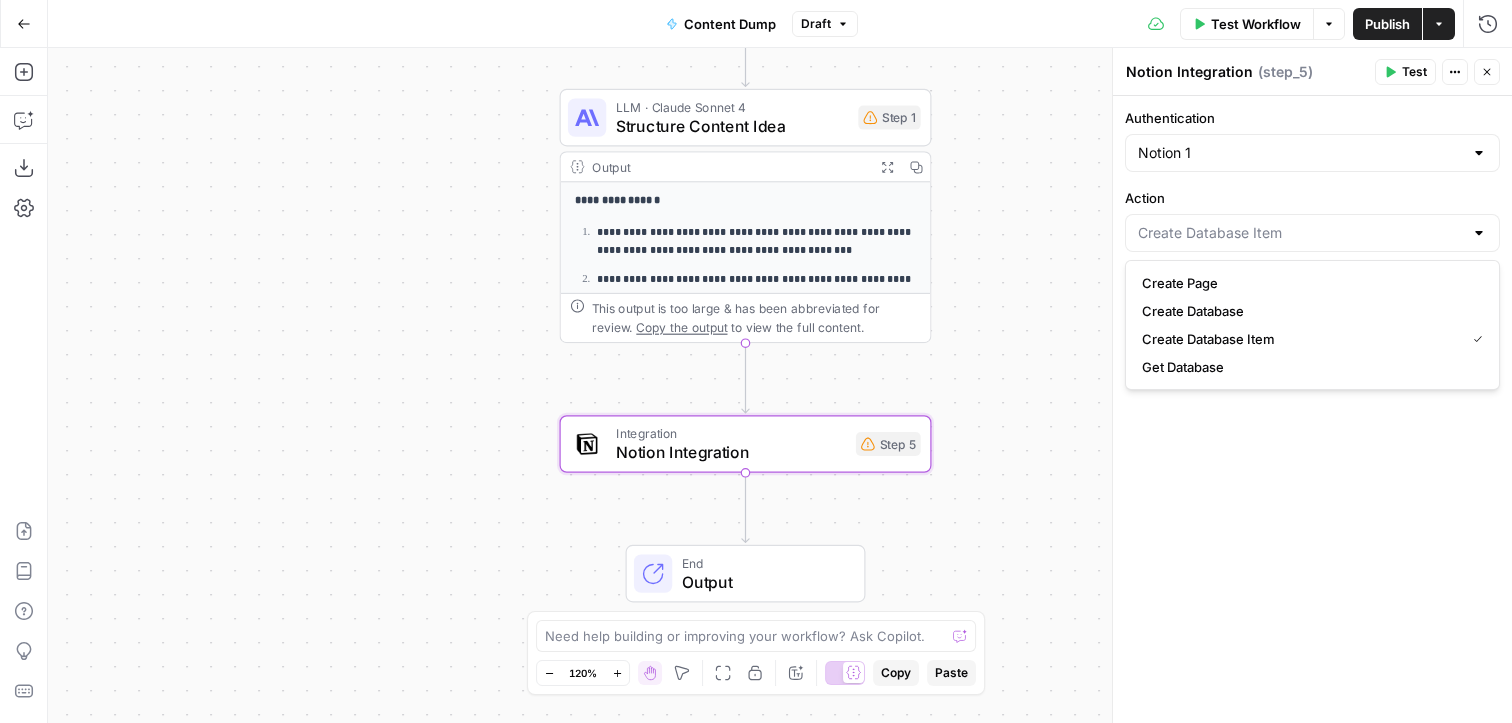 type on "Create Database Item" 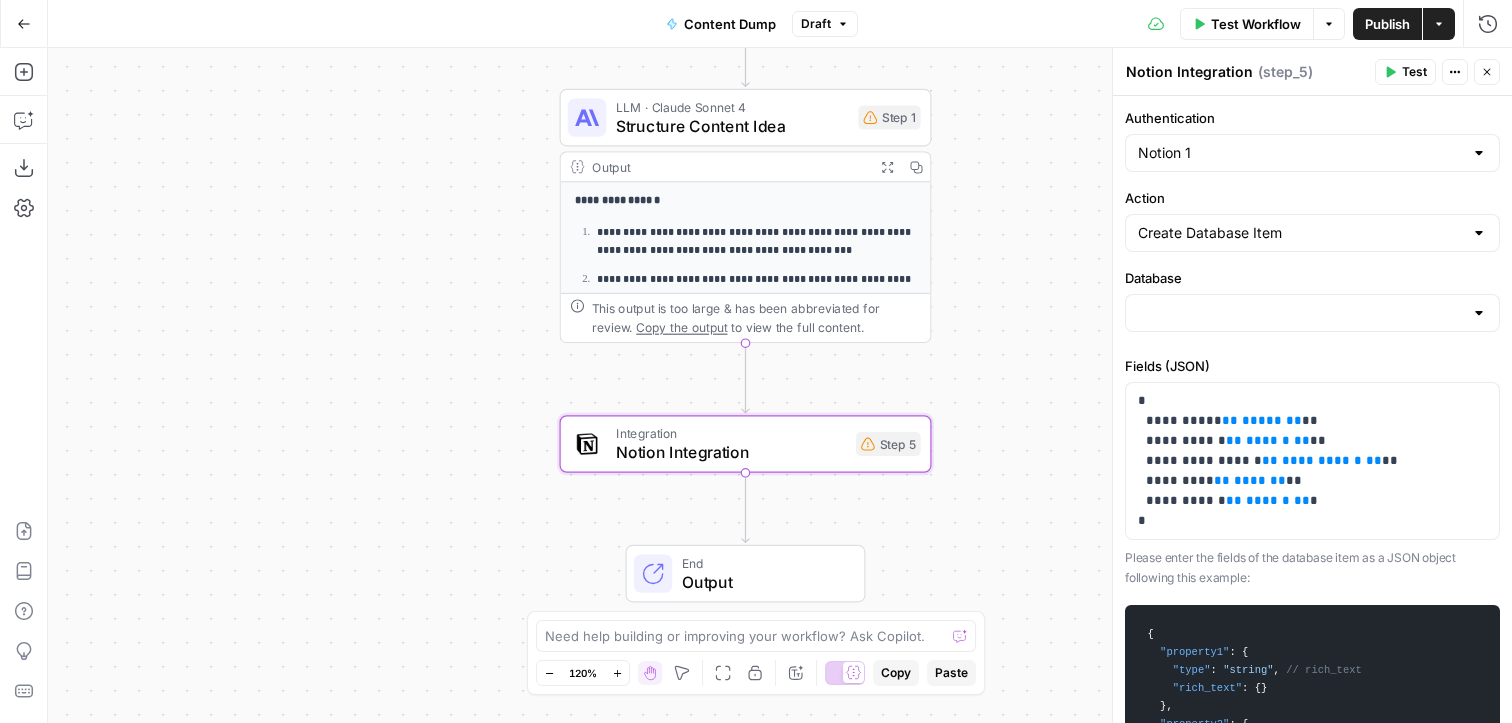 click on "Action" at bounding box center (1312, 198) 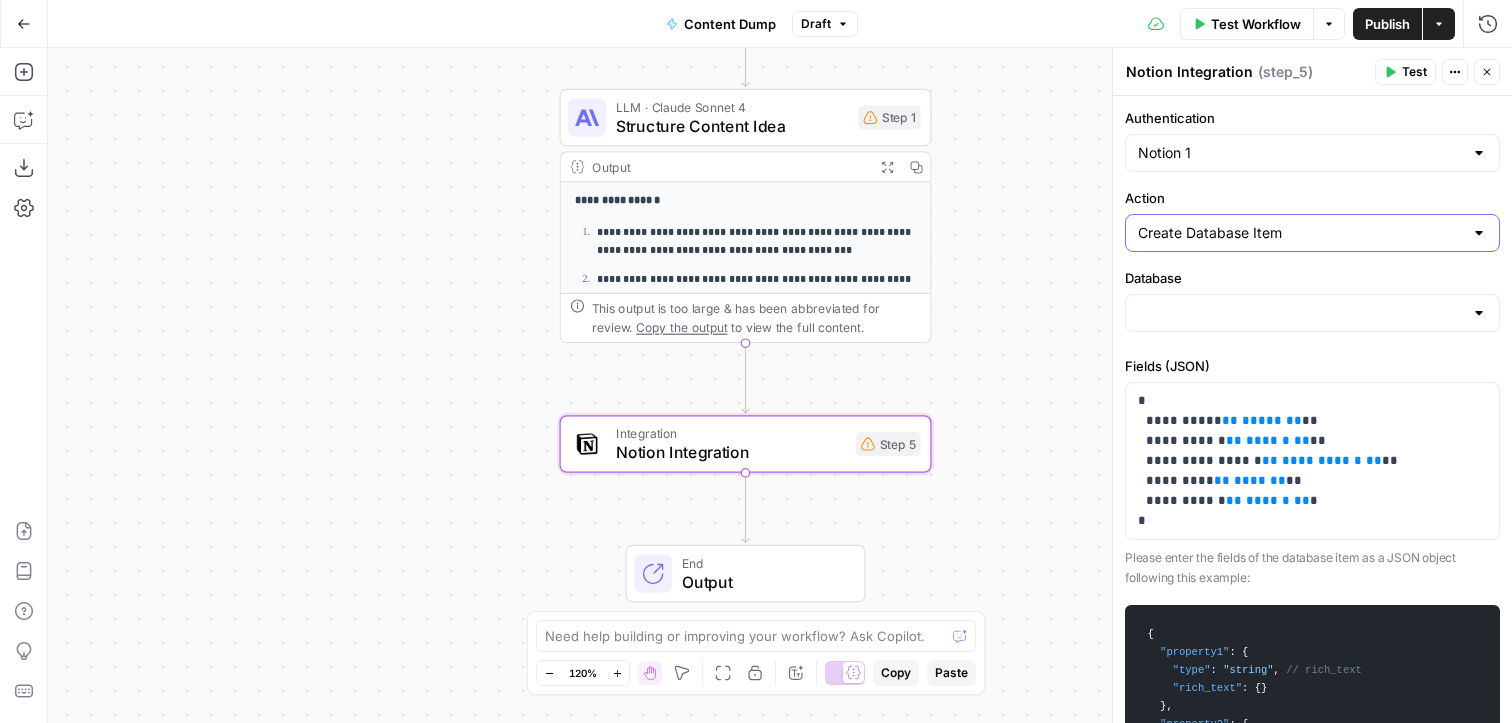 click on "Create Database Item" at bounding box center [1300, 233] 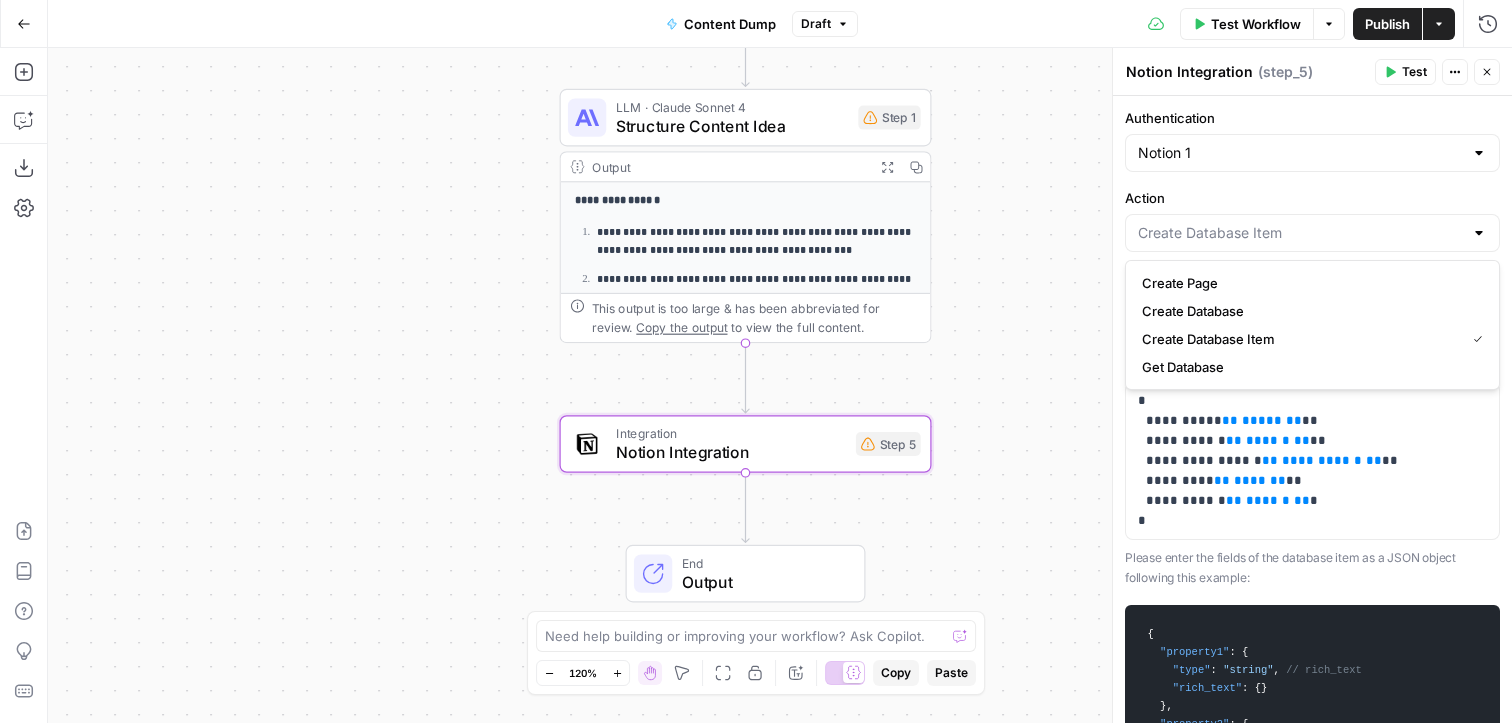 type on "Create Database Item" 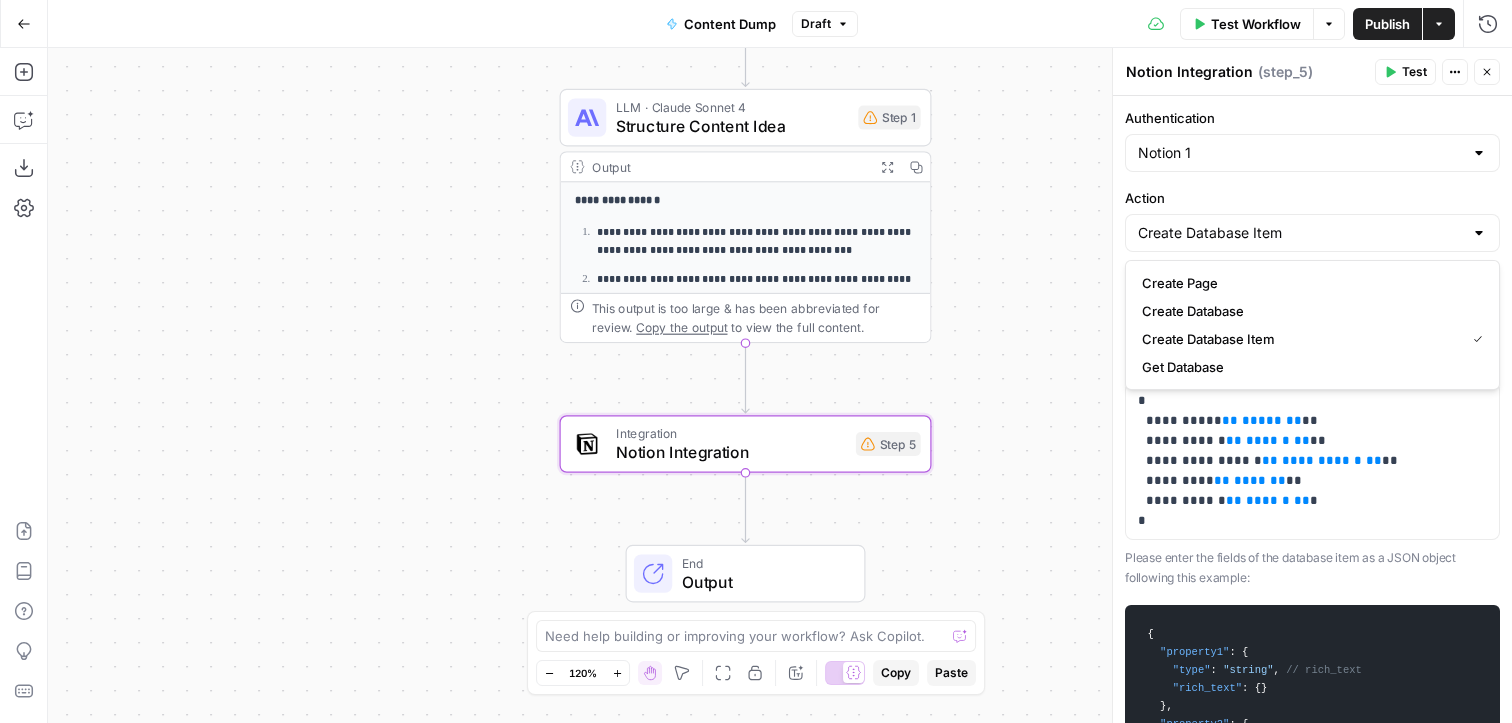 click on "Action" at bounding box center (1312, 198) 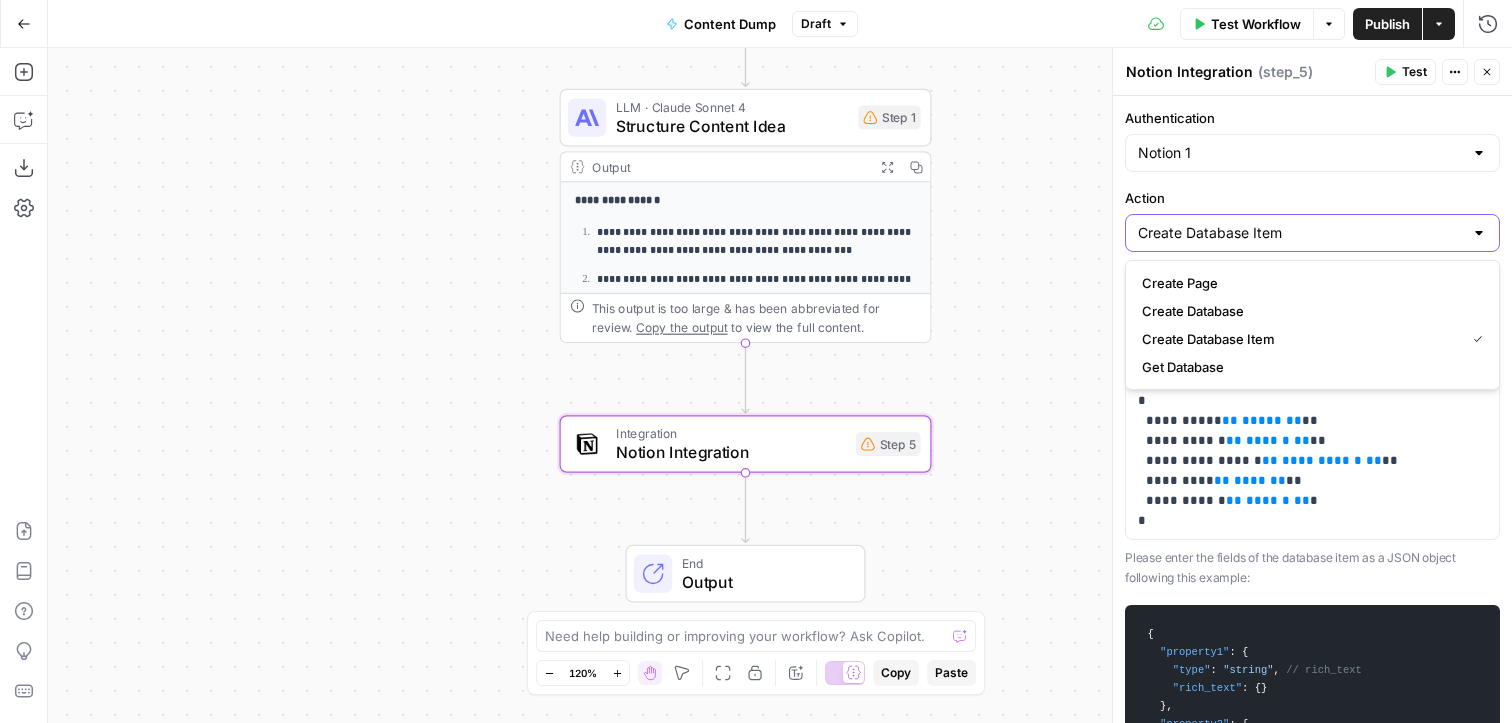 click on "Create Database Item" at bounding box center [1300, 233] 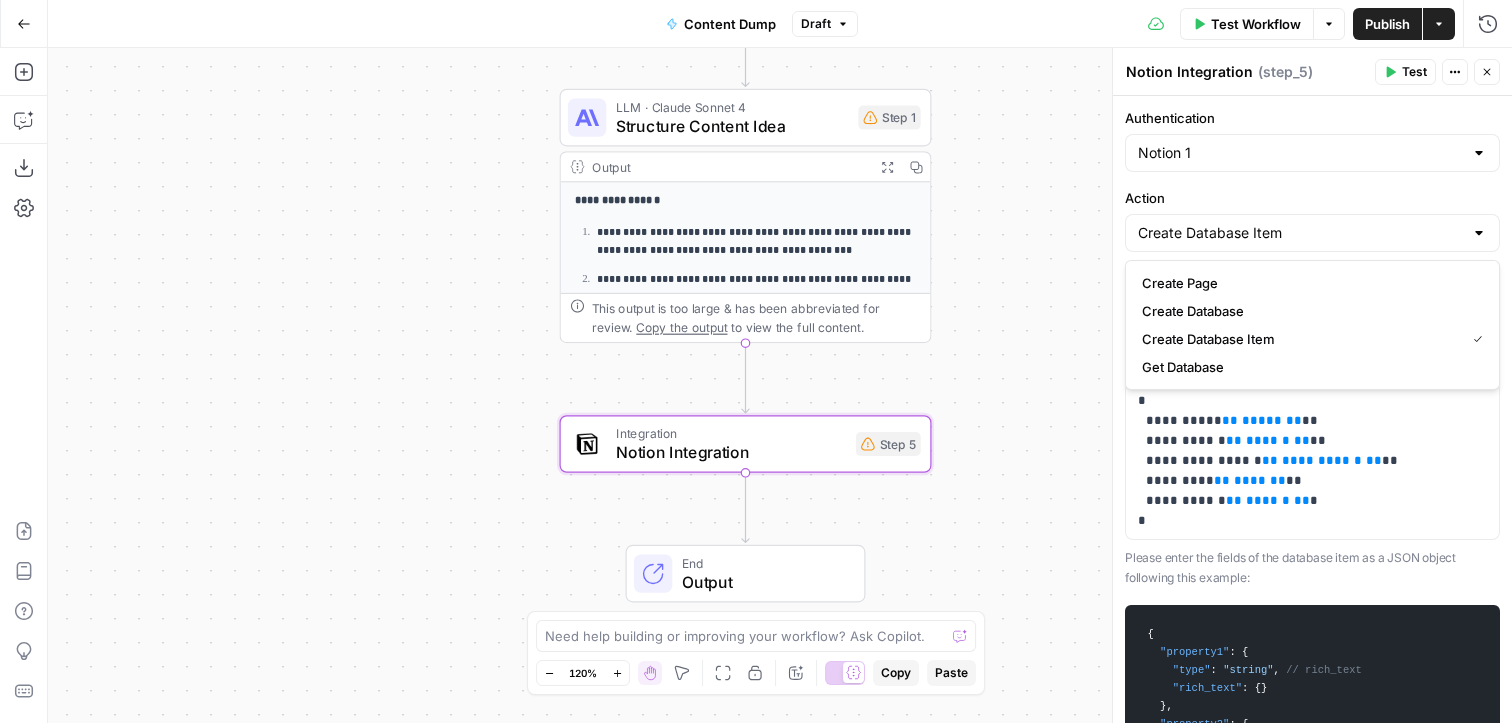 type 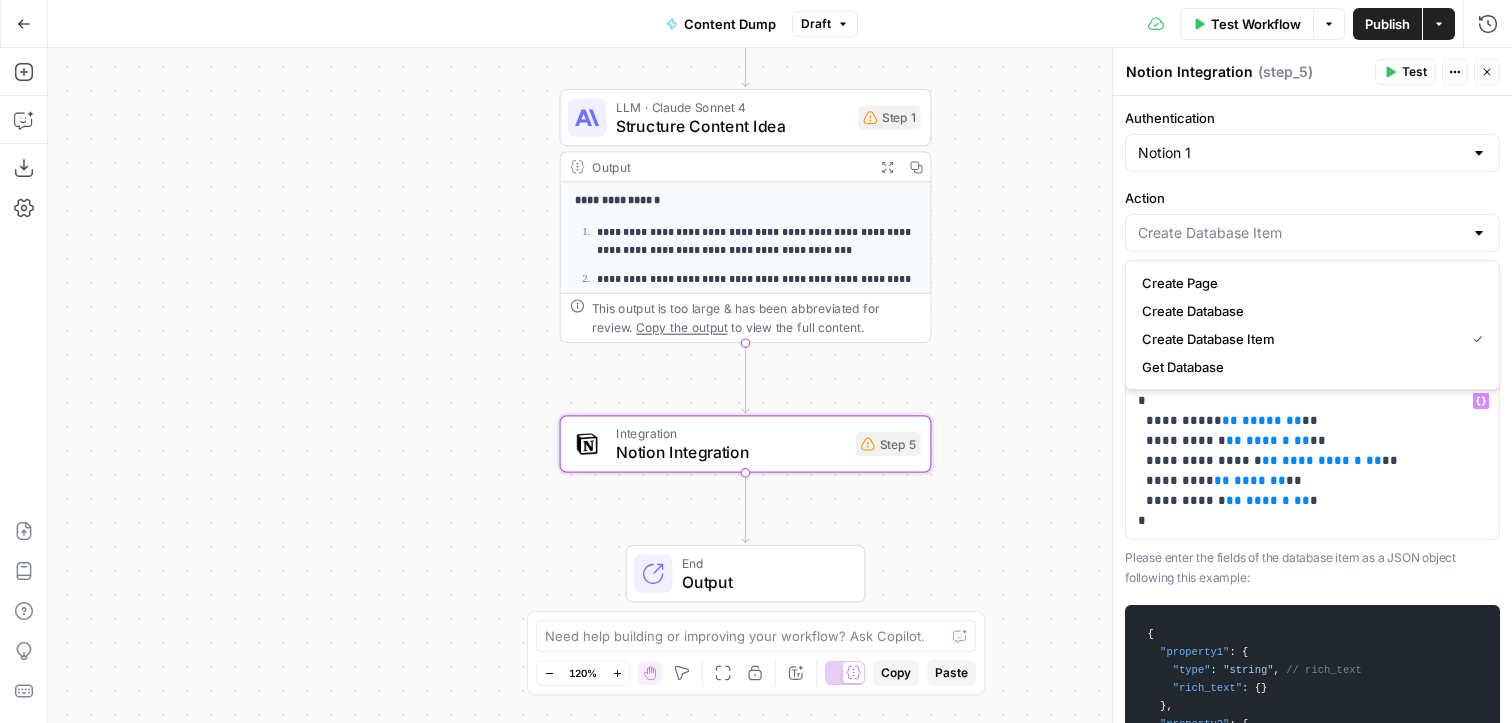 type on "Content Pipeline" 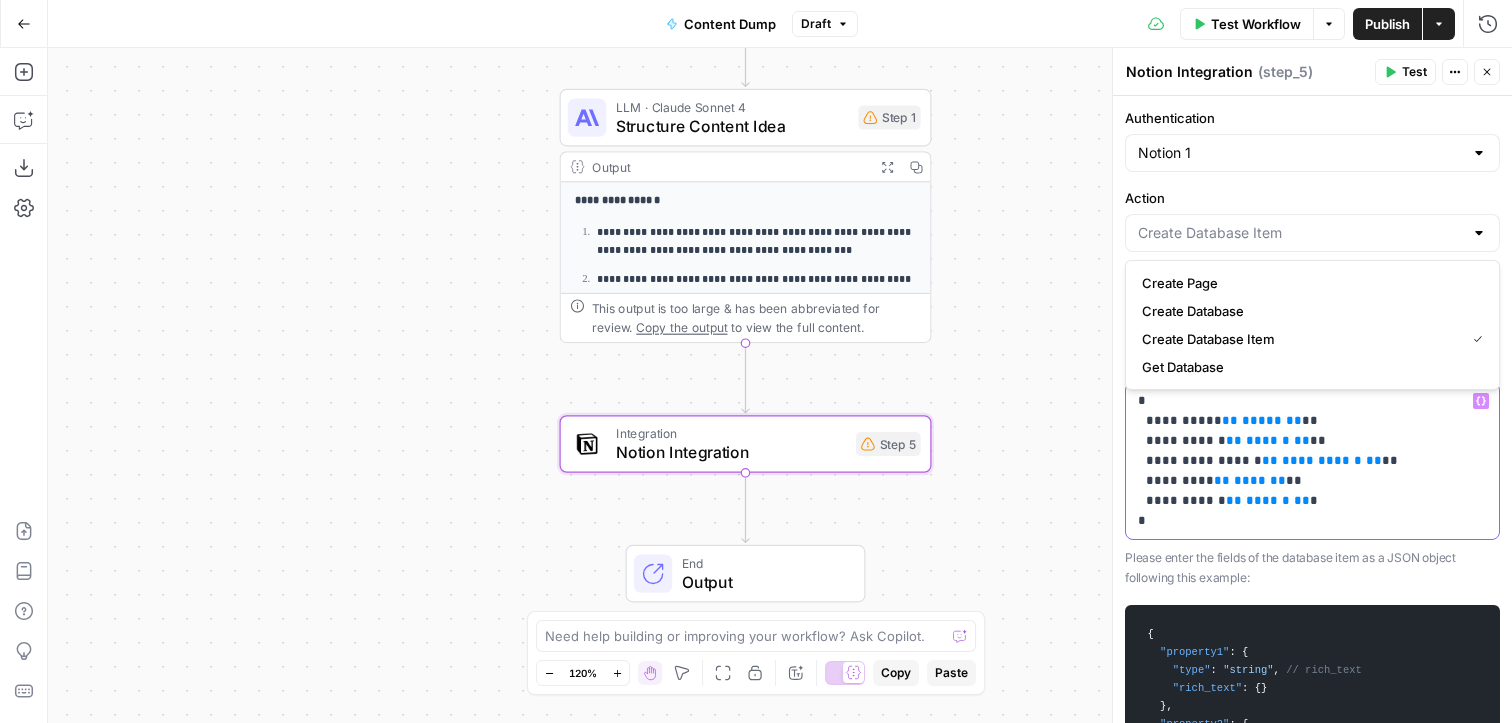 type on "Create Database Item" 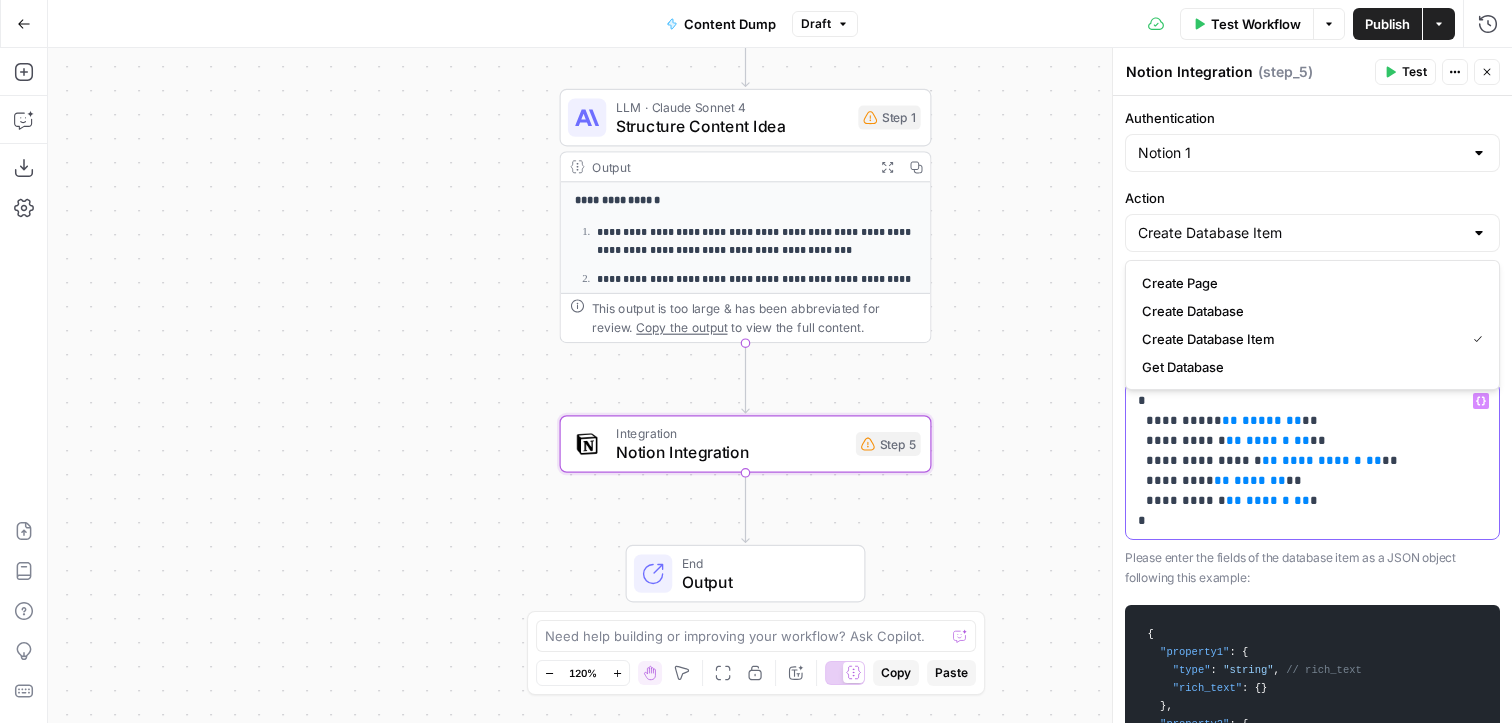 click on "**********" at bounding box center [1312, 461] 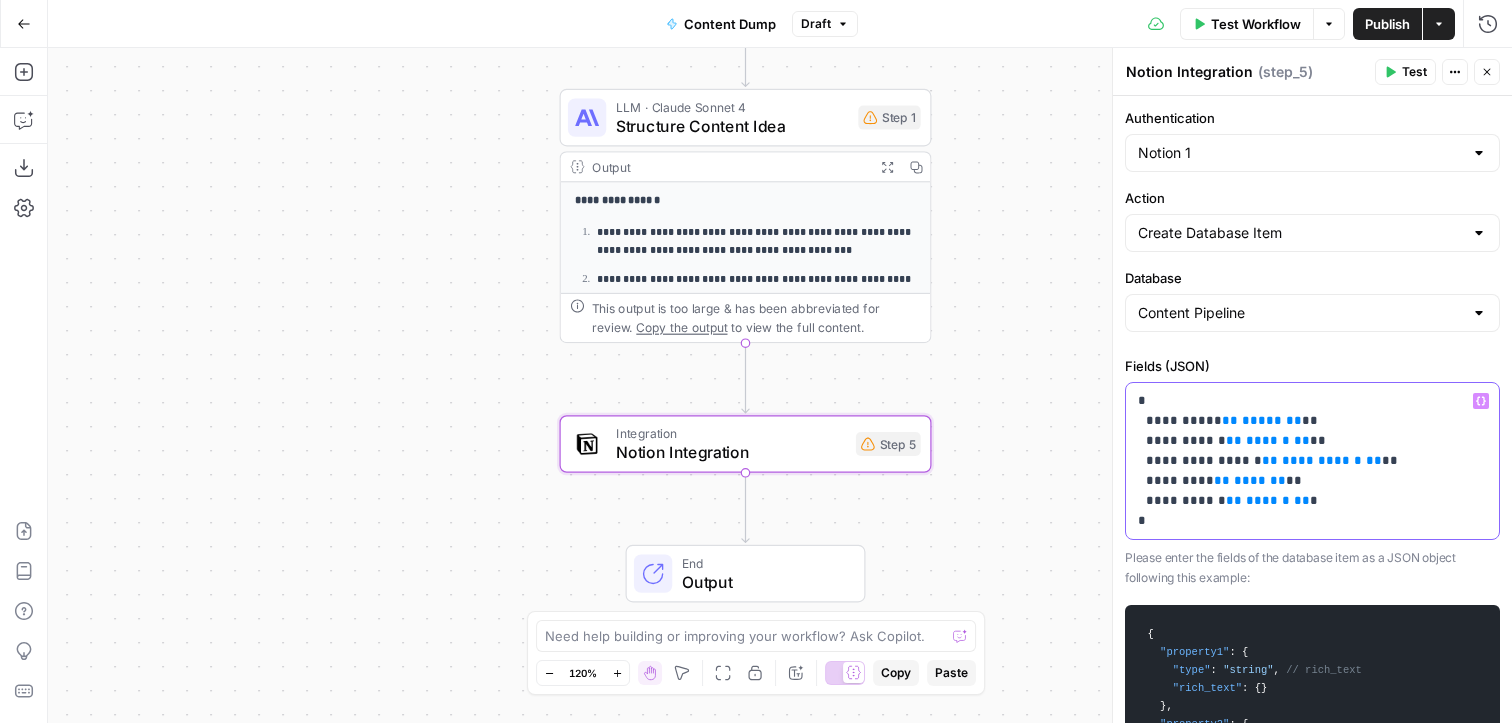 click on "**********" at bounding box center (1312, 461) 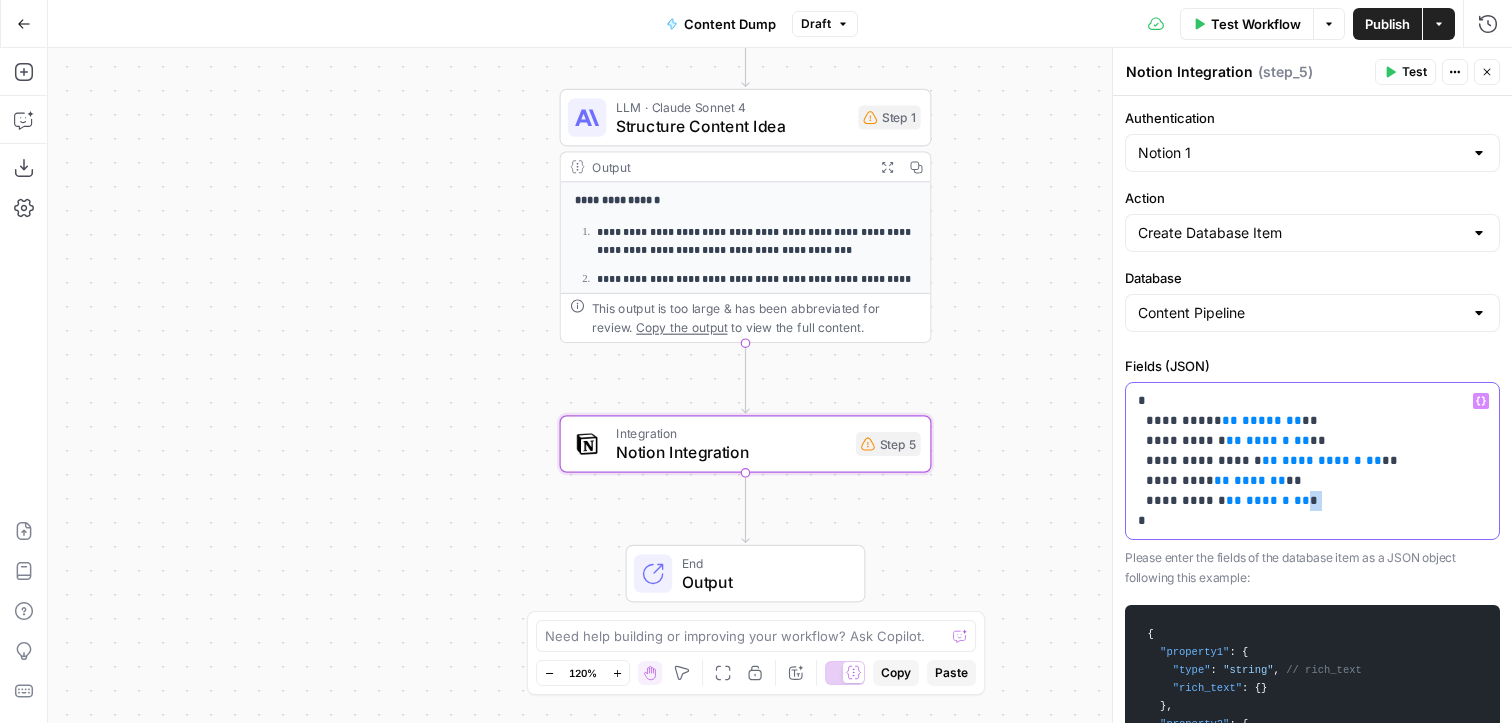 click on "**********" at bounding box center (1312, 461) 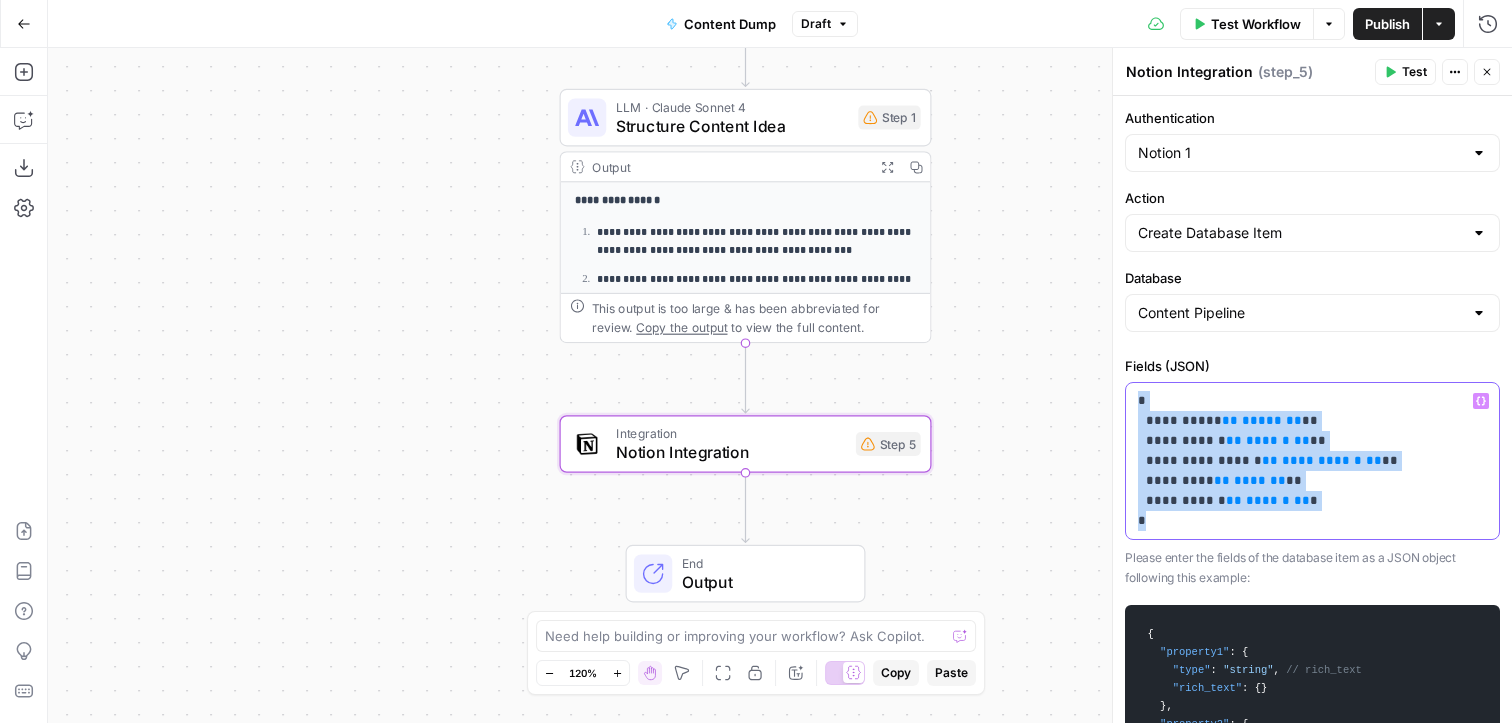 click on "**********" at bounding box center [1312, 461] 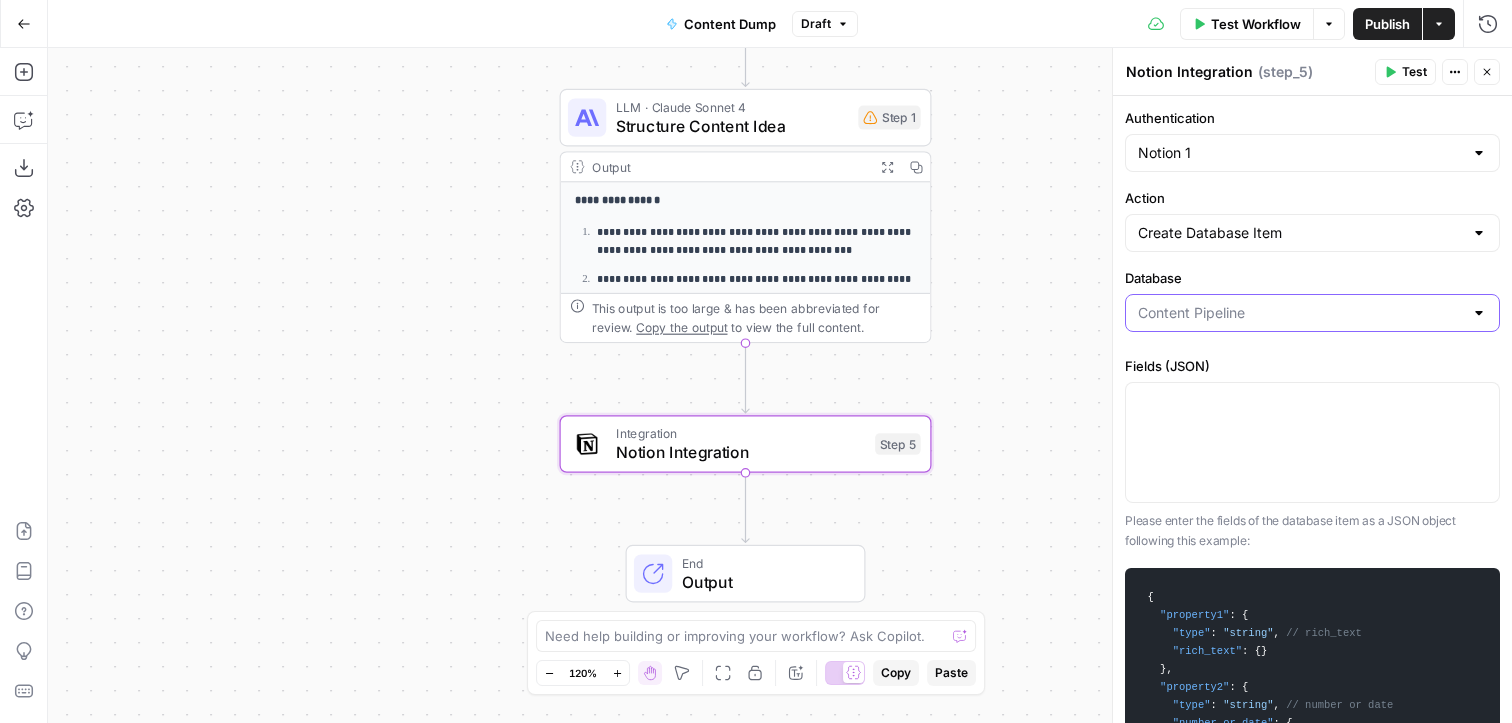 click on "Database" at bounding box center [1300, 313] 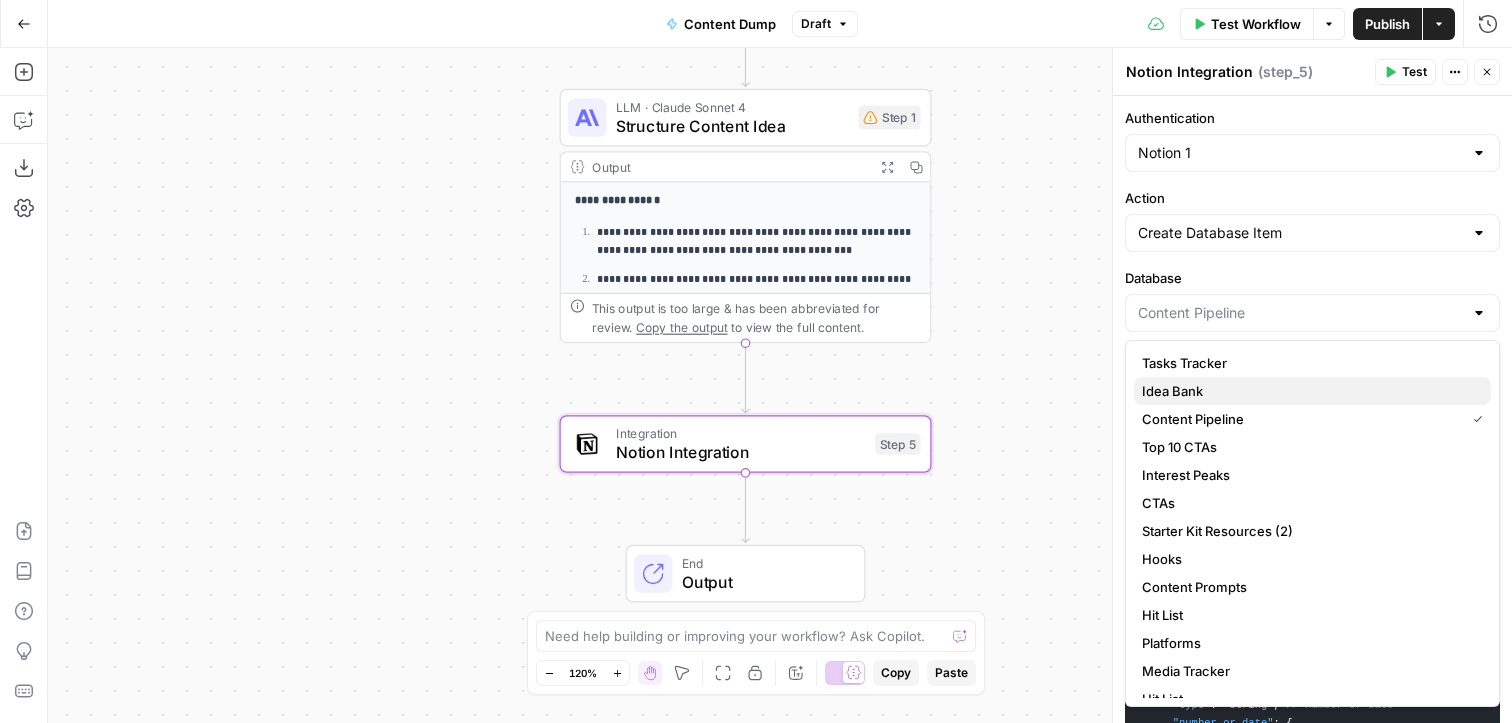 click on "Idea Bank" at bounding box center (1312, 391) 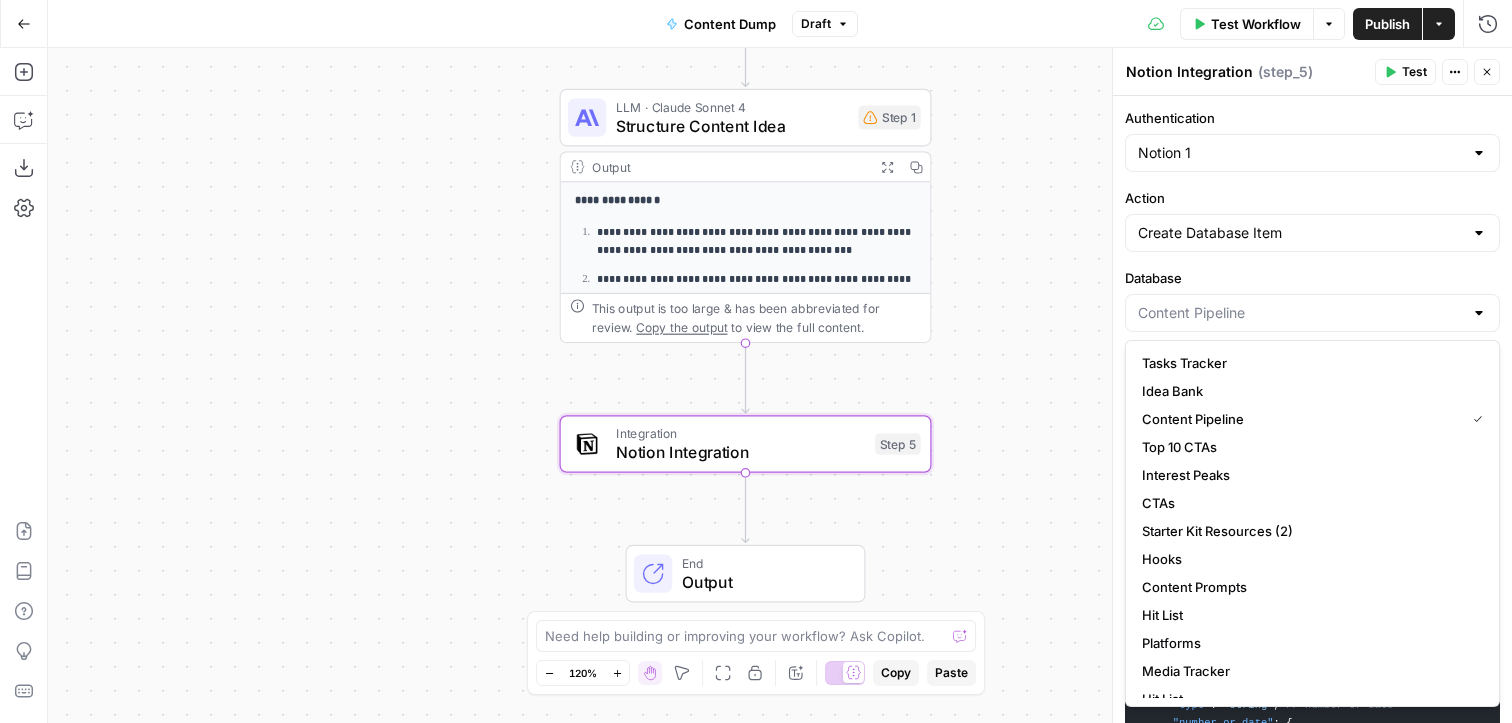 type on "Idea Bank" 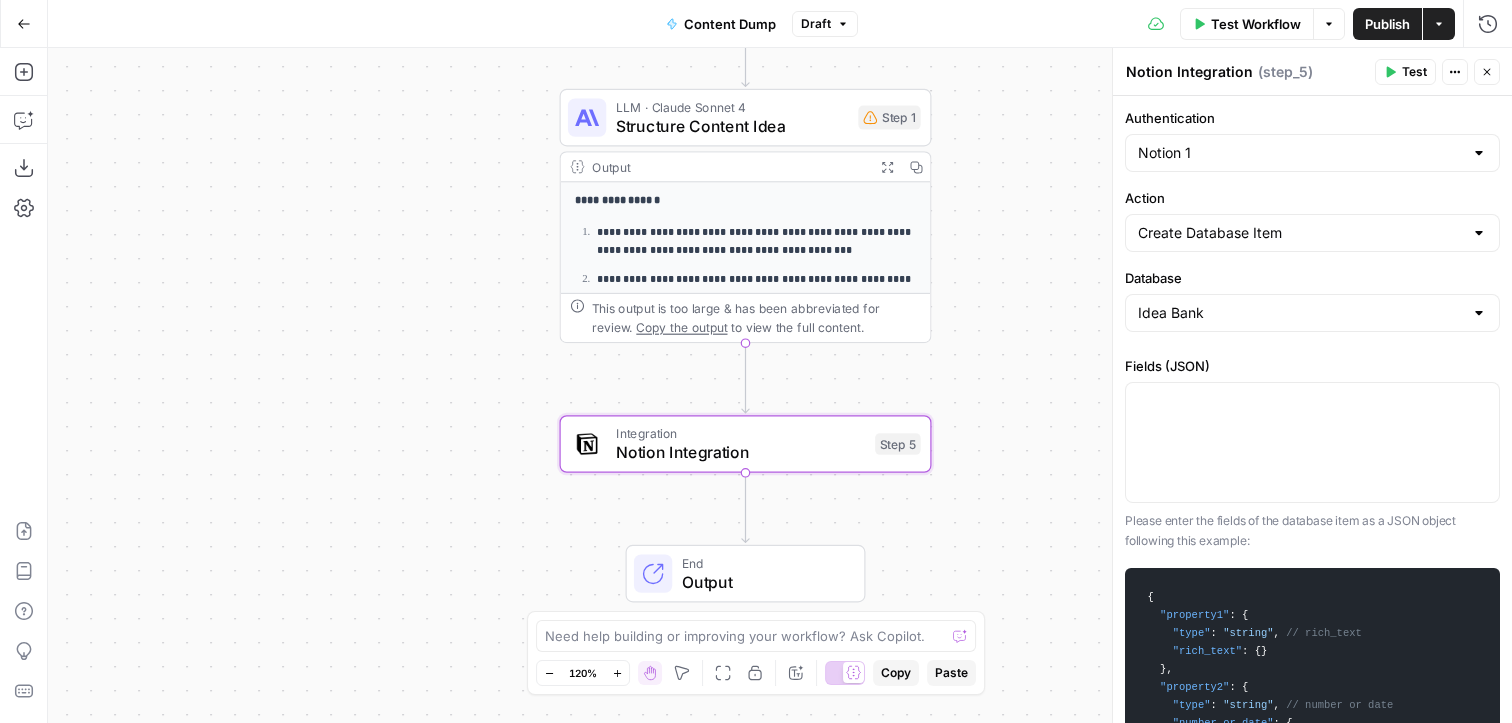click at bounding box center [1113, 385] 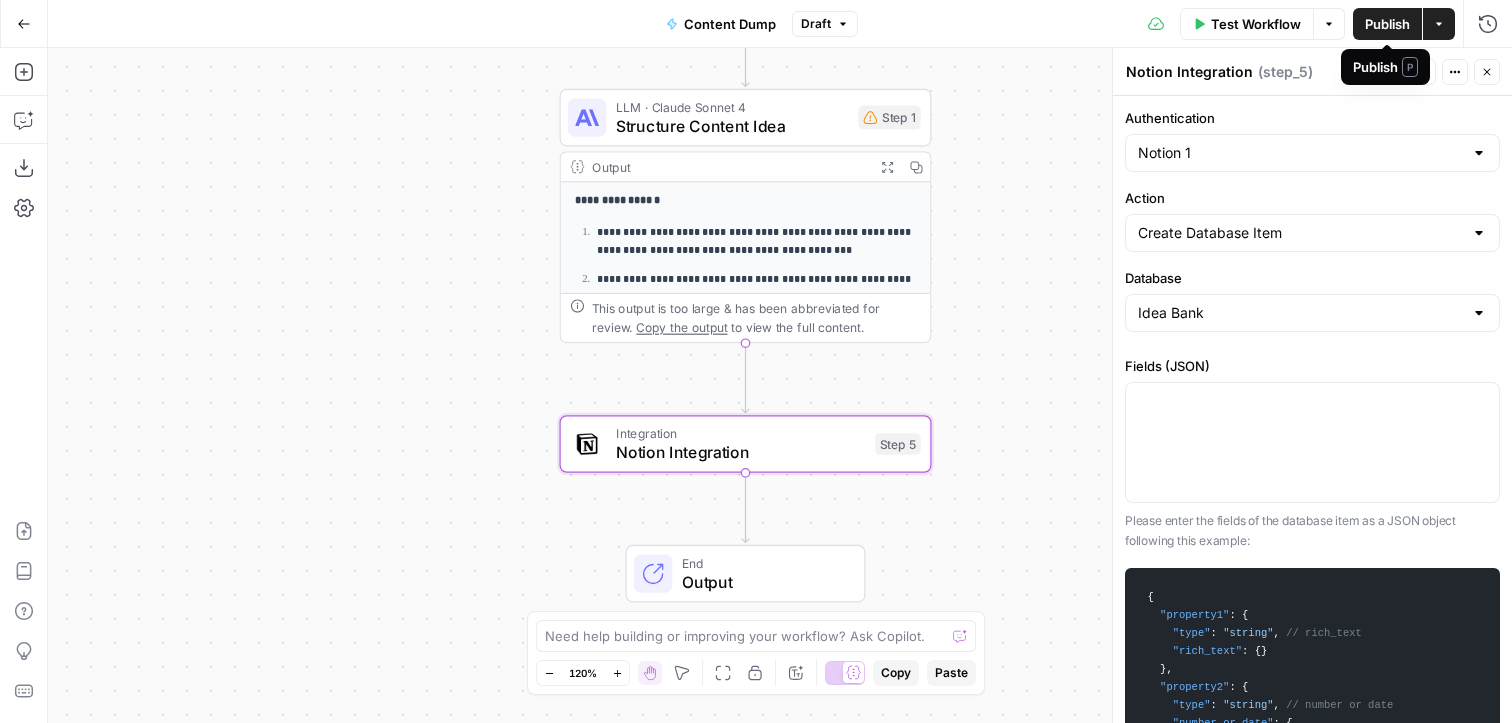 click on "Test Workflow" at bounding box center [1256, 24] 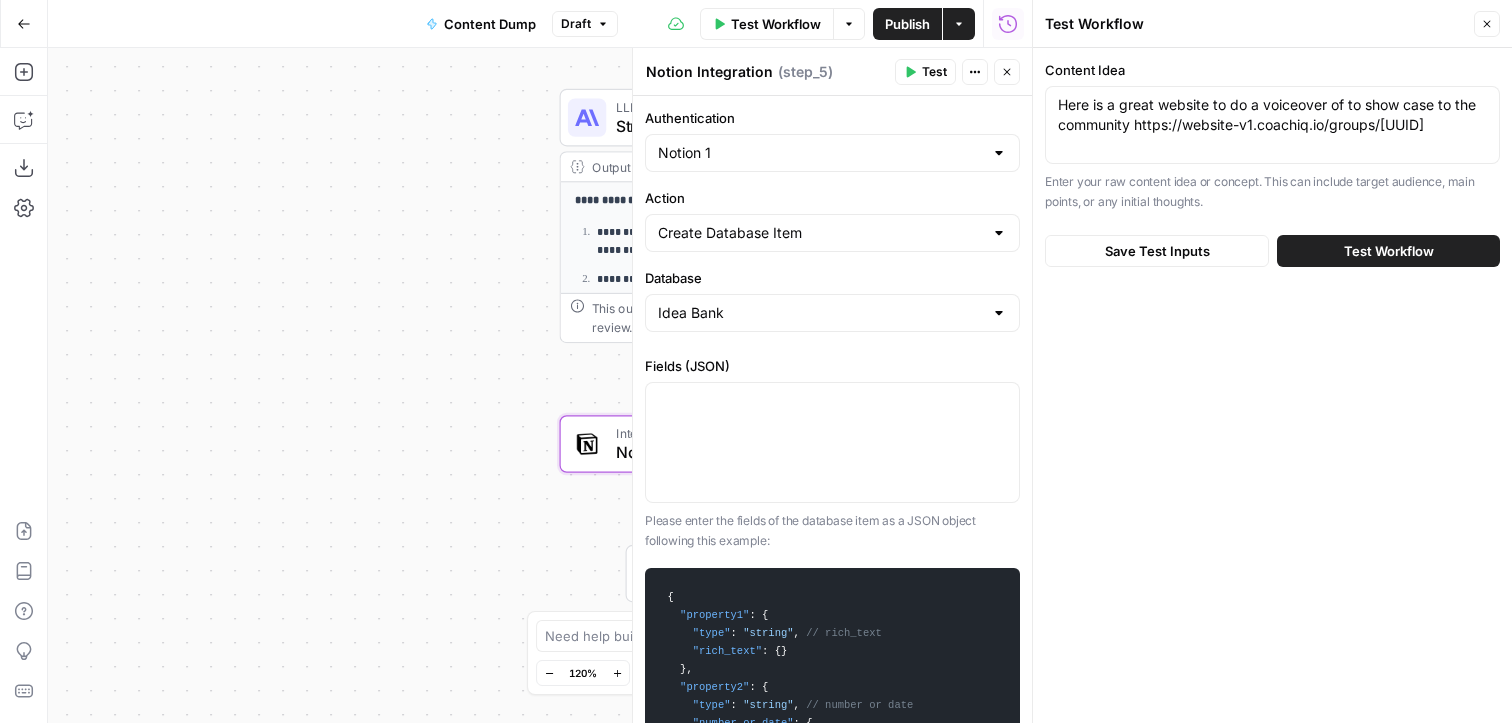 click on "Test Workflow" at bounding box center (1389, 251) 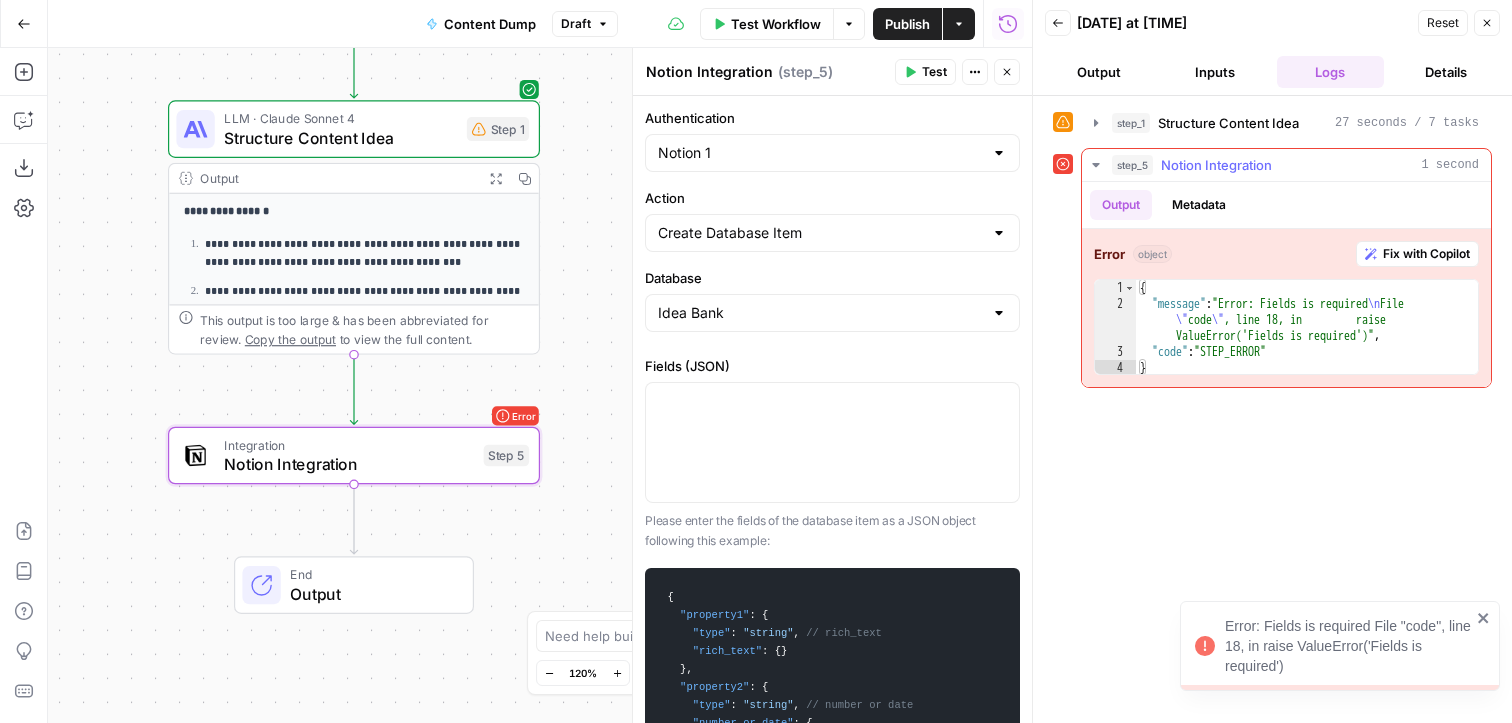 type on "**********" 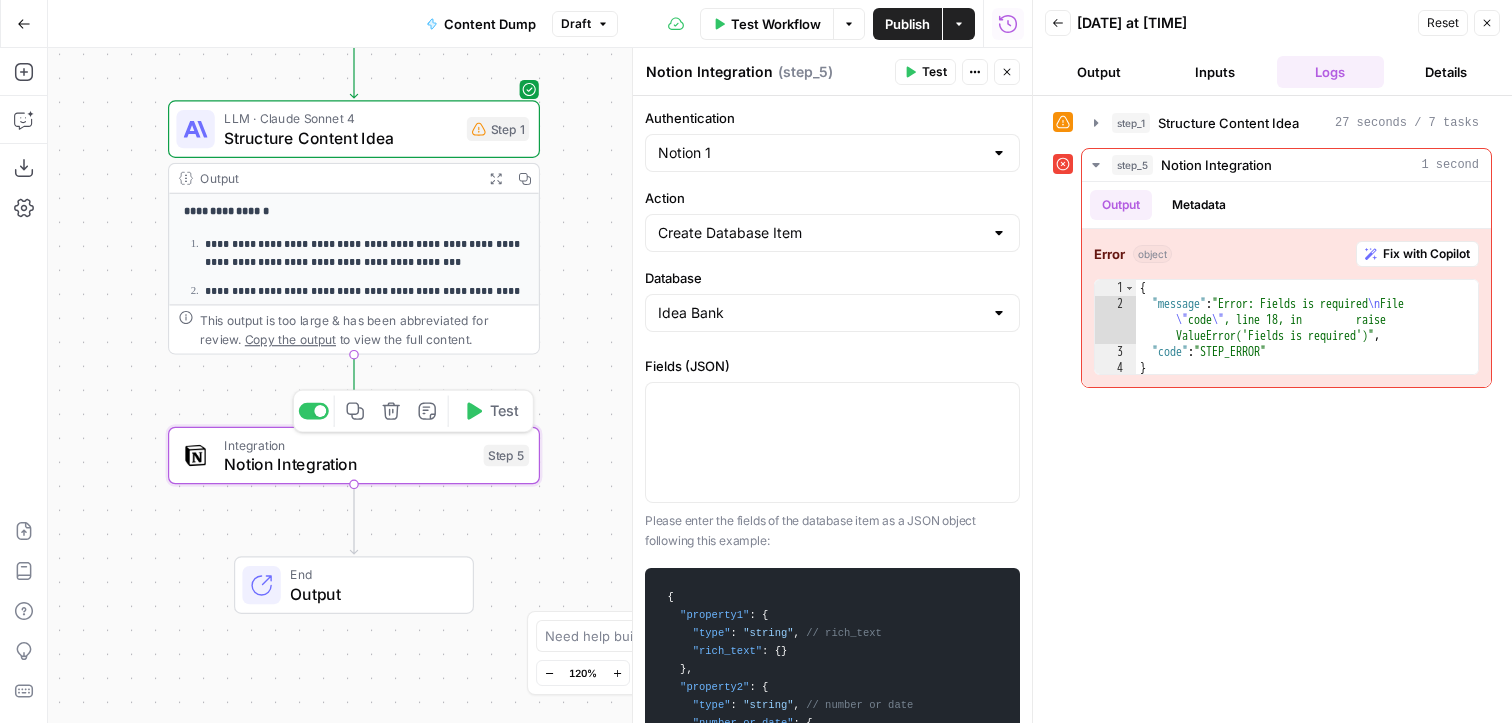 click 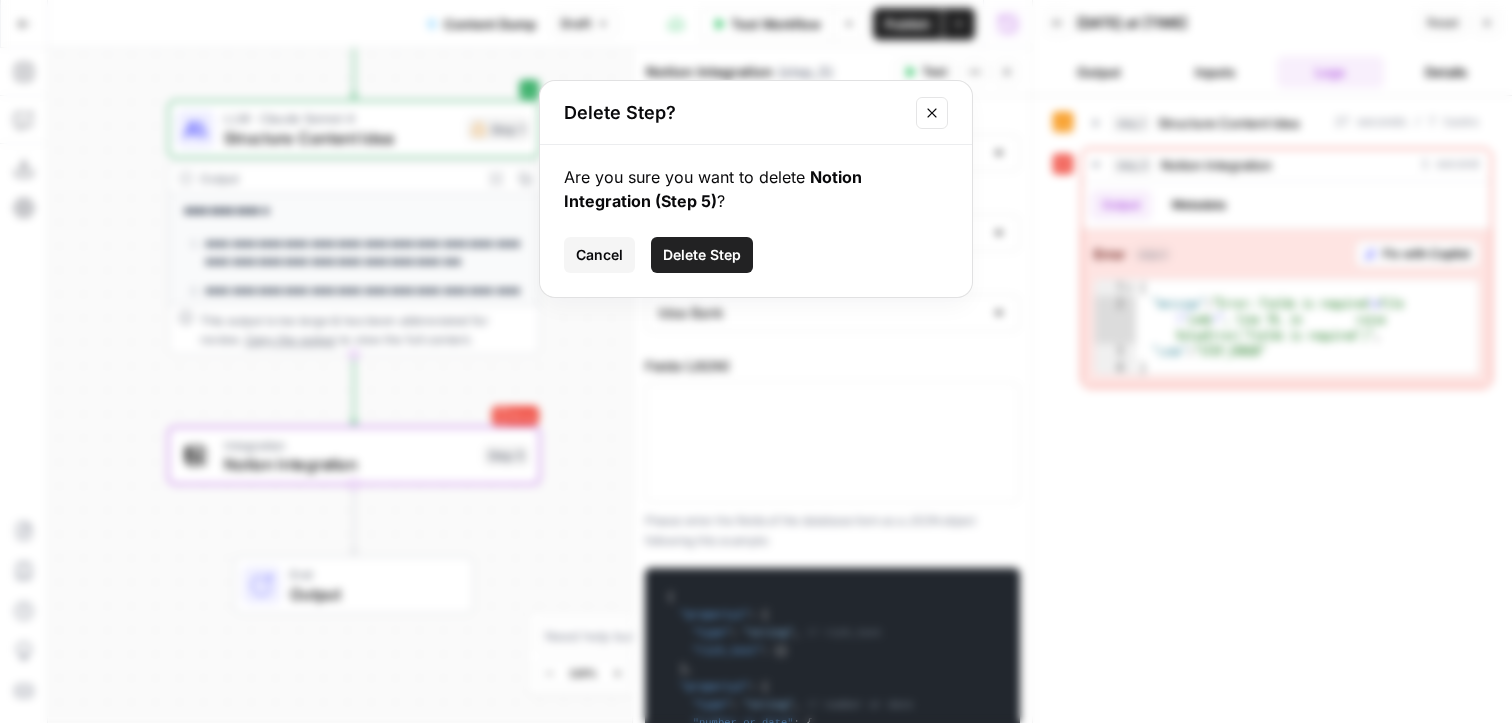 click on "Delete Step" at bounding box center (702, 255) 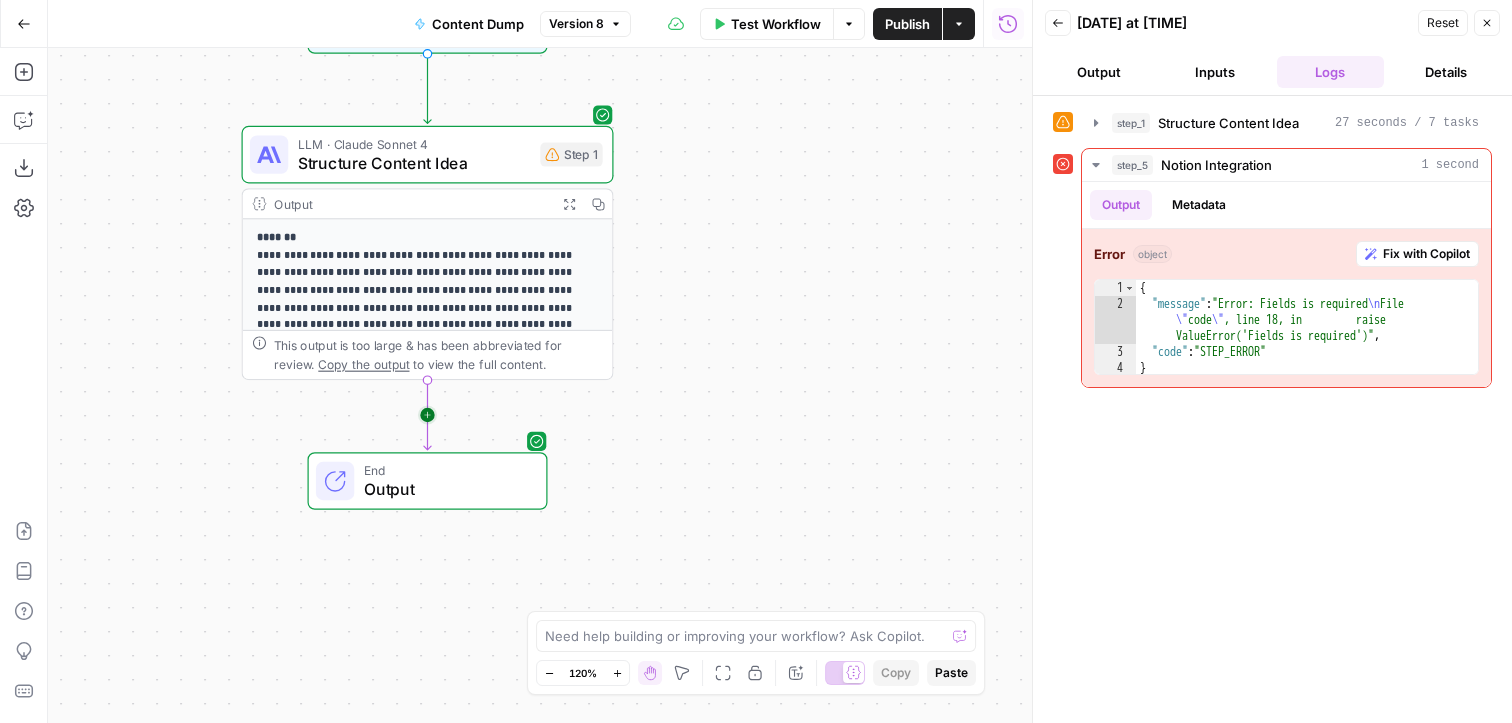 click 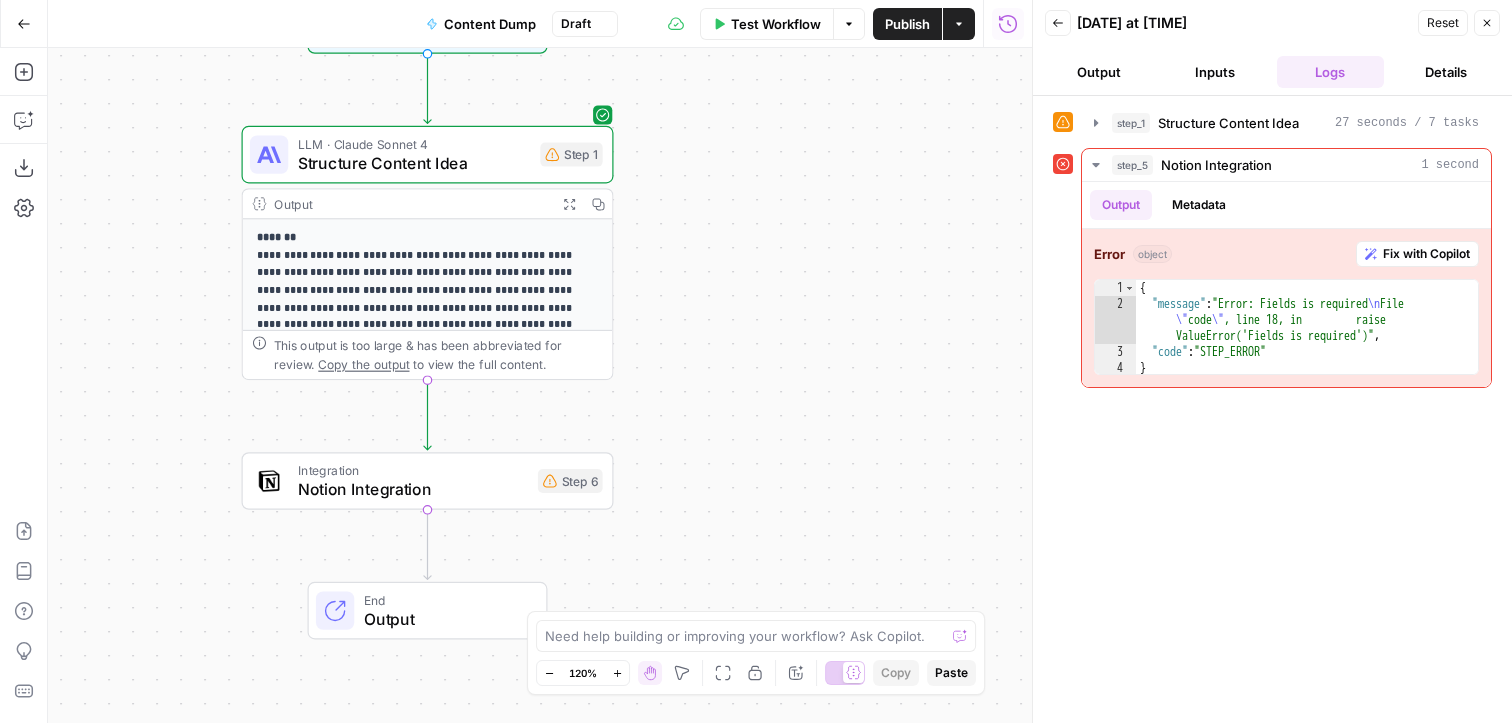 click on "Notion Integration" at bounding box center [413, 489] 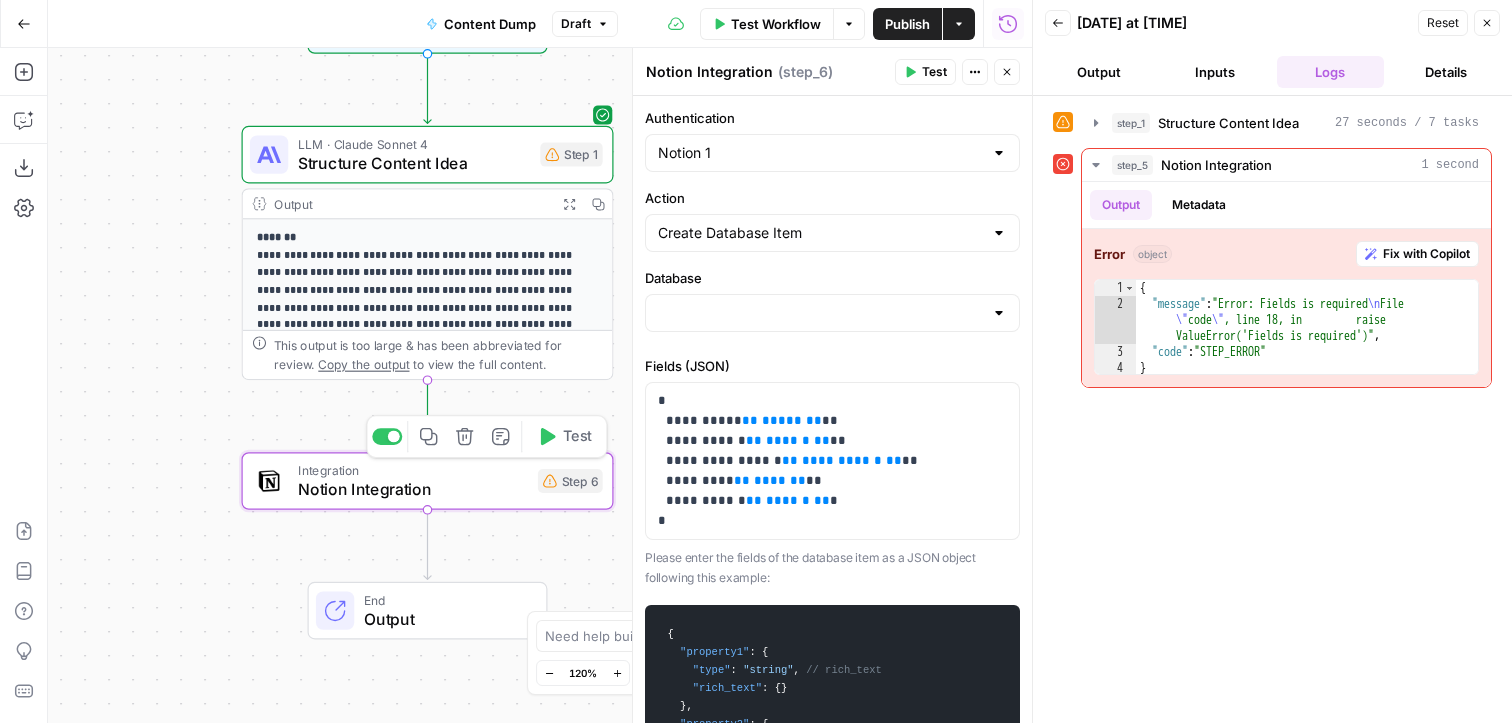click 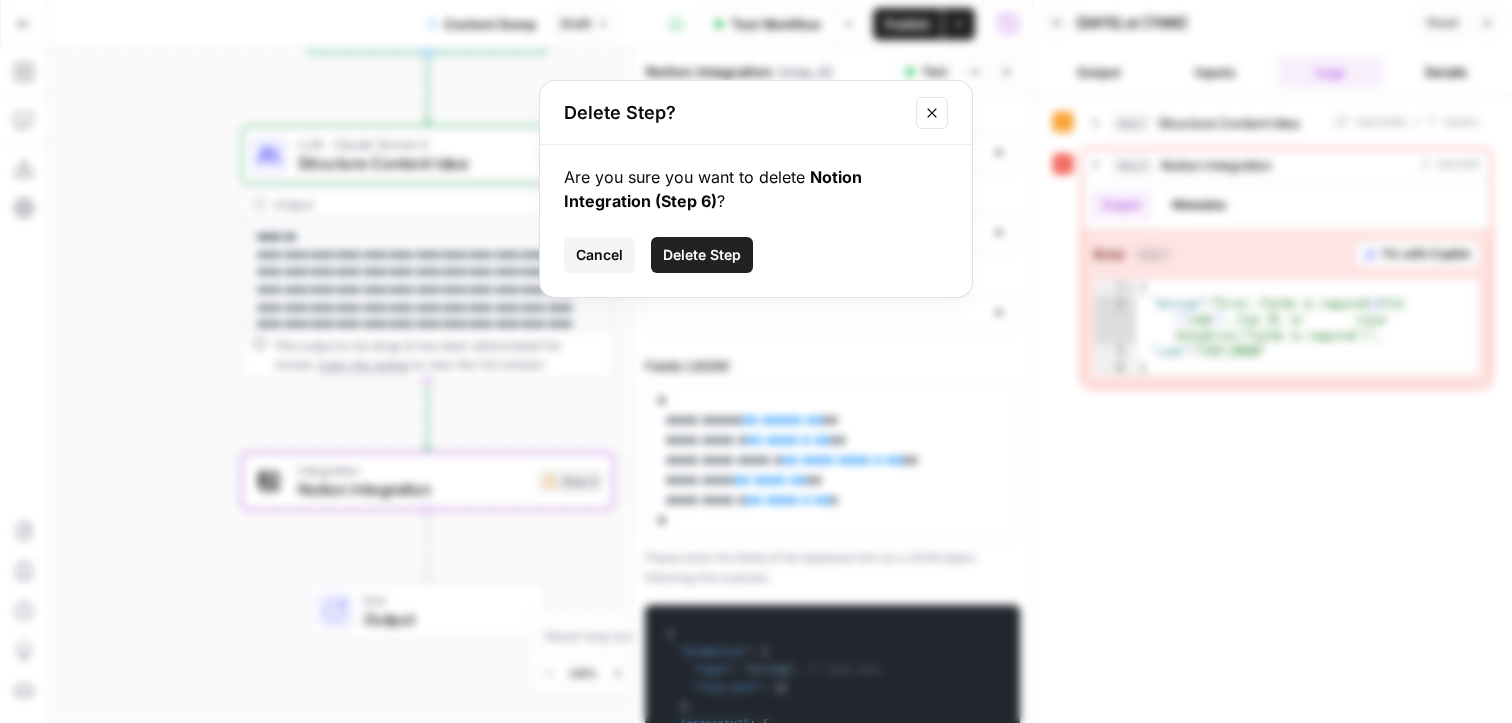 click on "Delete Step" at bounding box center (702, 255) 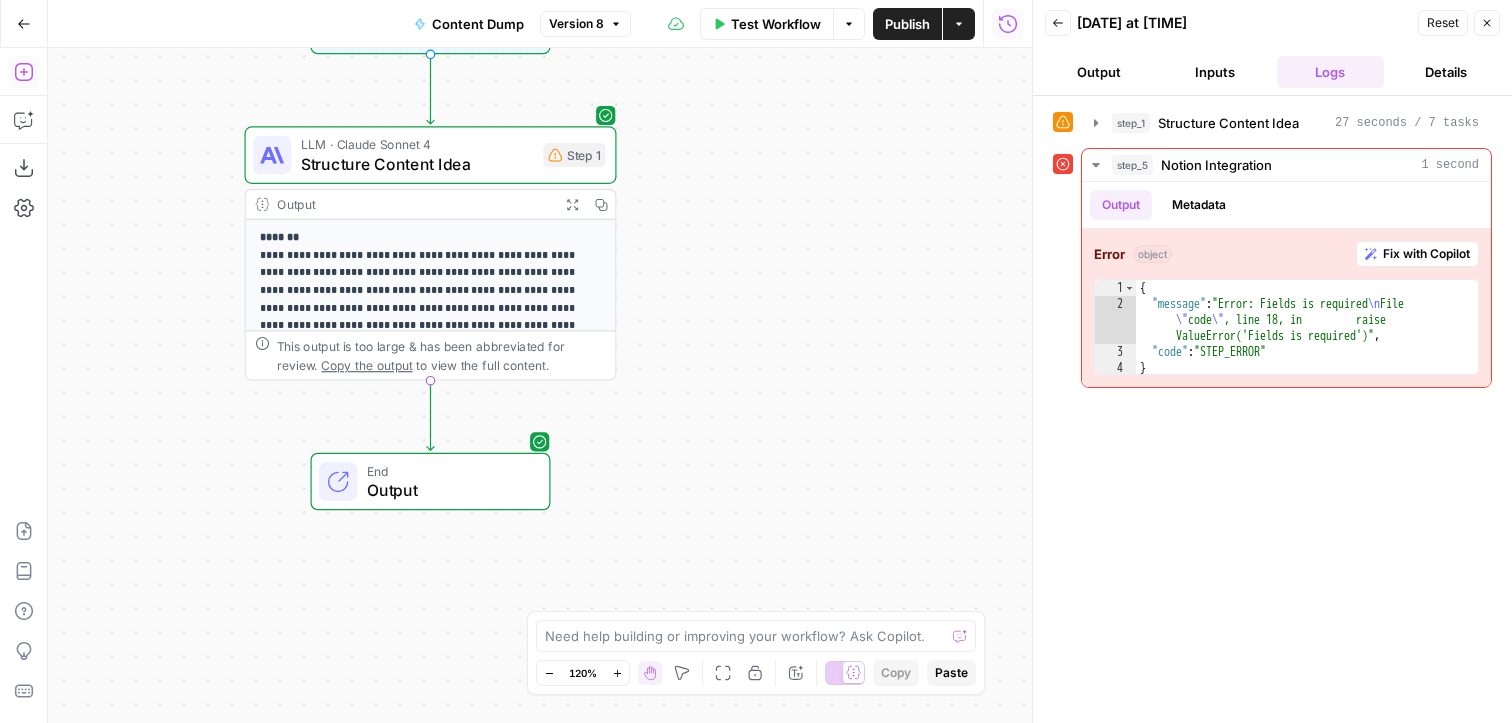 click on "Add Steps" at bounding box center (24, 72) 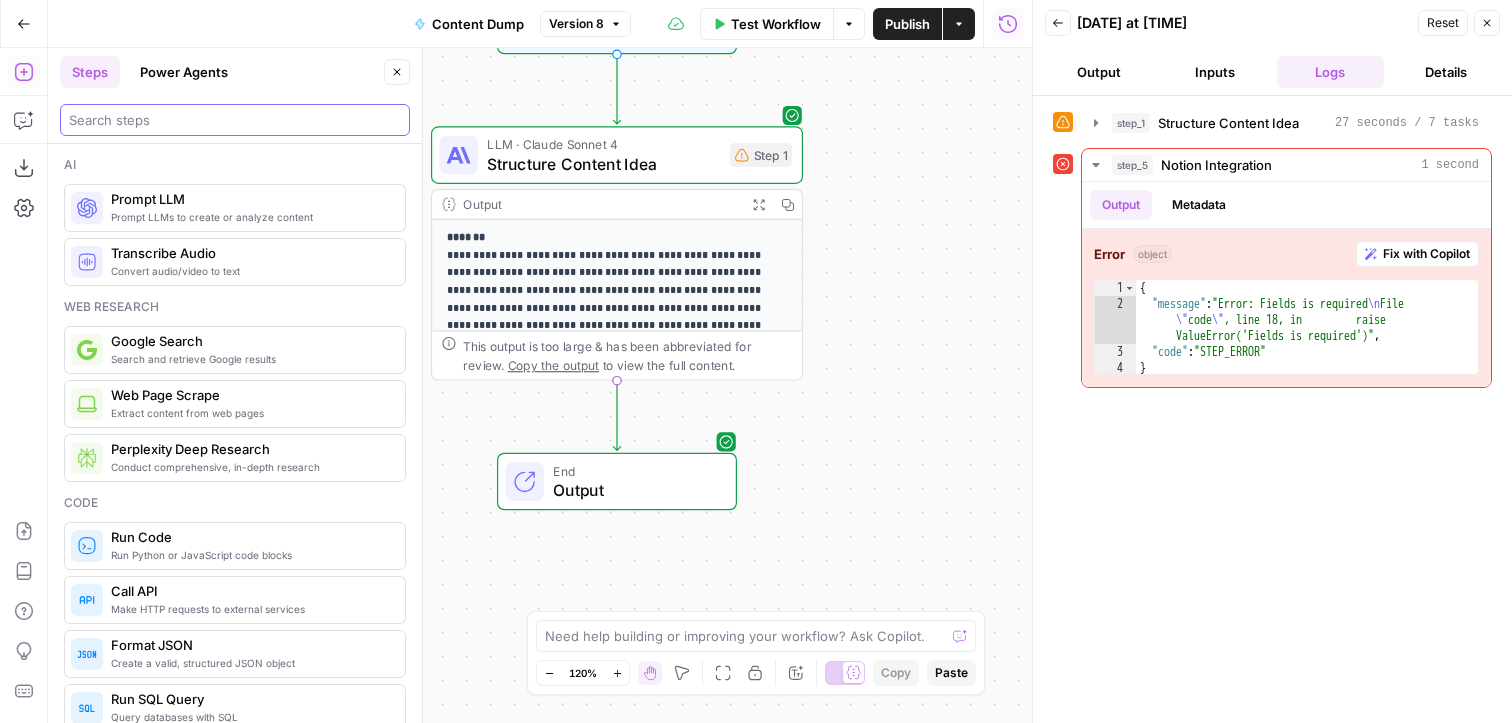 click at bounding box center [235, 120] 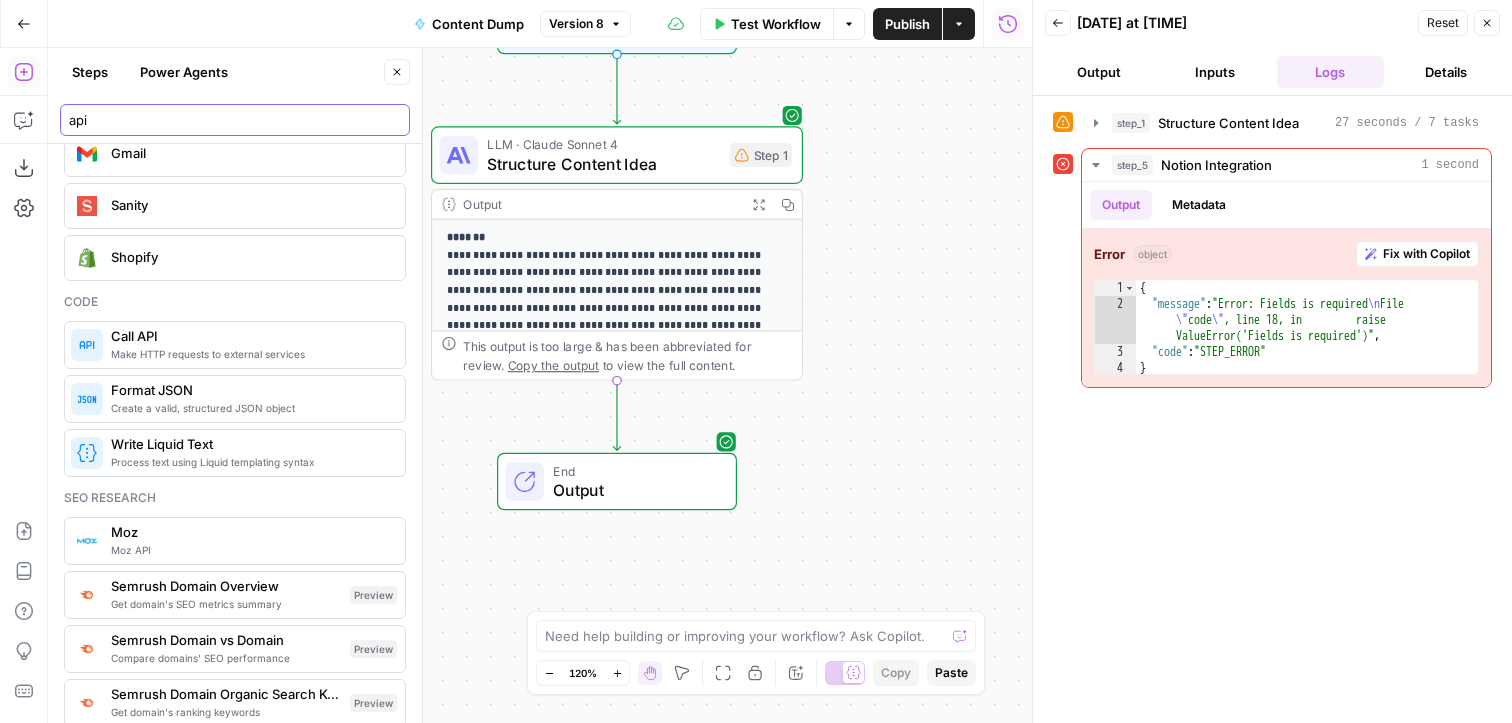 scroll, scrollTop: 175, scrollLeft: 0, axis: vertical 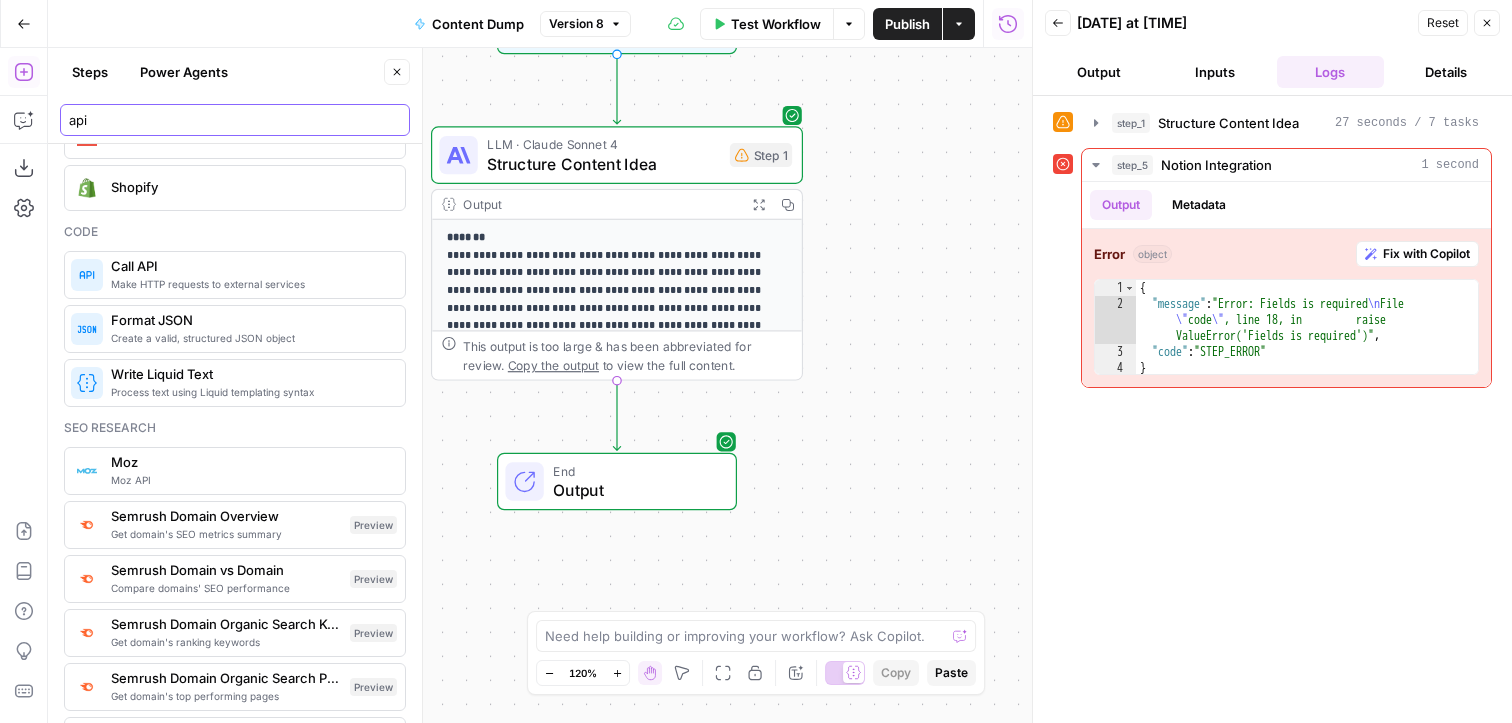 type on "api" 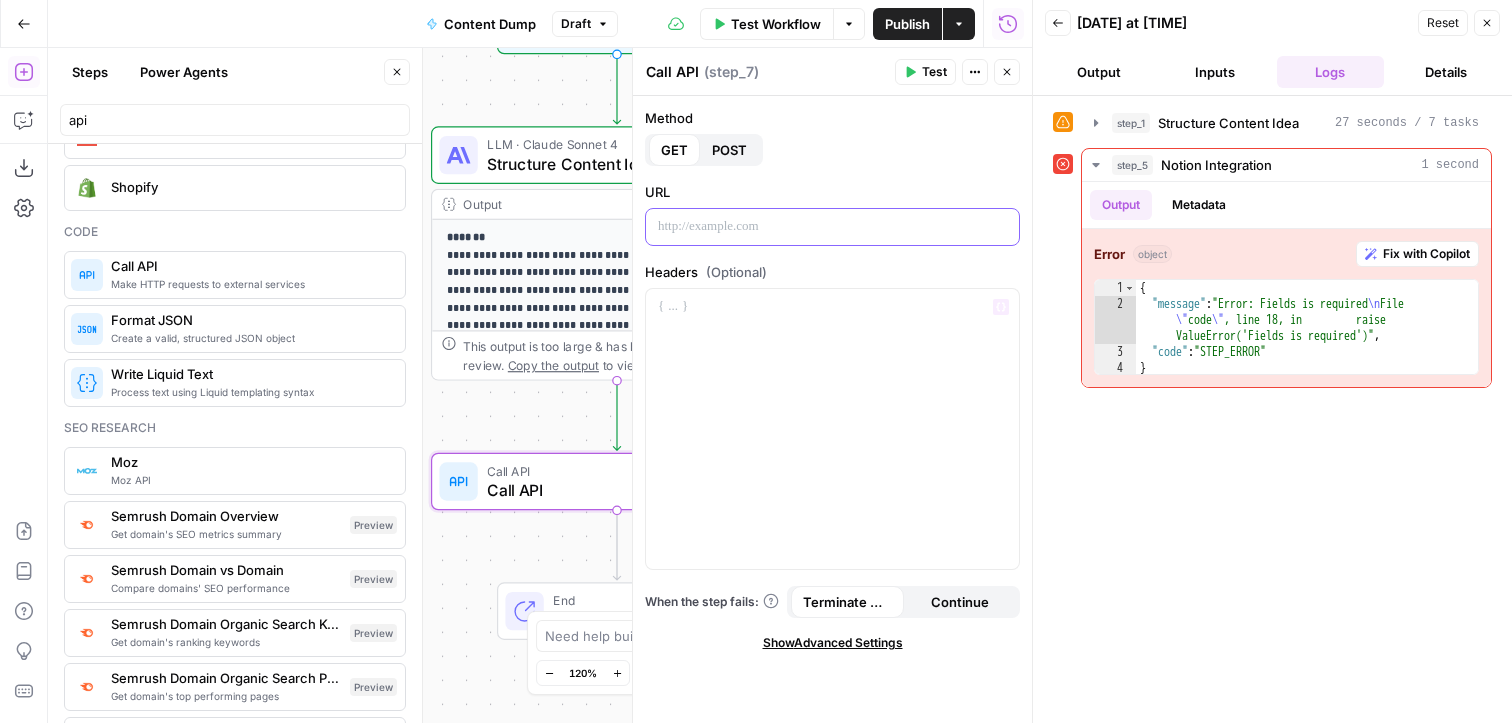 click at bounding box center [832, 227] 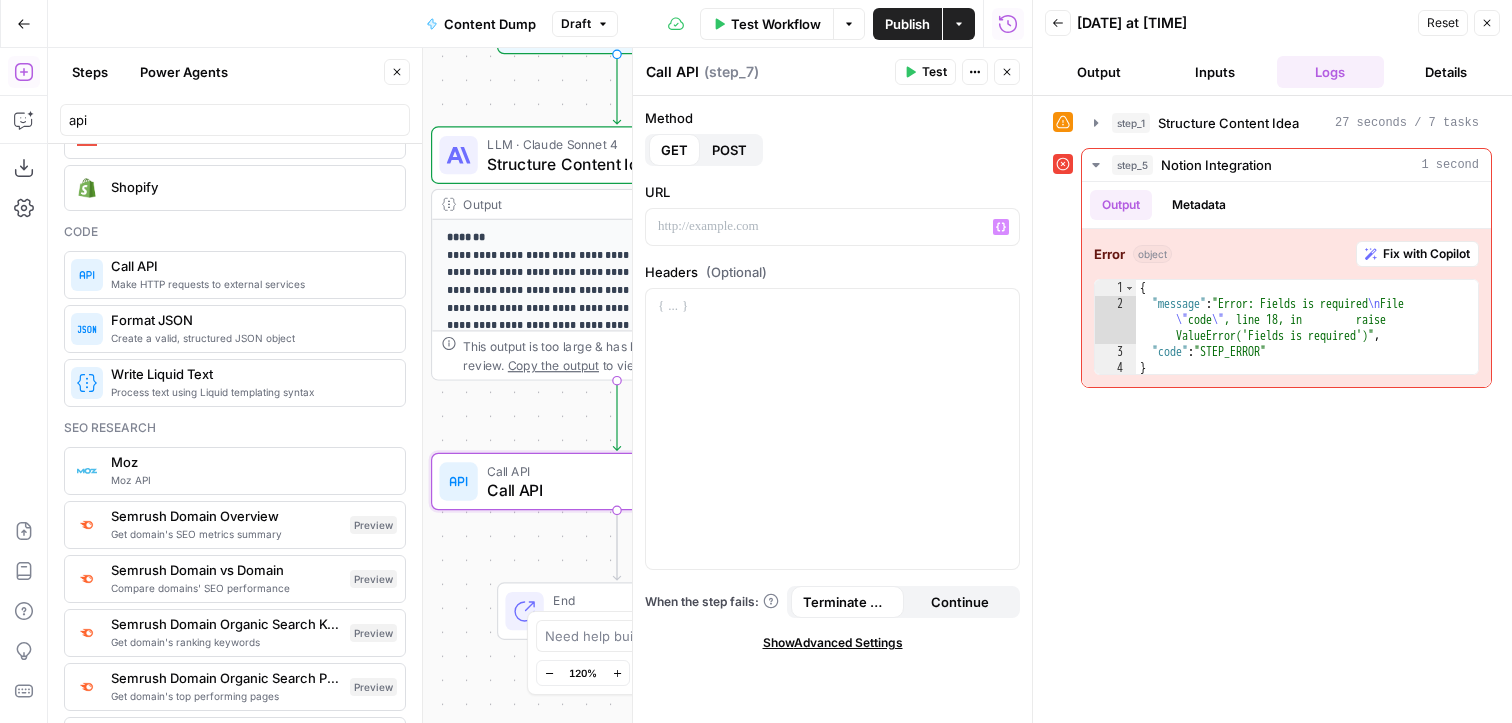click on "POST" at bounding box center [729, 150] 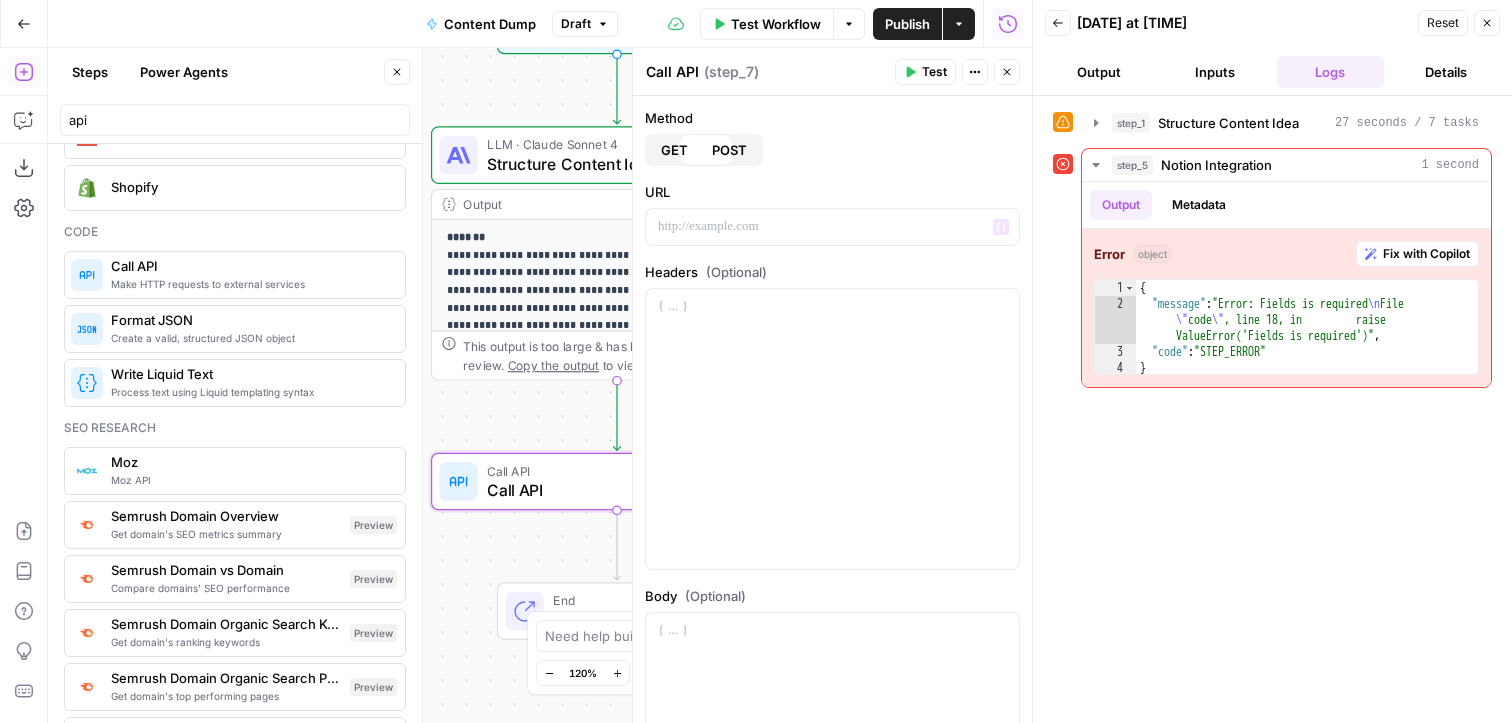click on "Method GET POST URL “/” to reference Variables Menu Headers   (Optional) Body   (Optional) When the step fails: Terminate Workflow Continue Show  Advanced Settings" at bounding box center (832, 409) 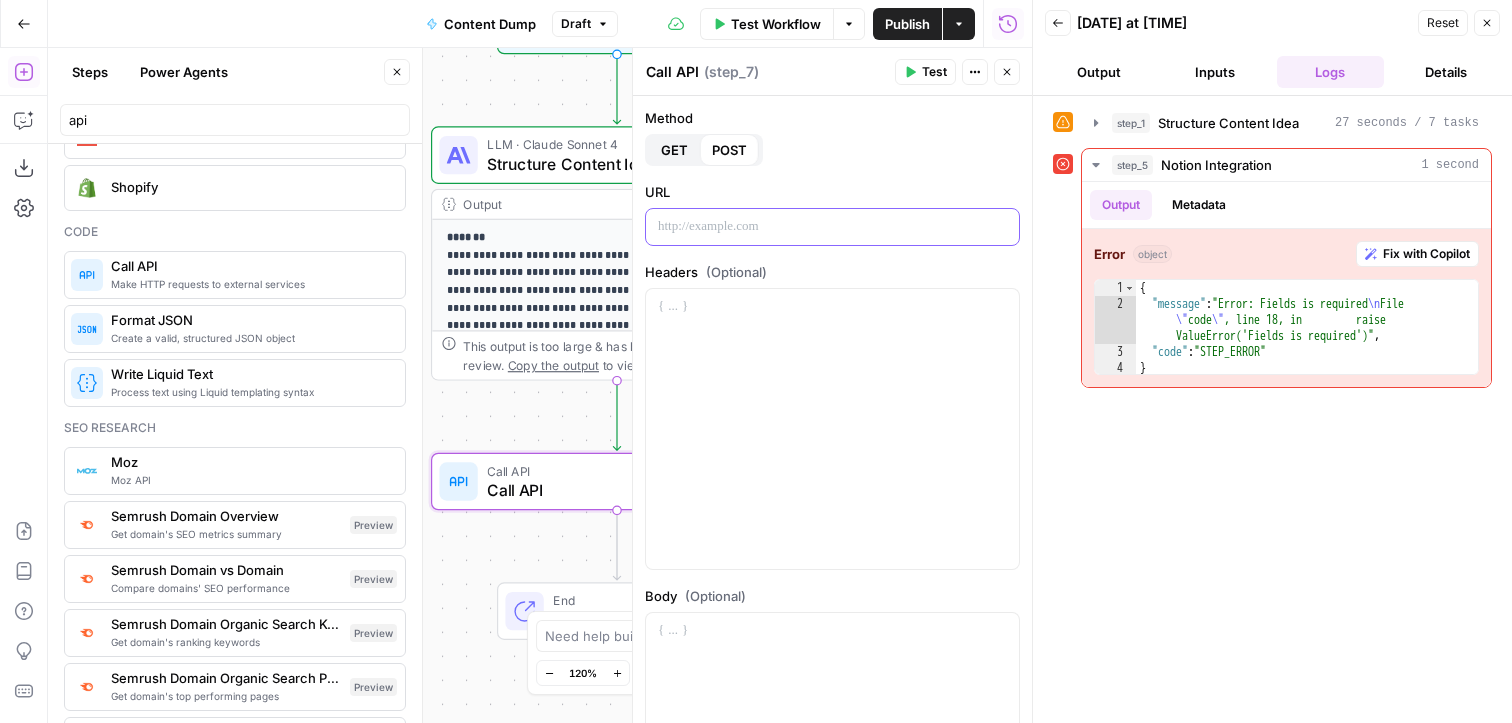 click at bounding box center (832, 227) 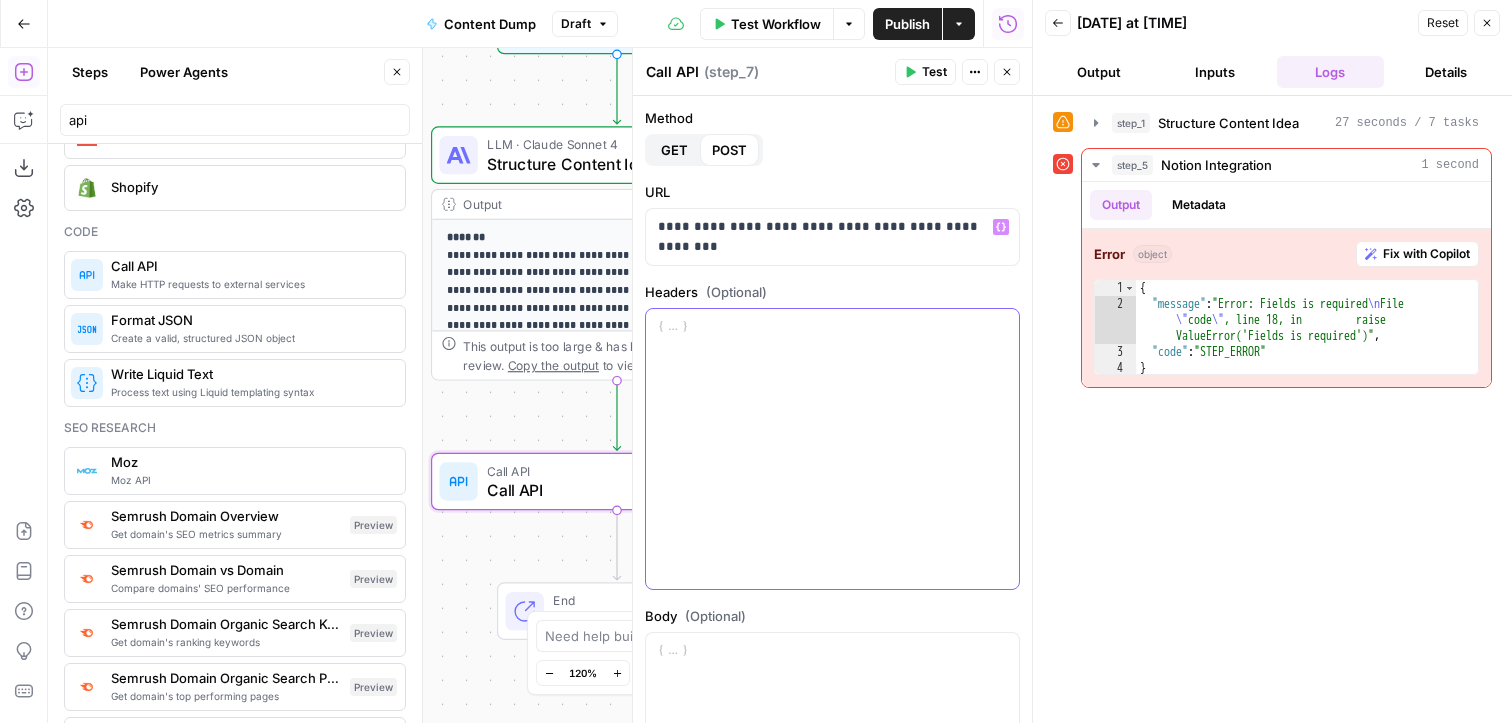 click at bounding box center (832, 449) 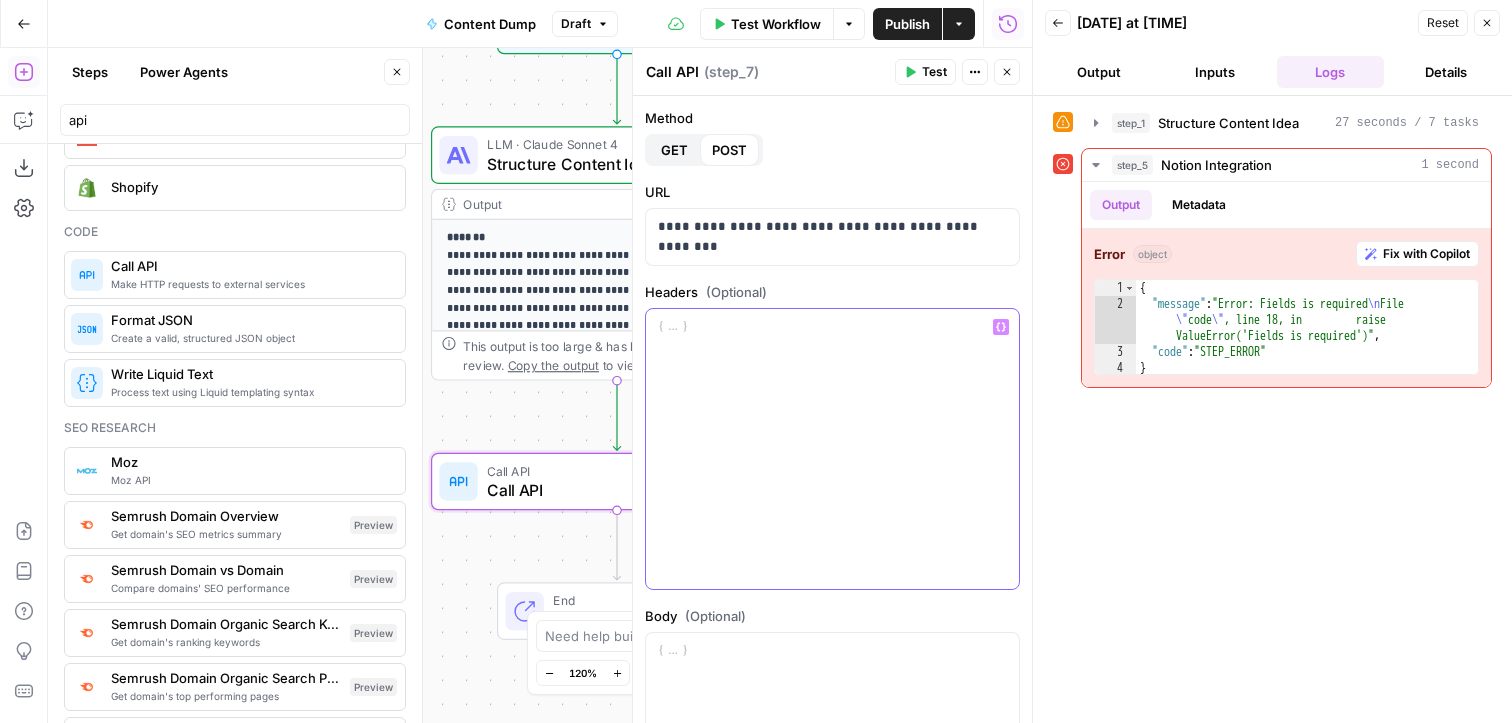 click at bounding box center (832, 449) 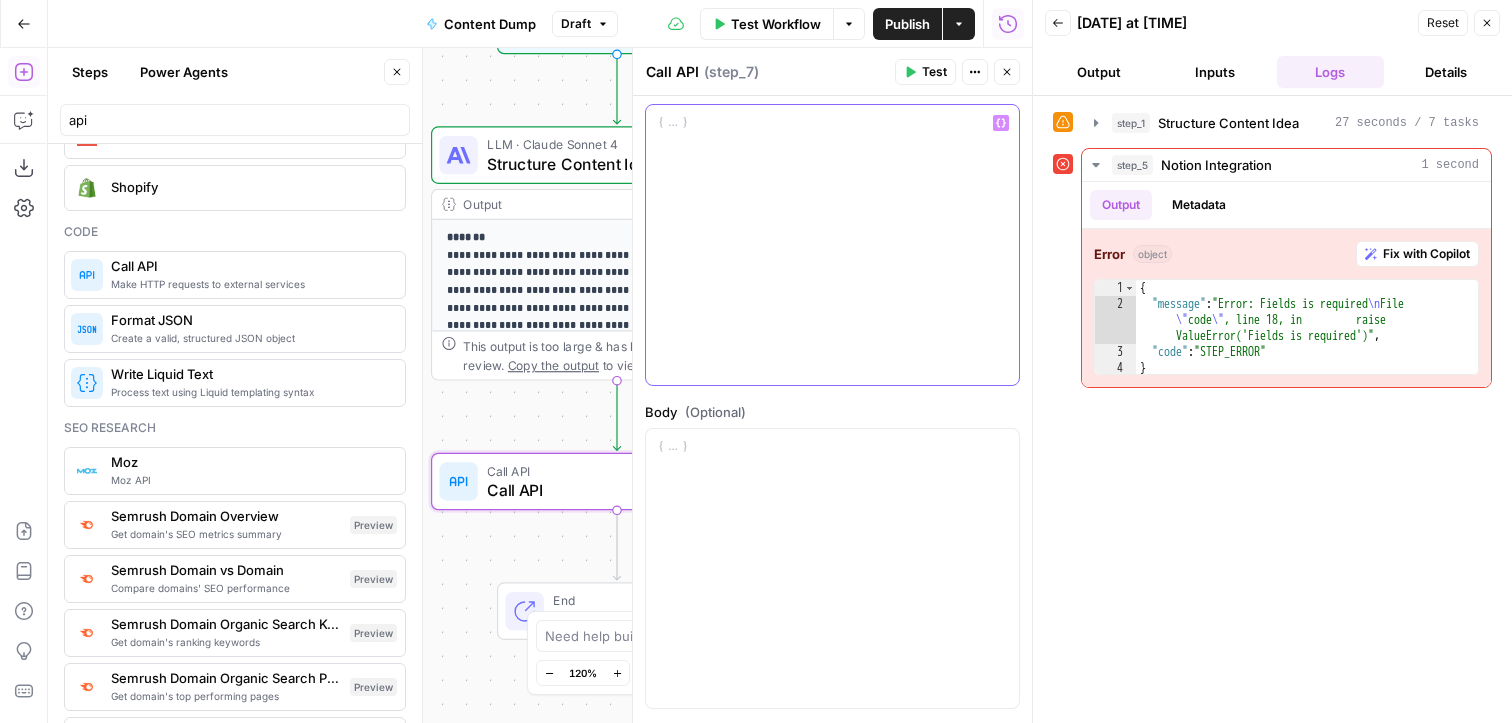 scroll, scrollTop: 0, scrollLeft: 0, axis: both 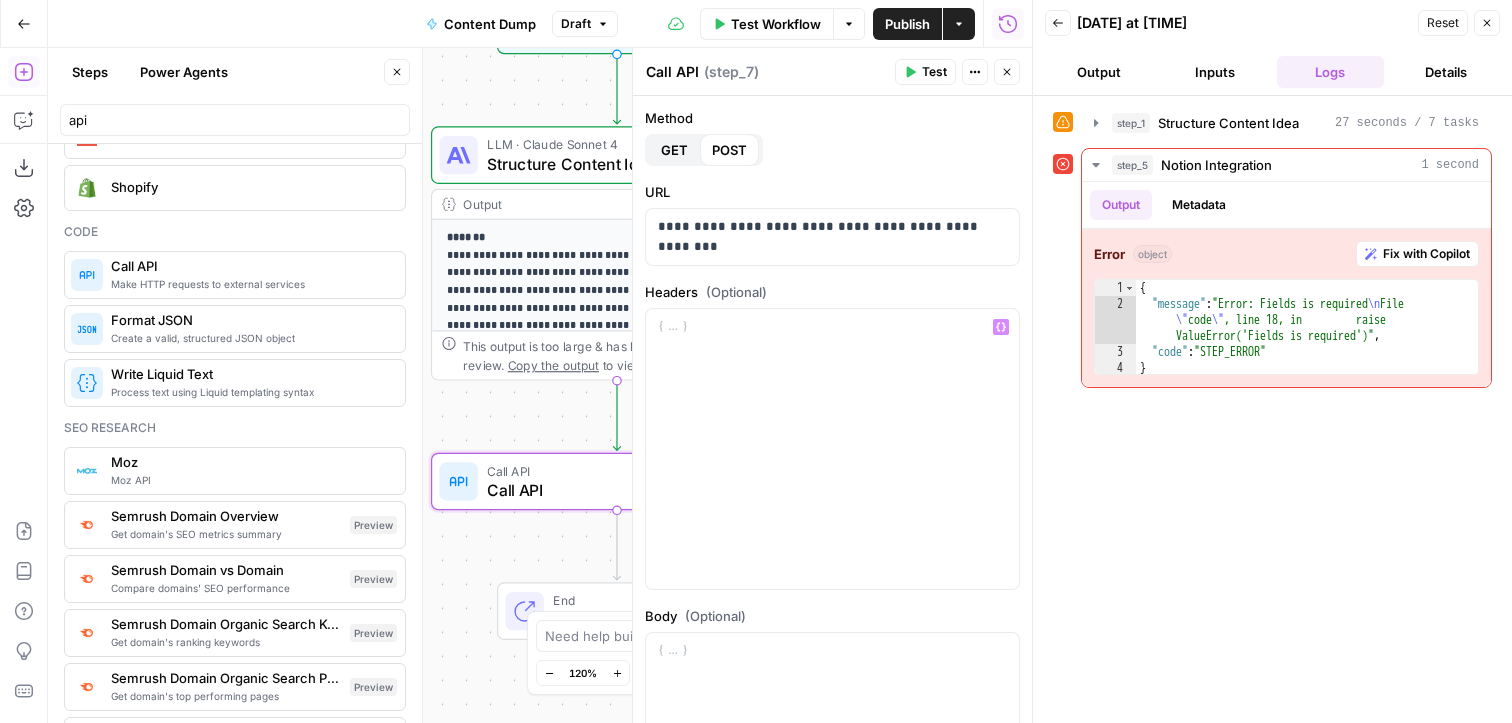 click on "**********" at bounding box center [618, 335] 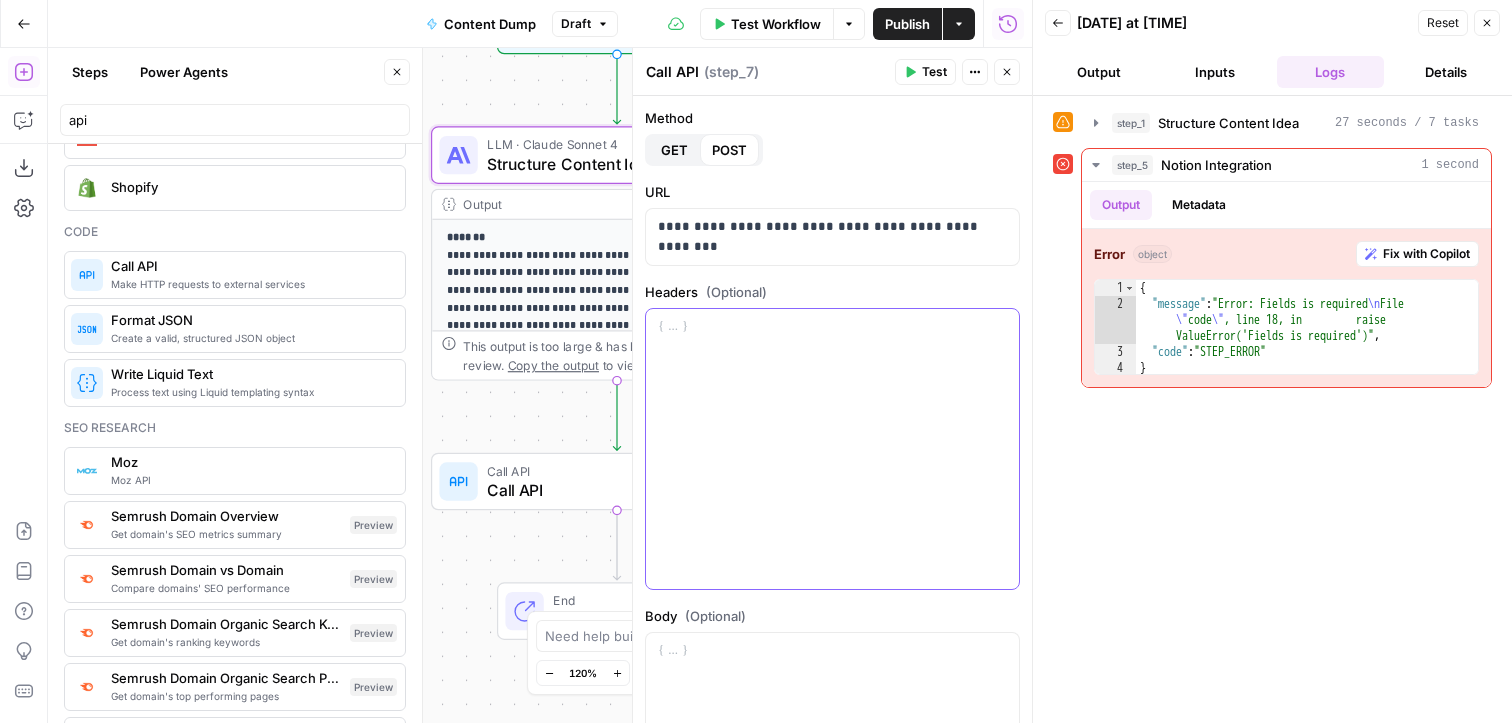 click at bounding box center (832, 449) 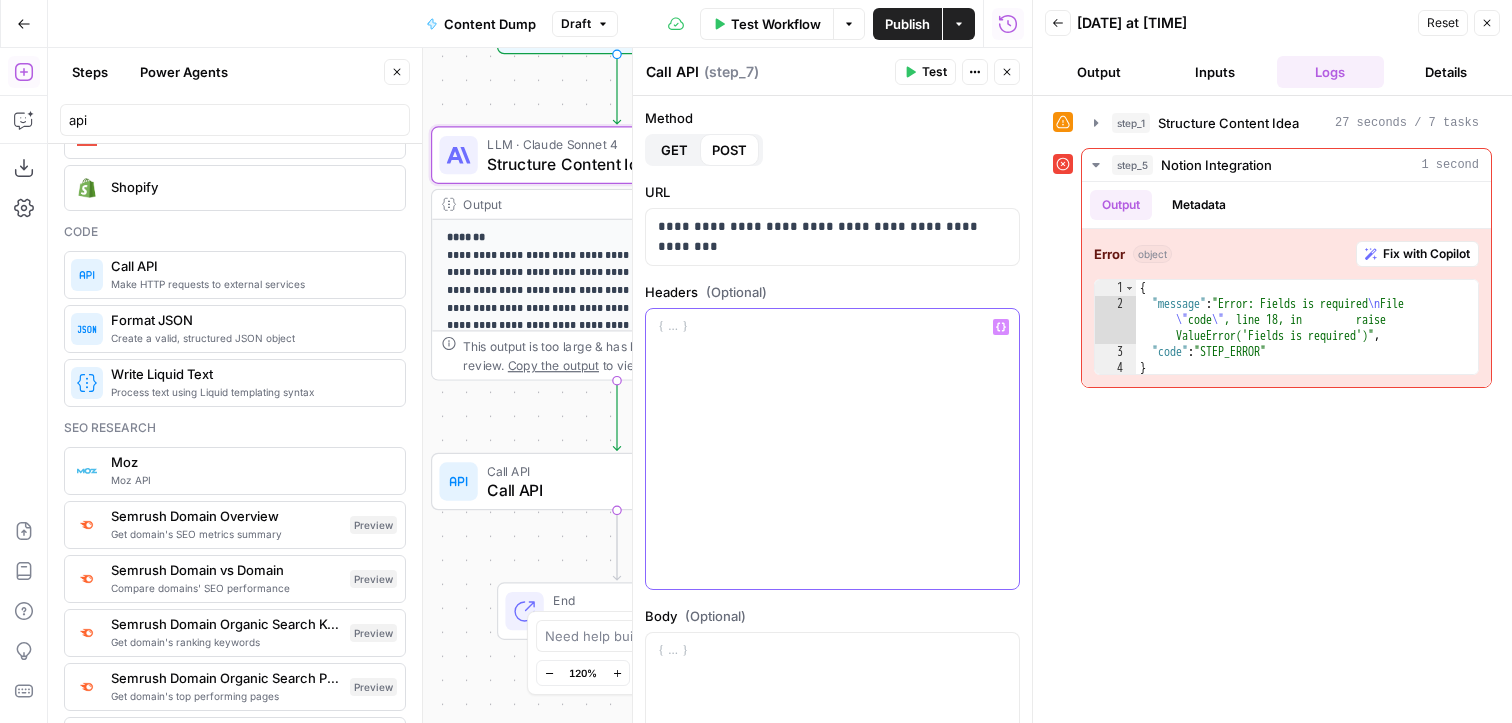 click on "Variables Menu" at bounding box center (1001, 327) 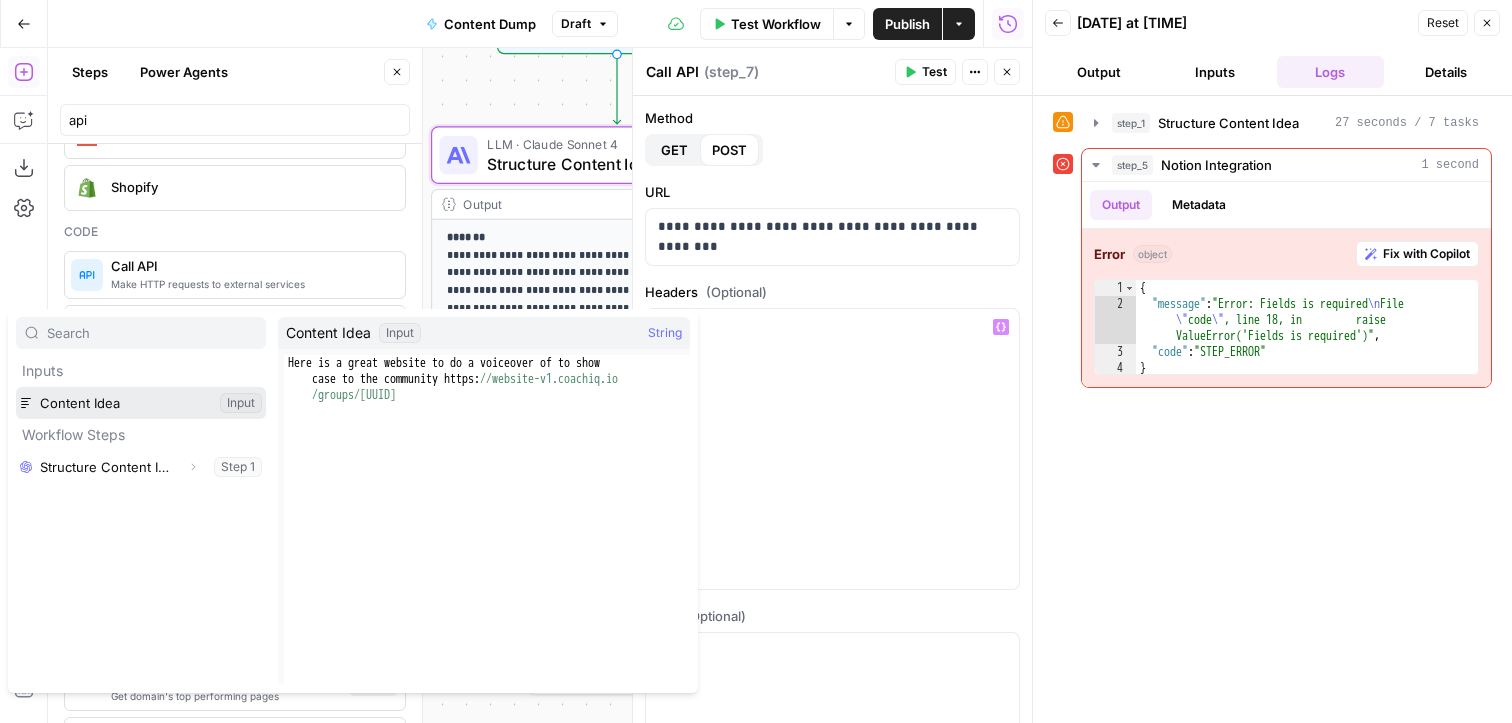 click at bounding box center (141, 403) 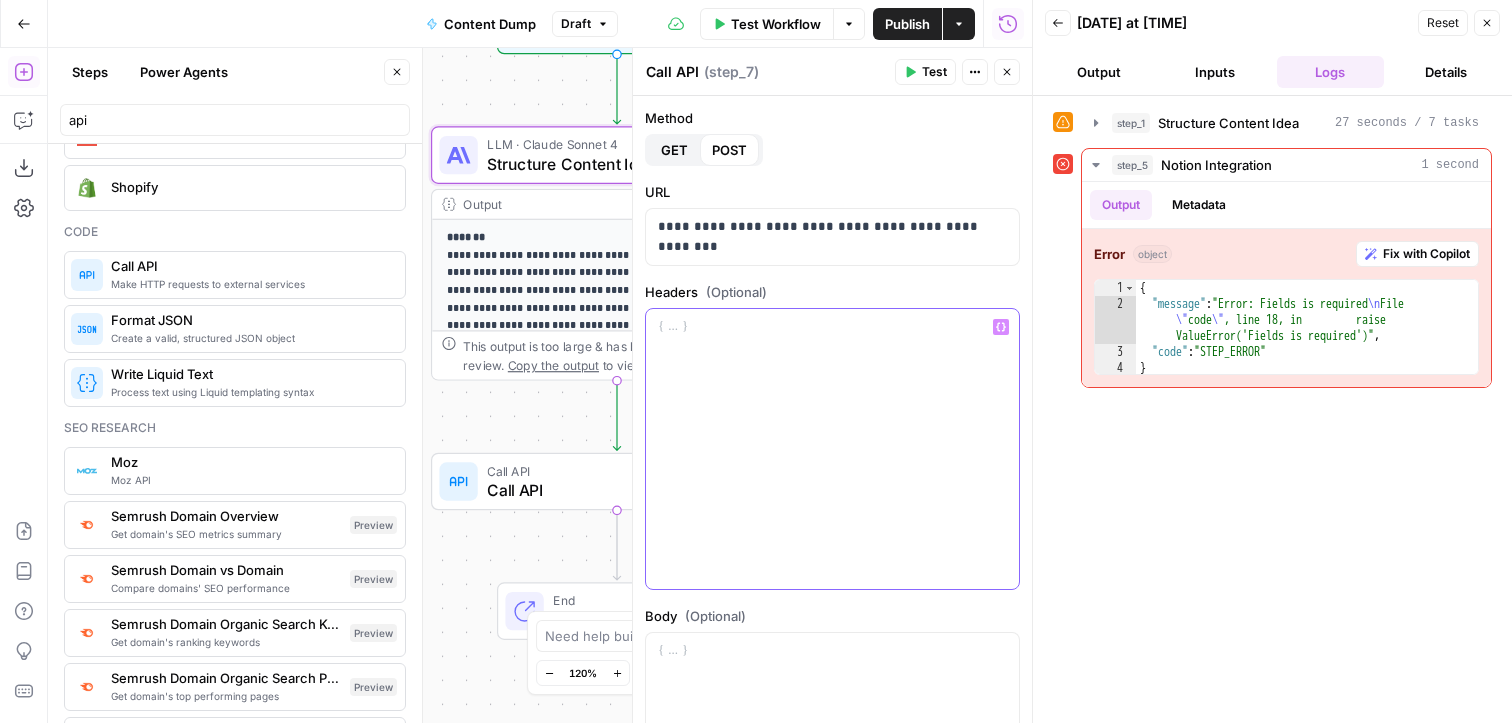 type 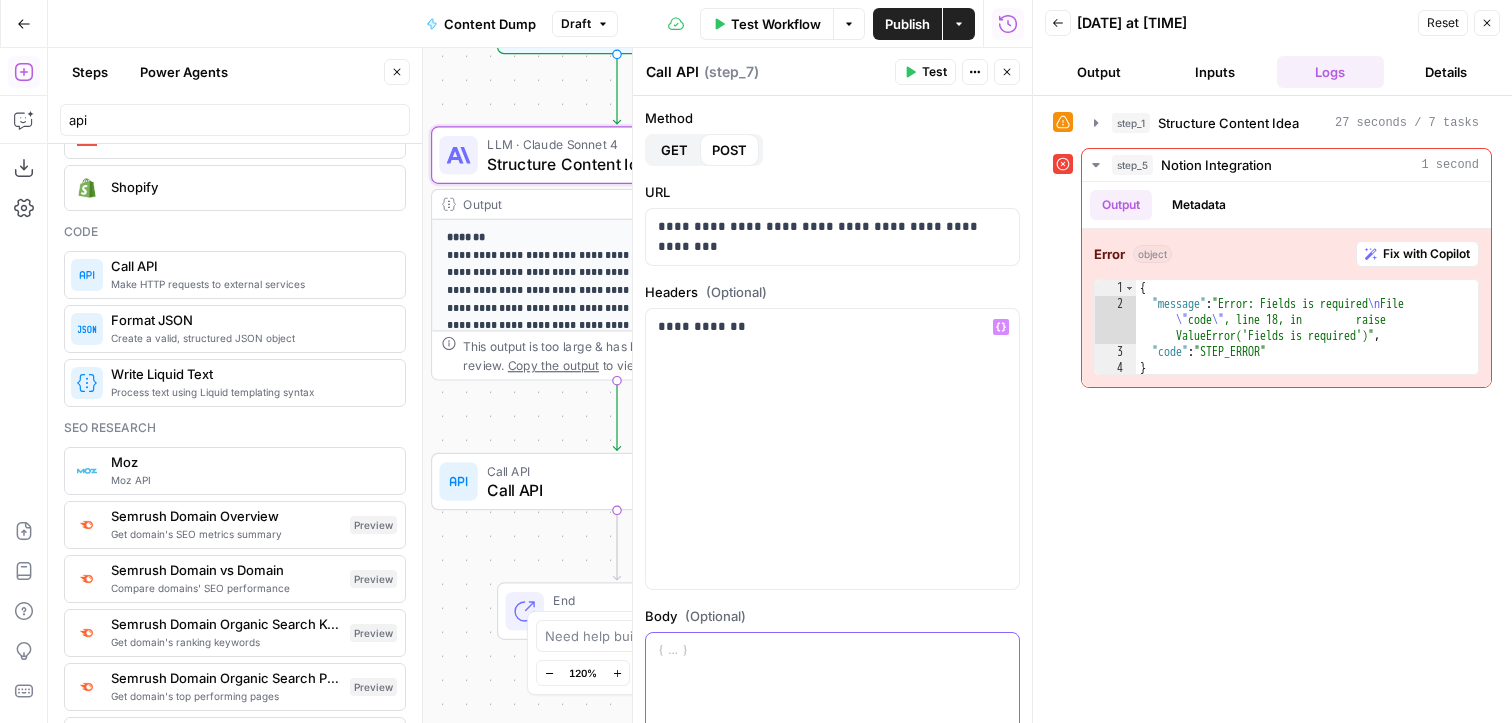 click at bounding box center [832, 773] 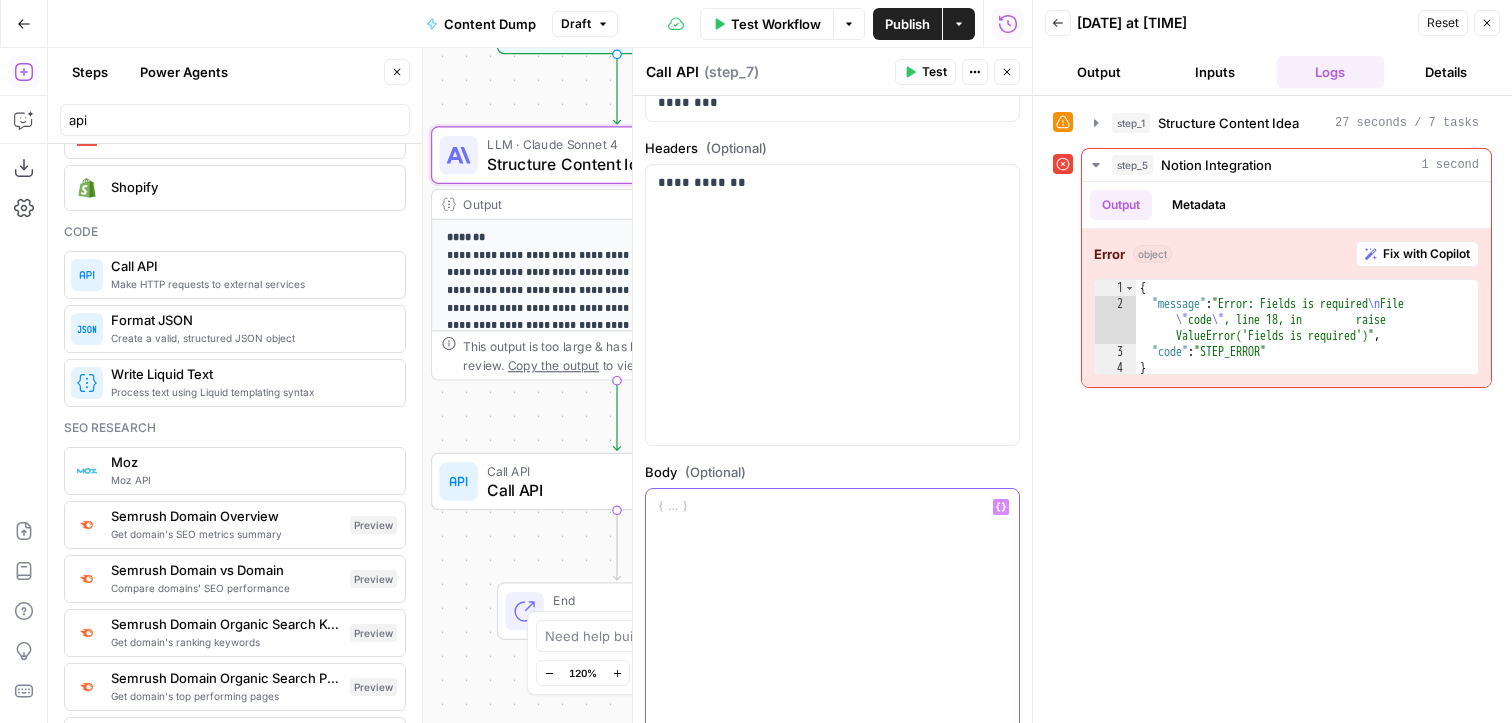 scroll, scrollTop: 166, scrollLeft: 0, axis: vertical 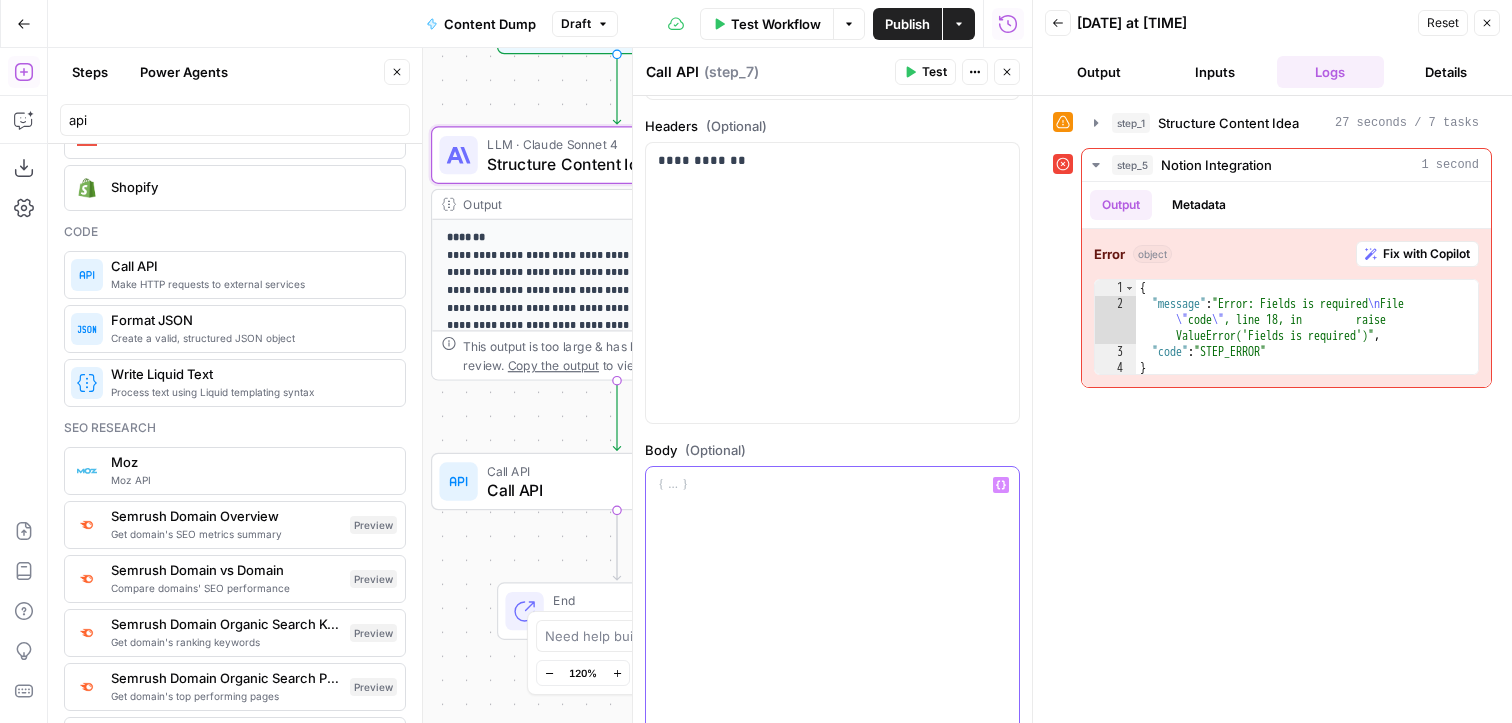 click 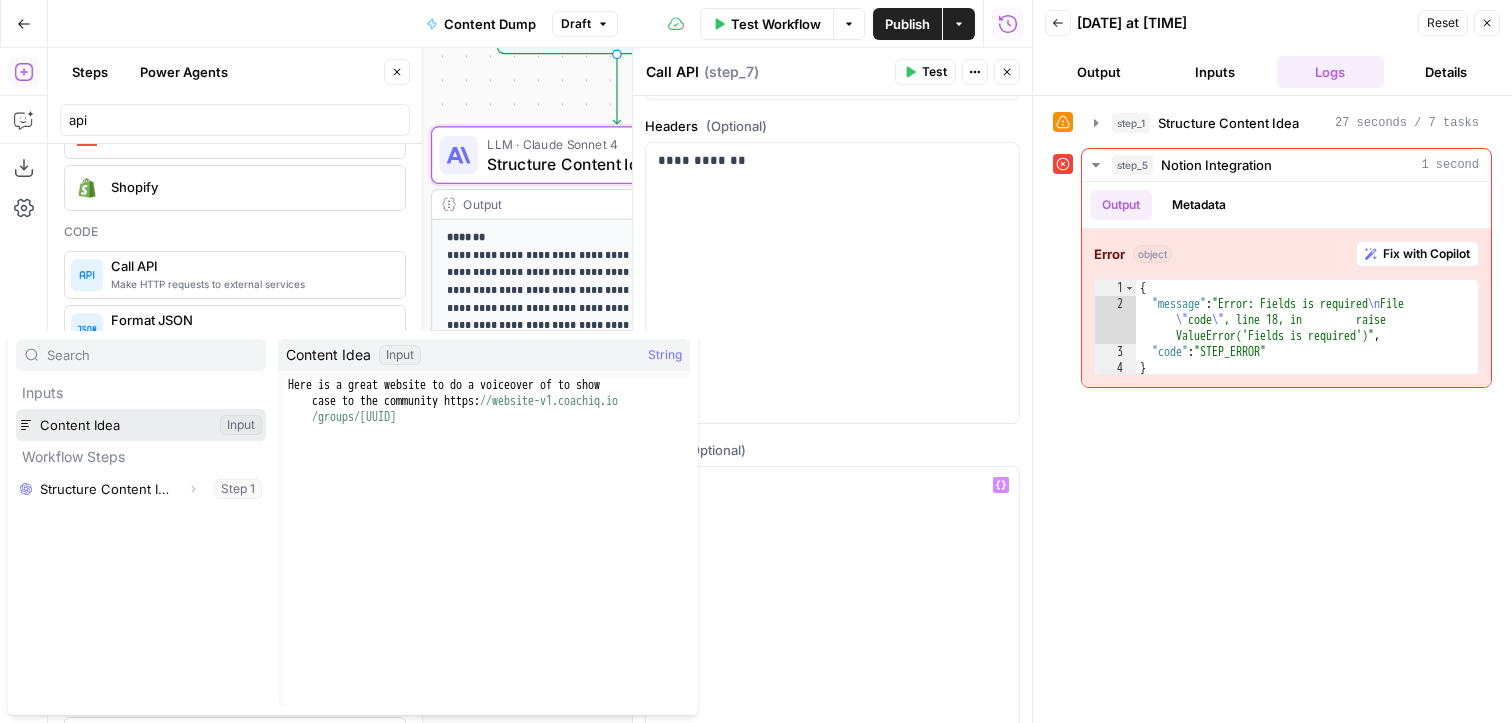 click at bounding box center [141, 425] 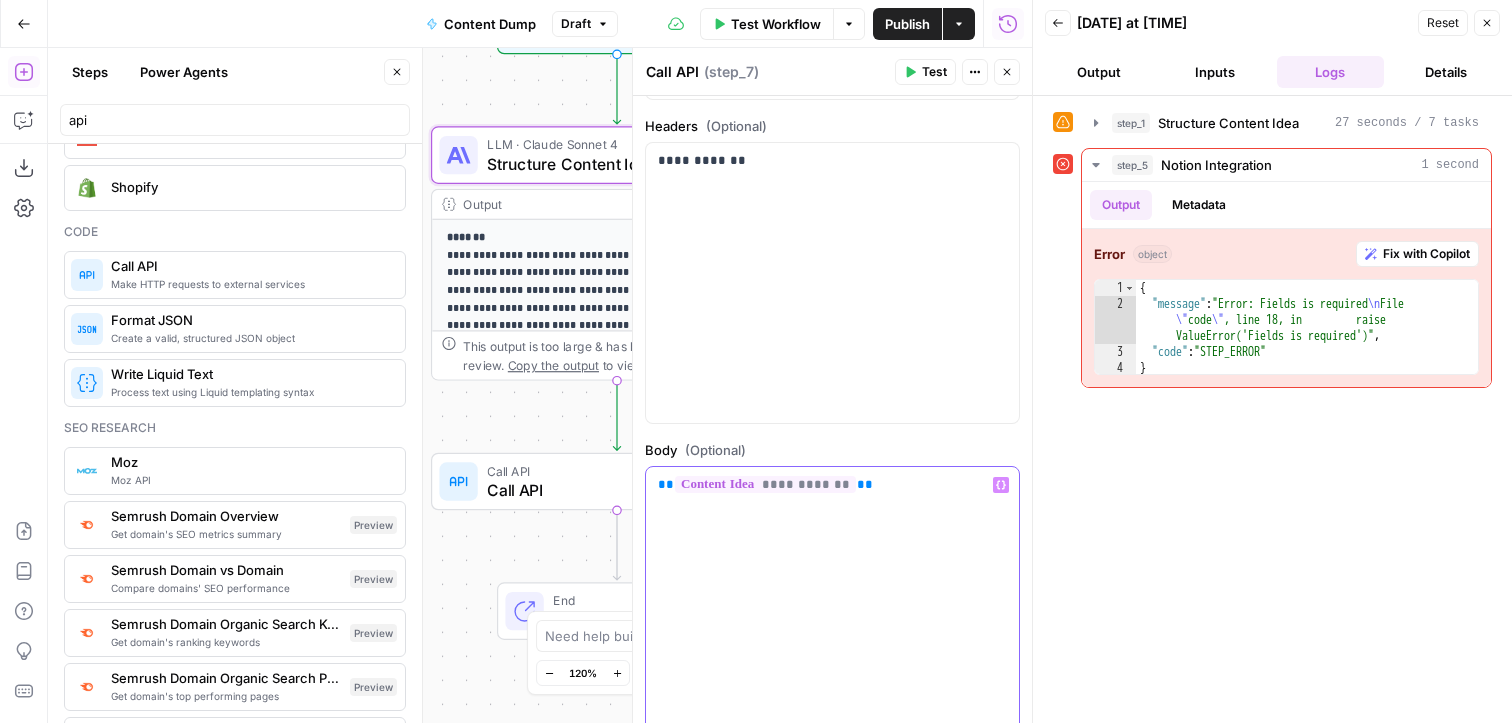 scroll, scrollTop: 284, scrollLeft: 0, axis: vertical 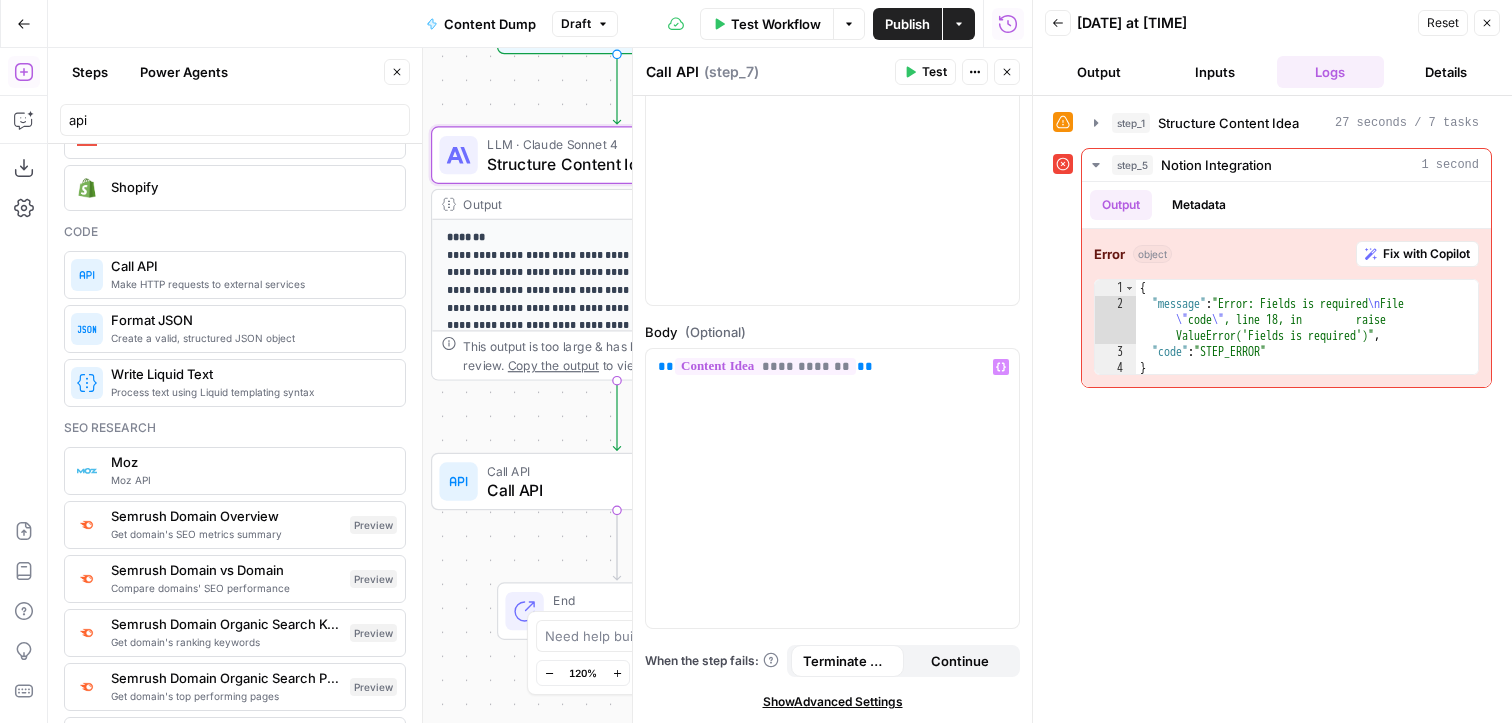 click on "Publish" at bounding box center [907, 24] 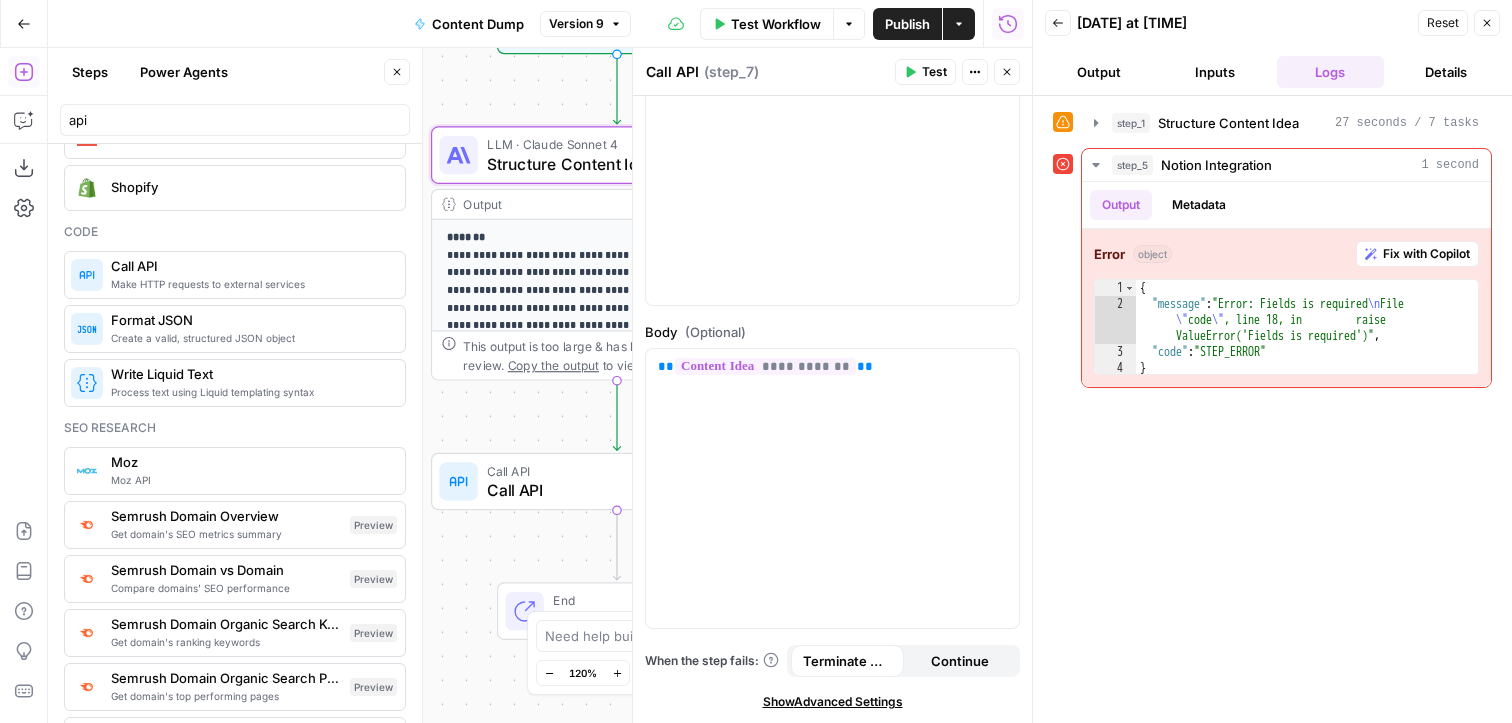 click 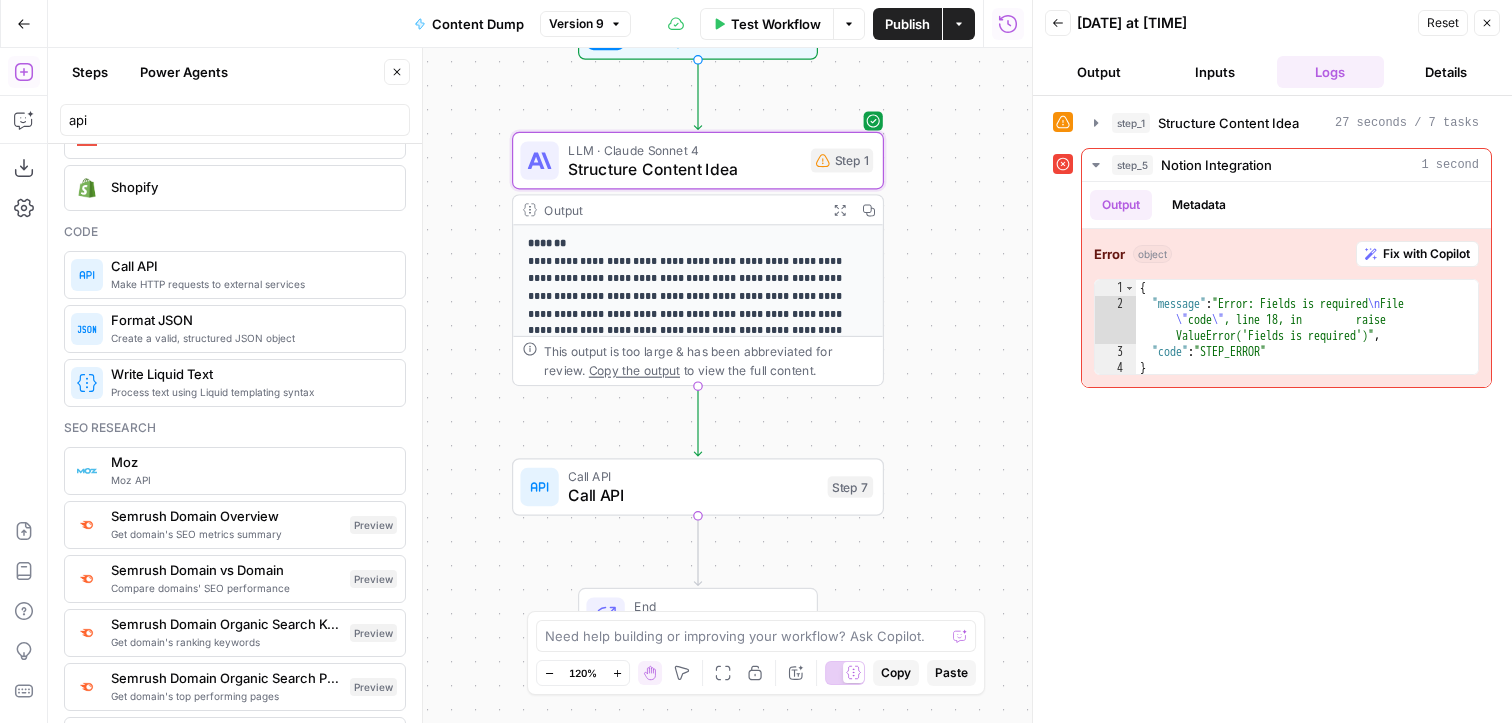 scroll, scrollTop: 135, scrollLeft: 0, axis: vertical 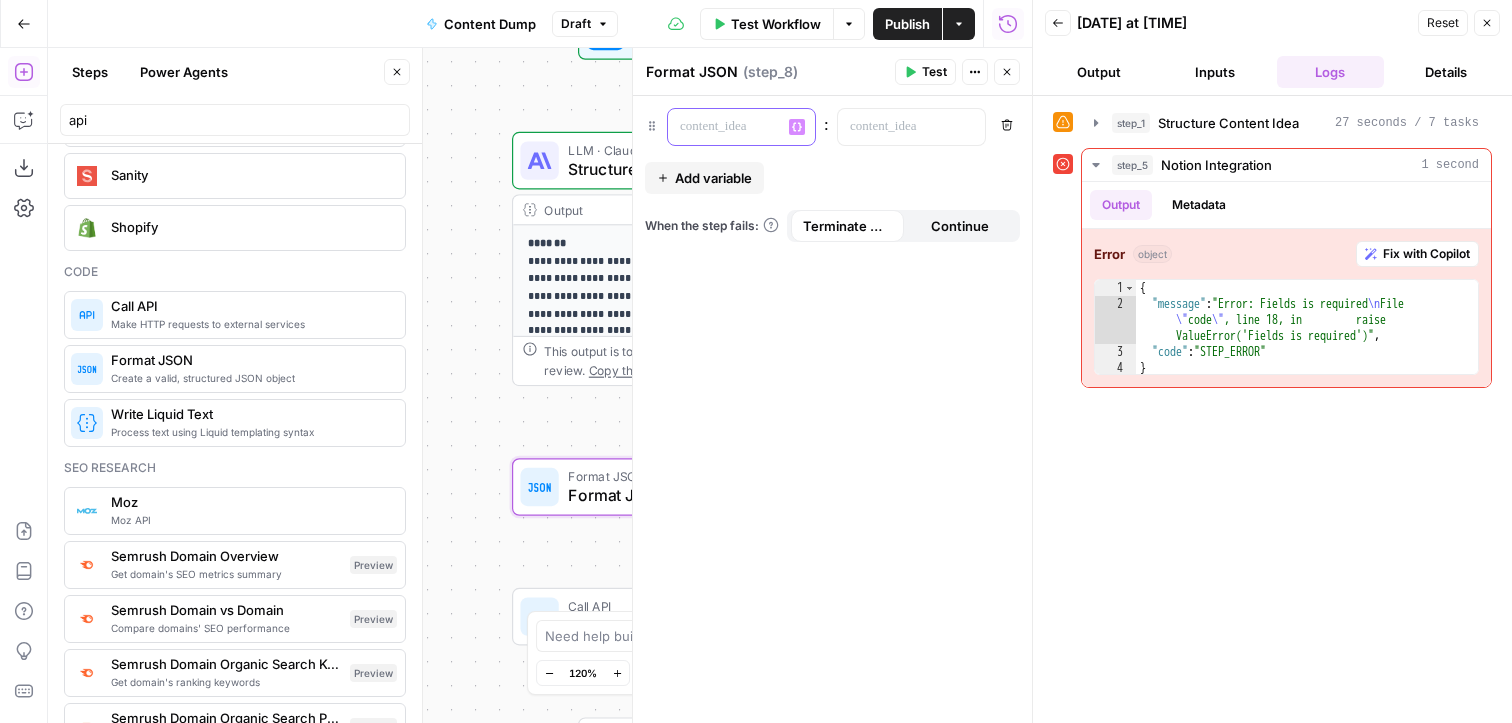click at bounding box center (725, 127) 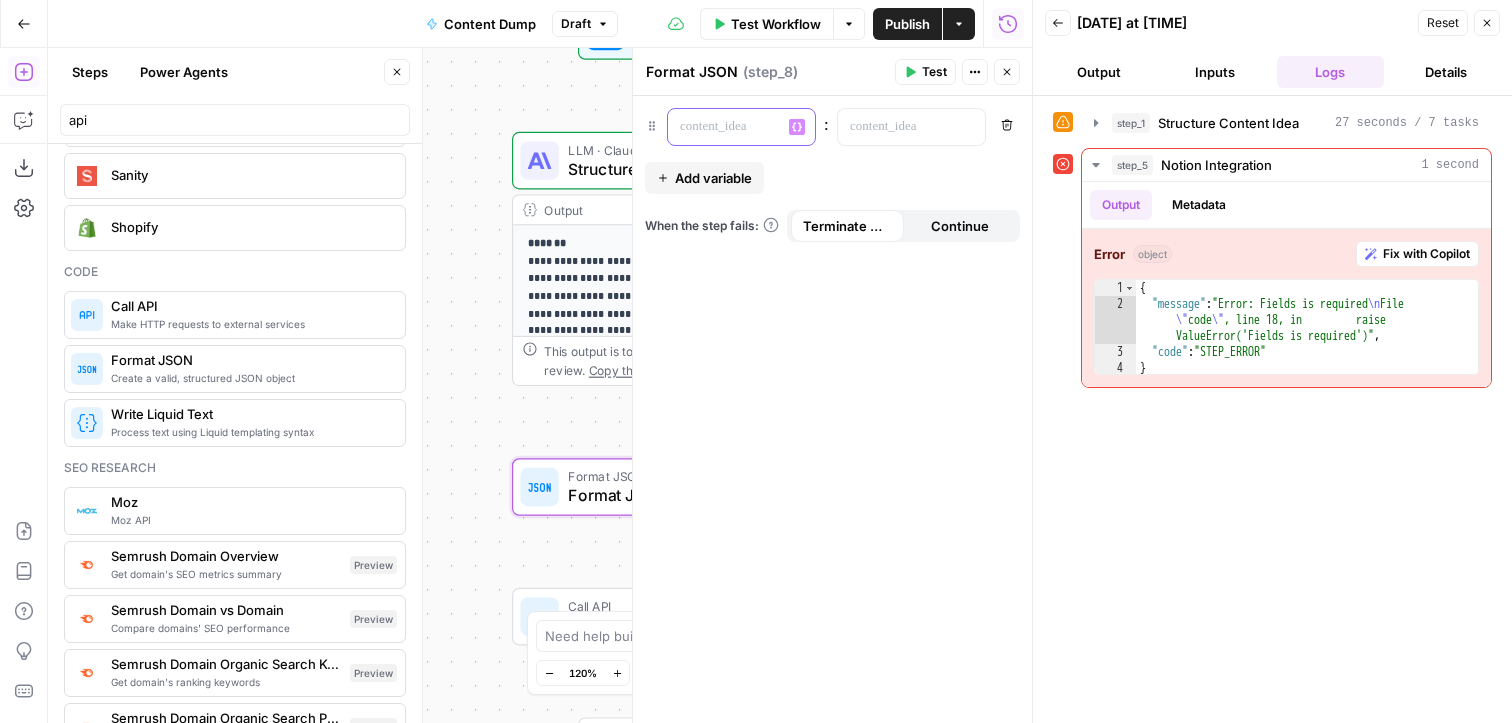 click 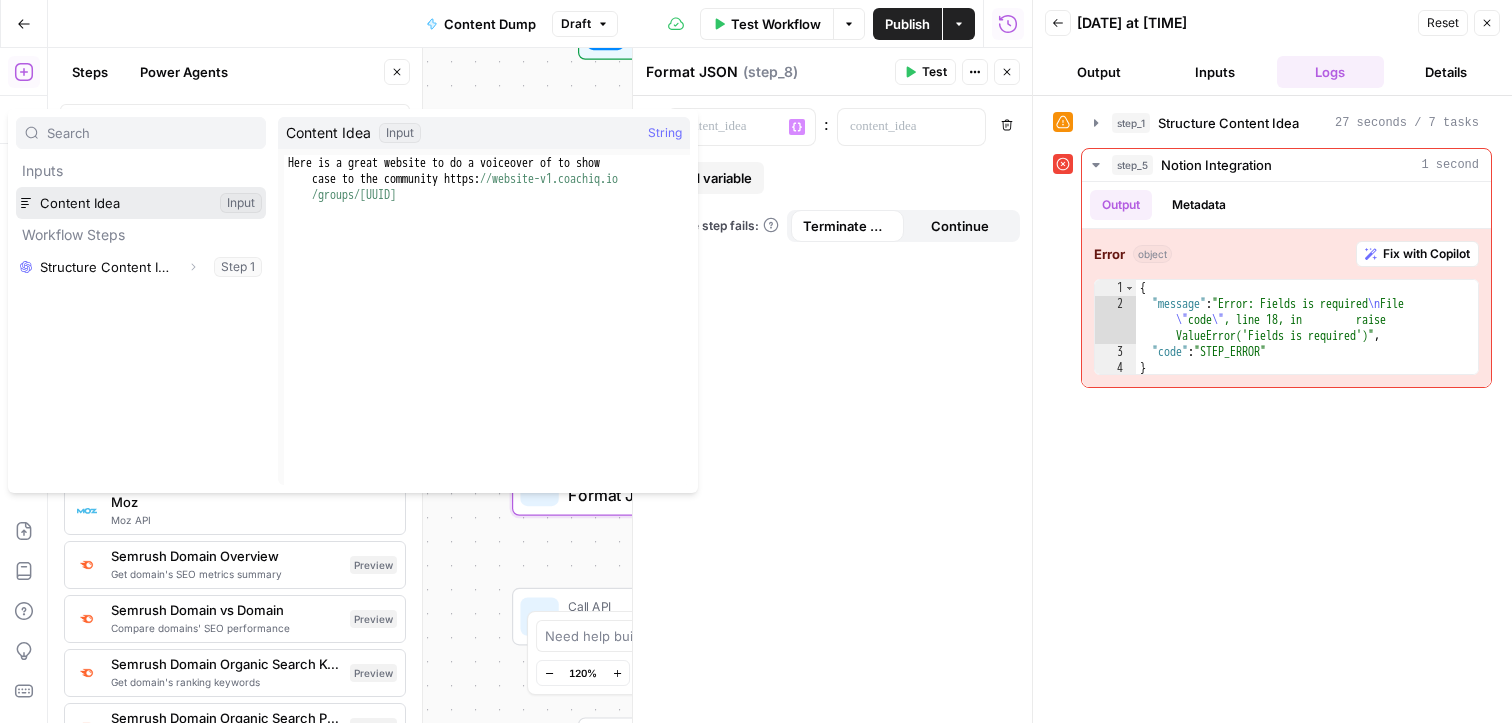 click at bounding box center (141, 203) 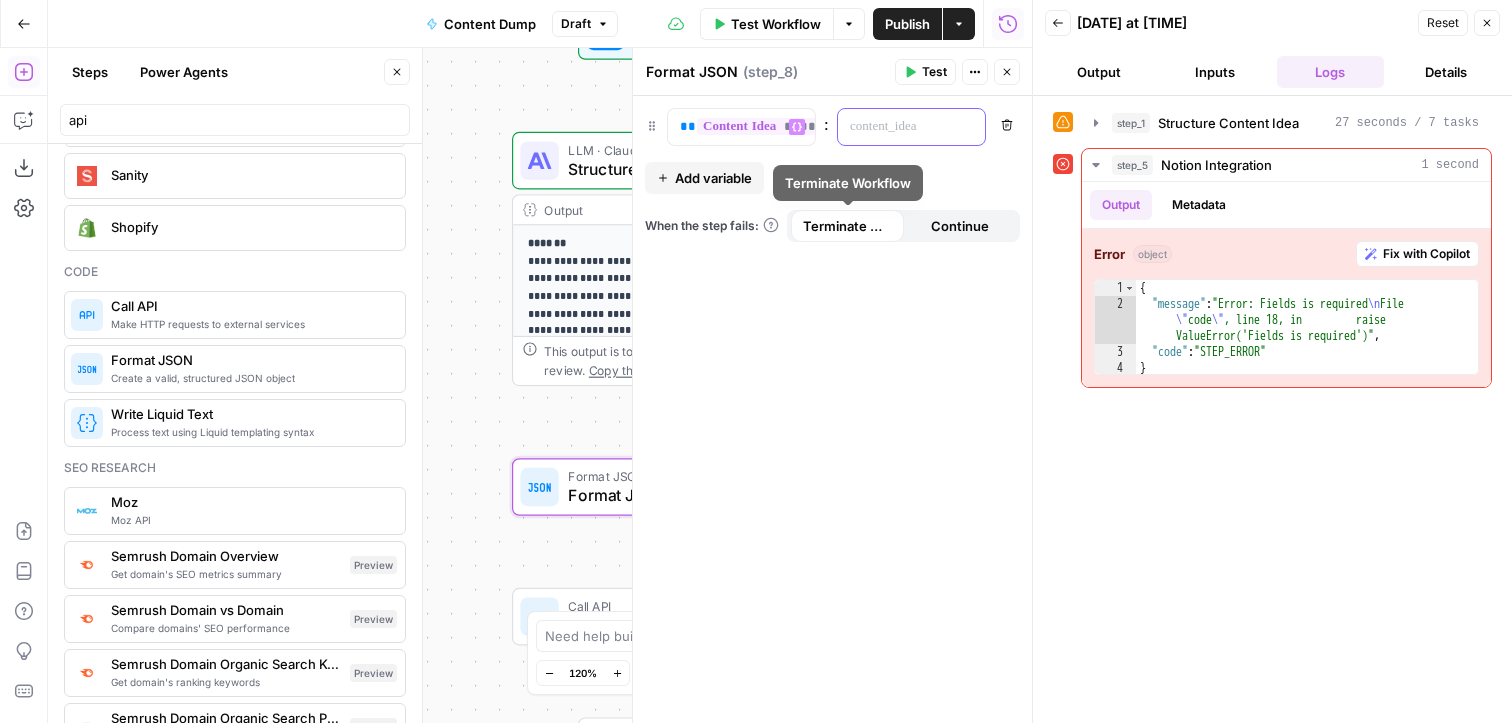 click at bounding box center [895, 127] 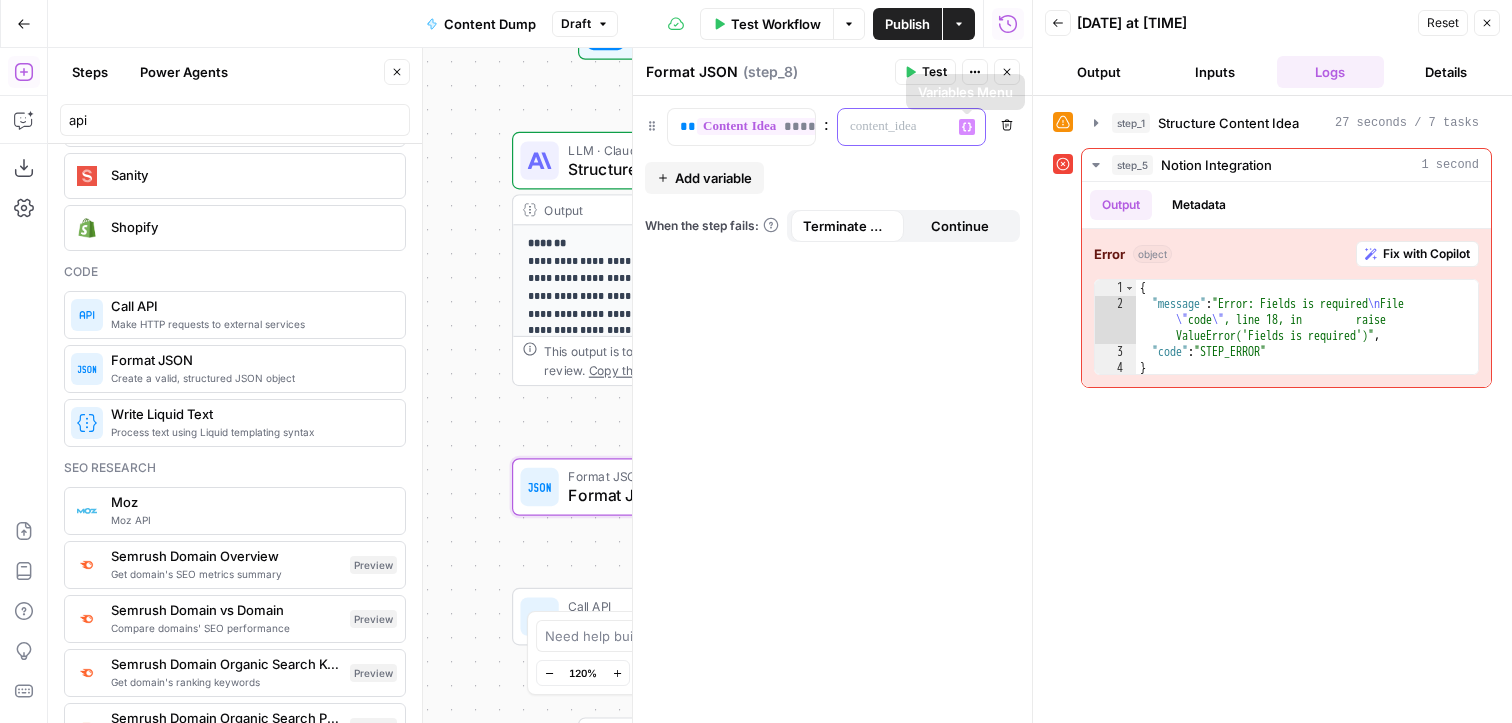 click on "Variables Menu" at bounding box center [967, 127] 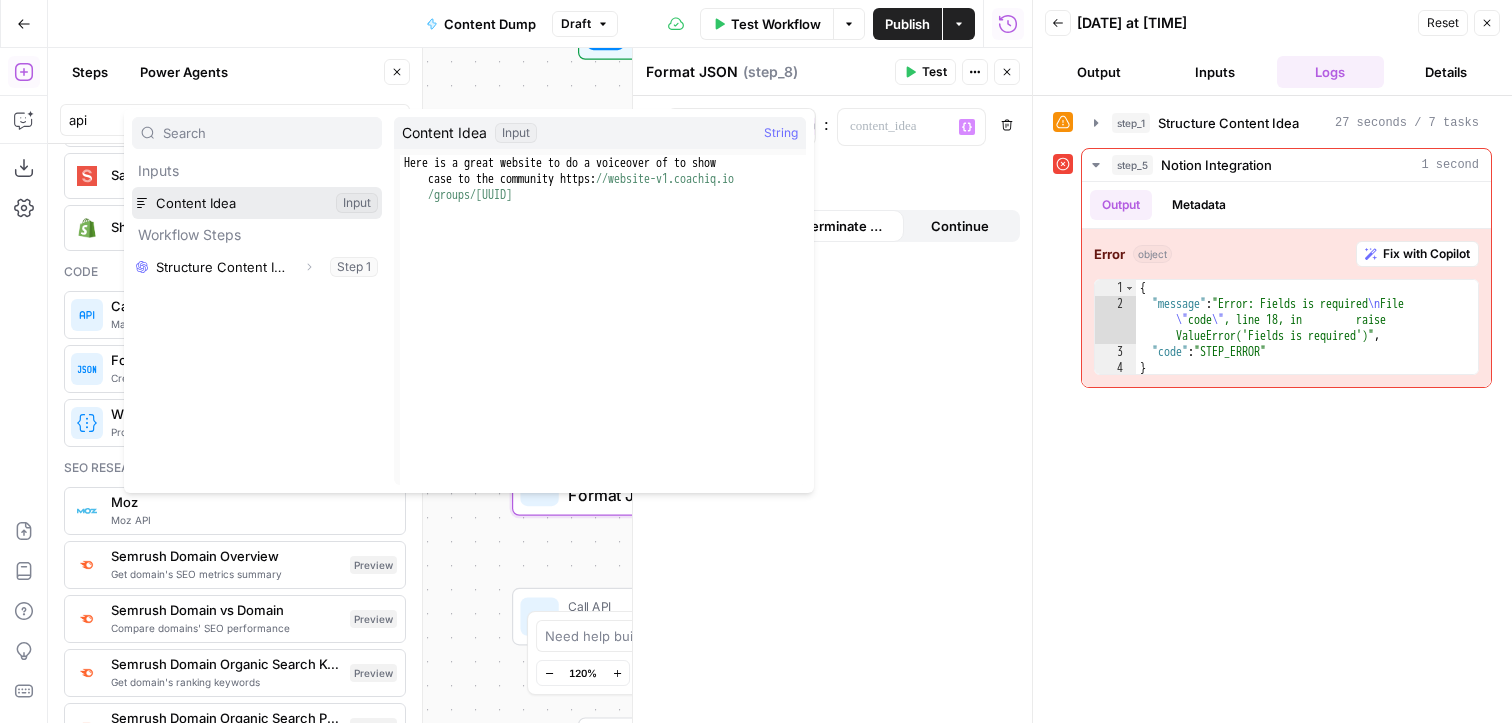 click at bounding box center [257, 203] 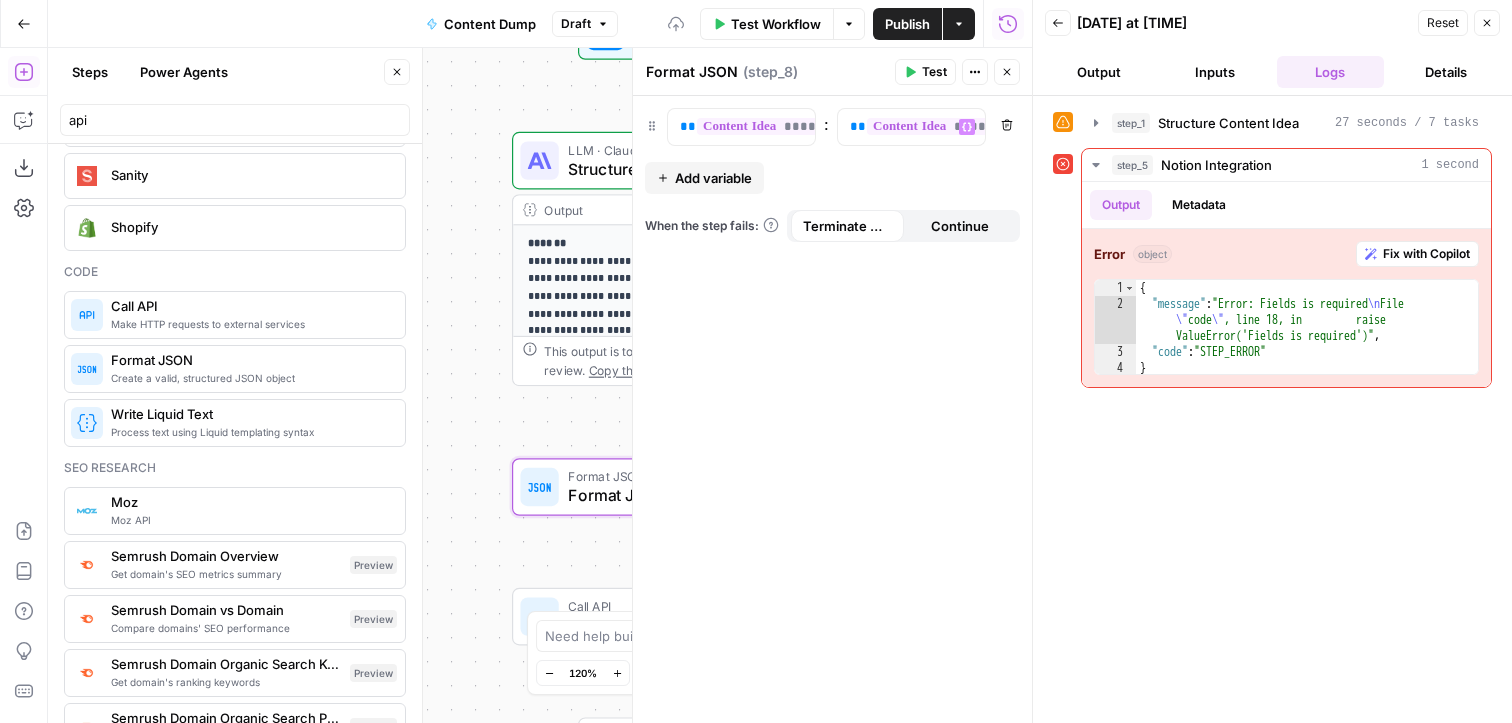 click on "**********" at bounding box center (832, 409) 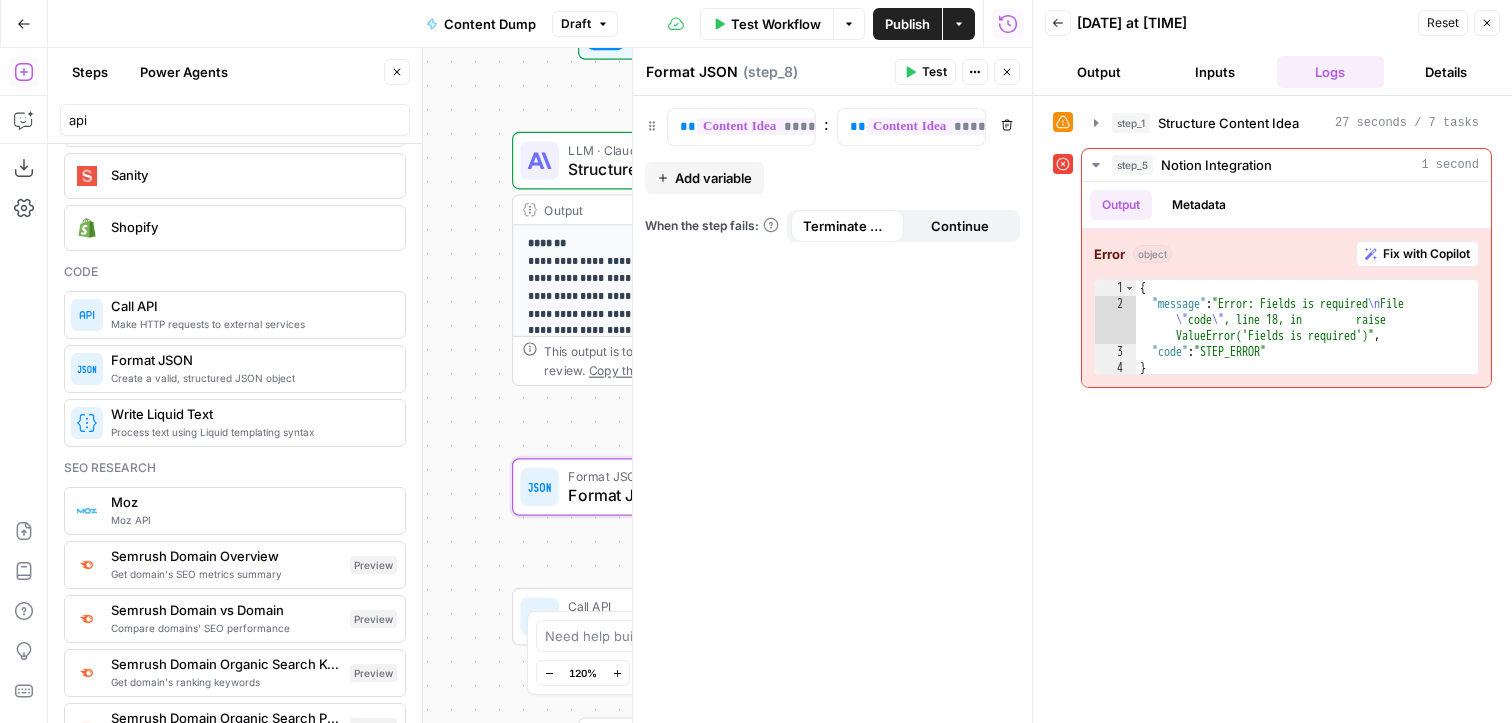 click on "Test Workflow" at bounding box center [776, 24] 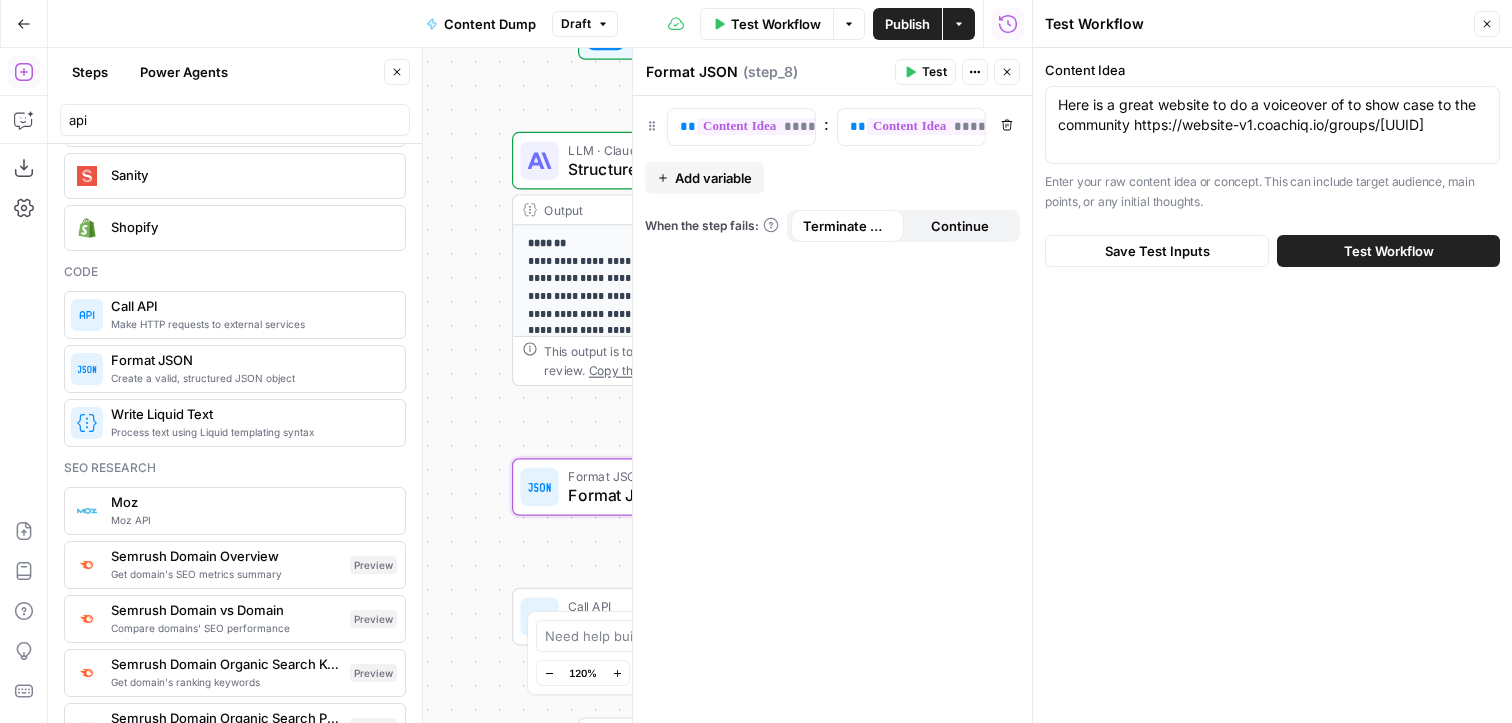click on "Test Workflow" at bounding box center [1388, 251] 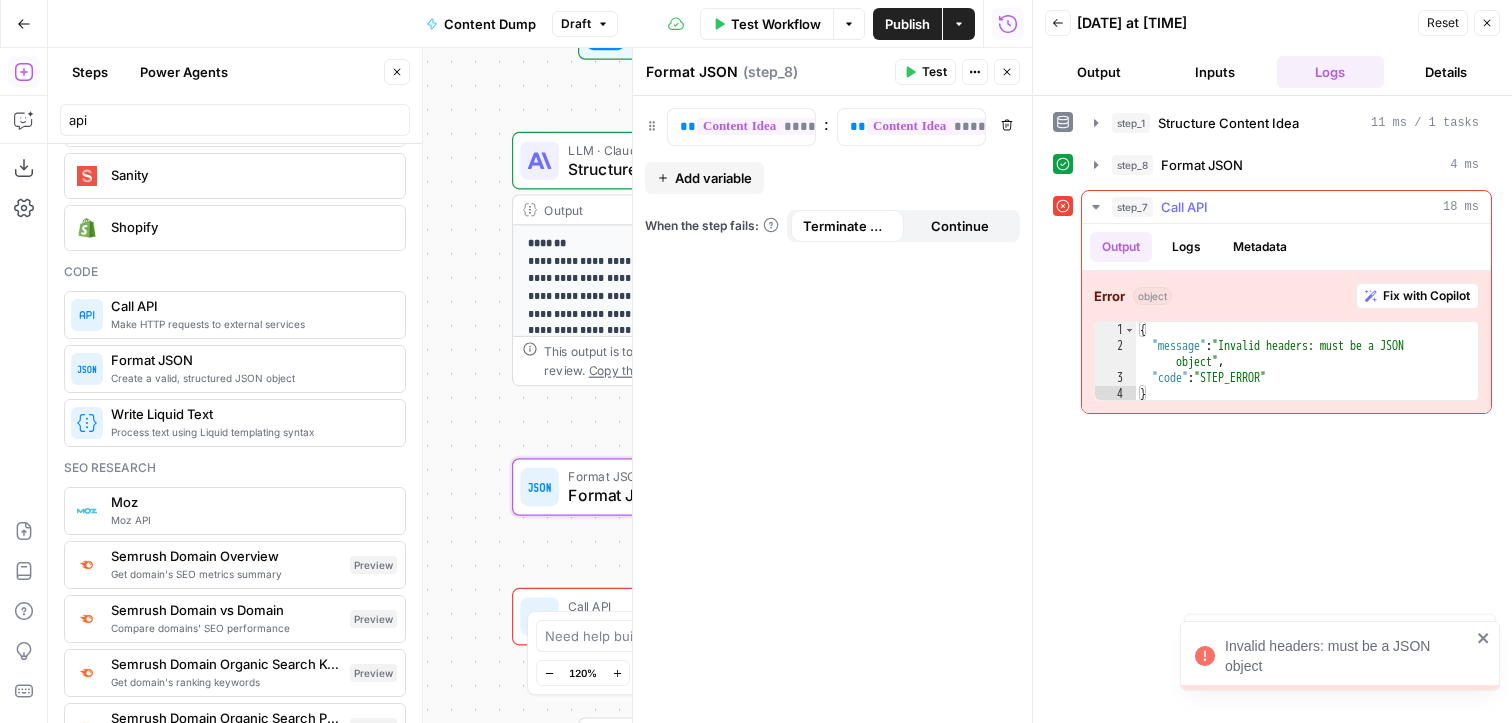 type on "**********" 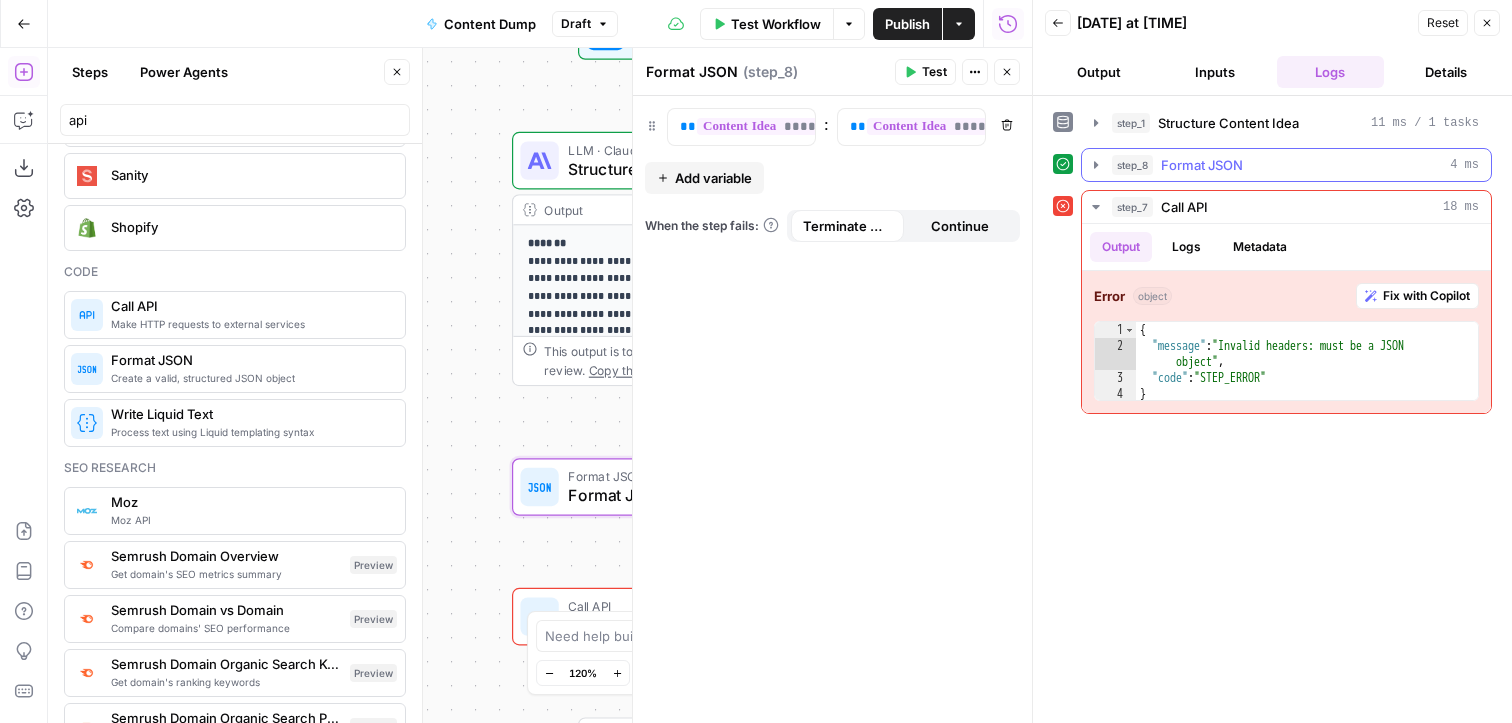 click on "Format JSON" at bounding box center (1202, 165) 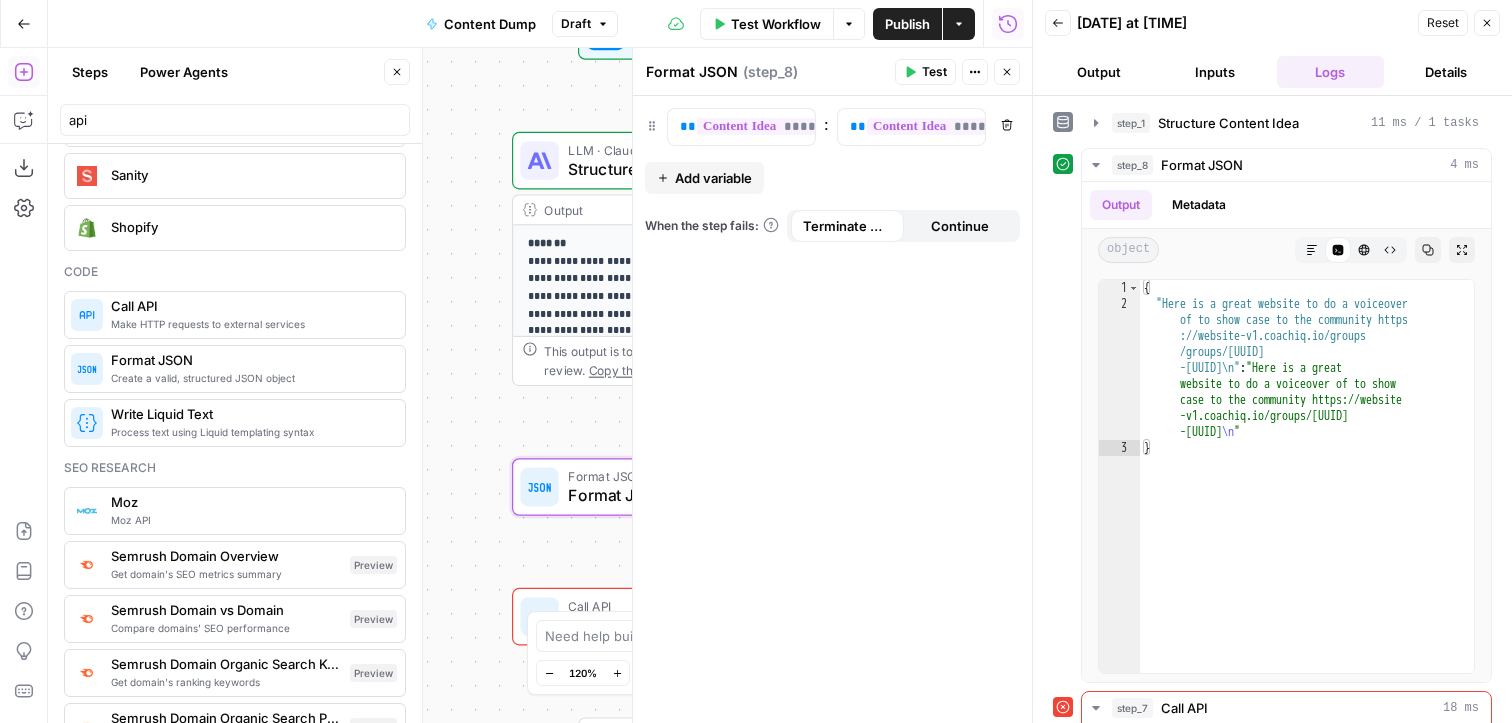 click on "Format JSON Format JSON Step 8 Copy step Delete step Add Note Test" at bounding box center (696, 487) 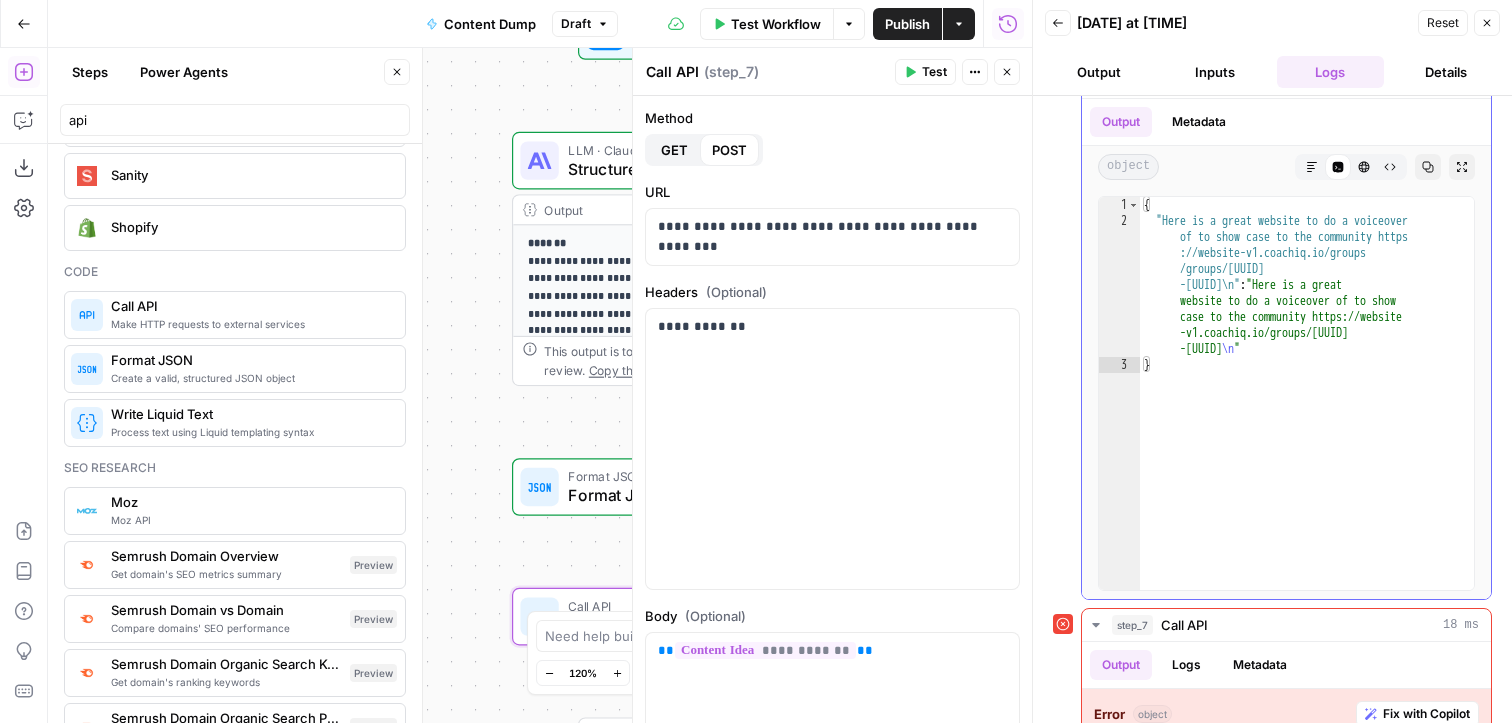 scroll, scrollTop: 202, scrollLeft: 0, axis: vertical 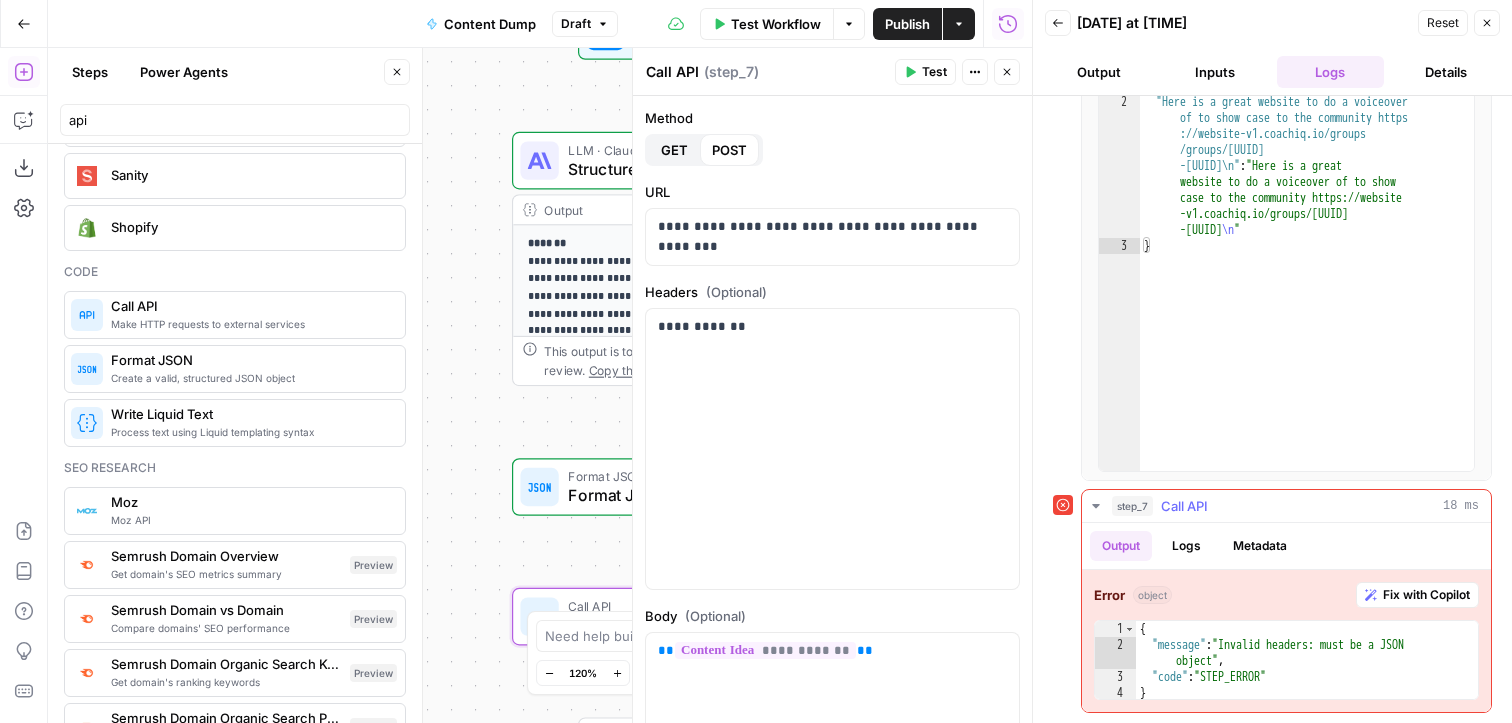 click on "Fix with Copilot" at bounding box center [1417, 595] 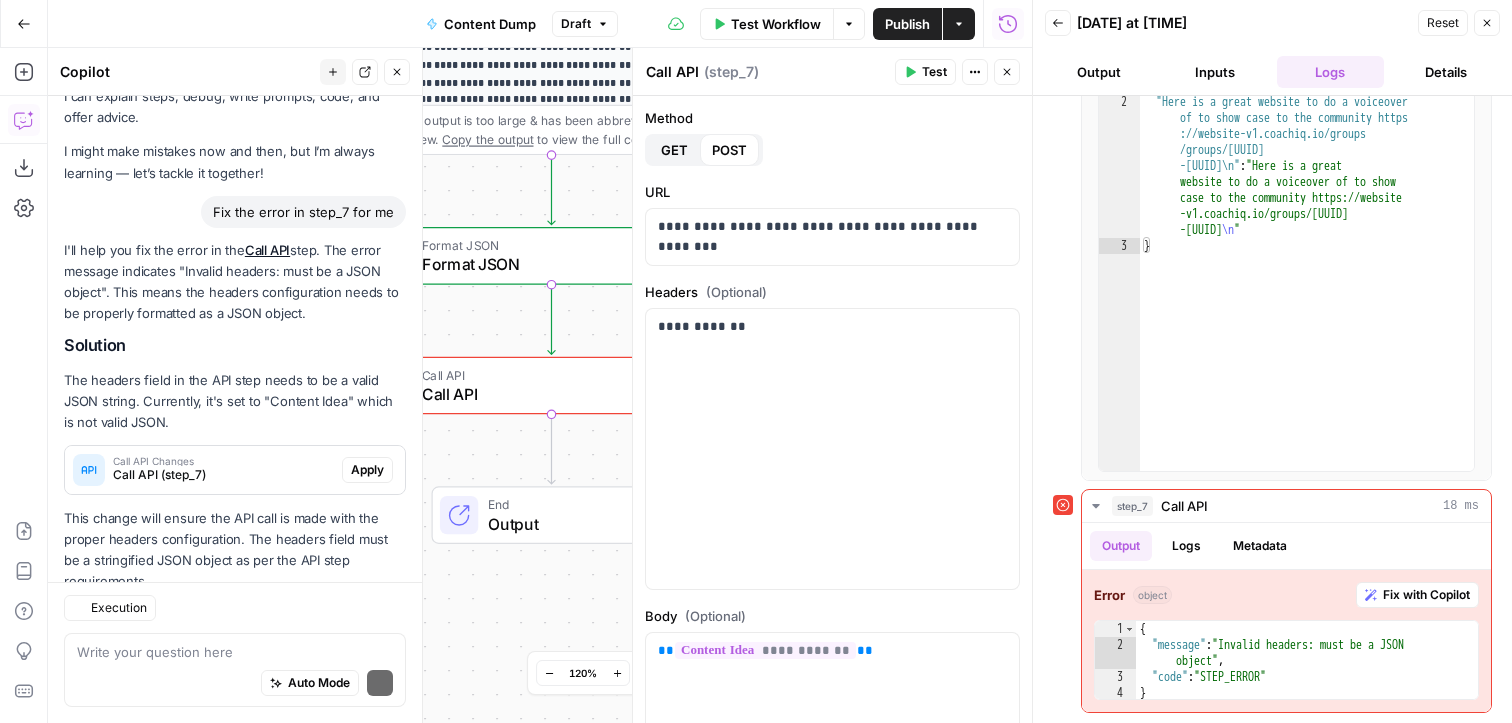 scroll, scrollTop: 118, scrollLeft: 0, axis: vertical 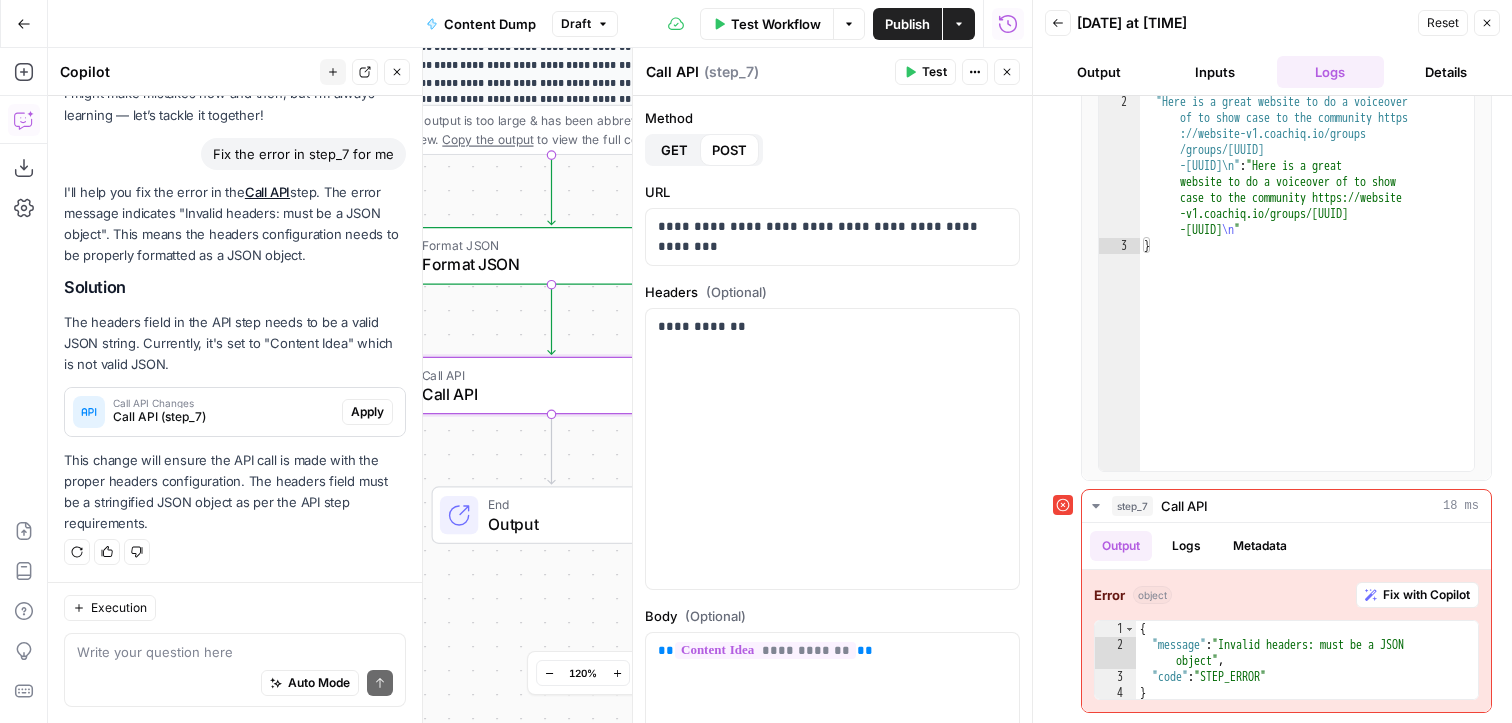 click on "Apply" at bounding box center (367, 412) 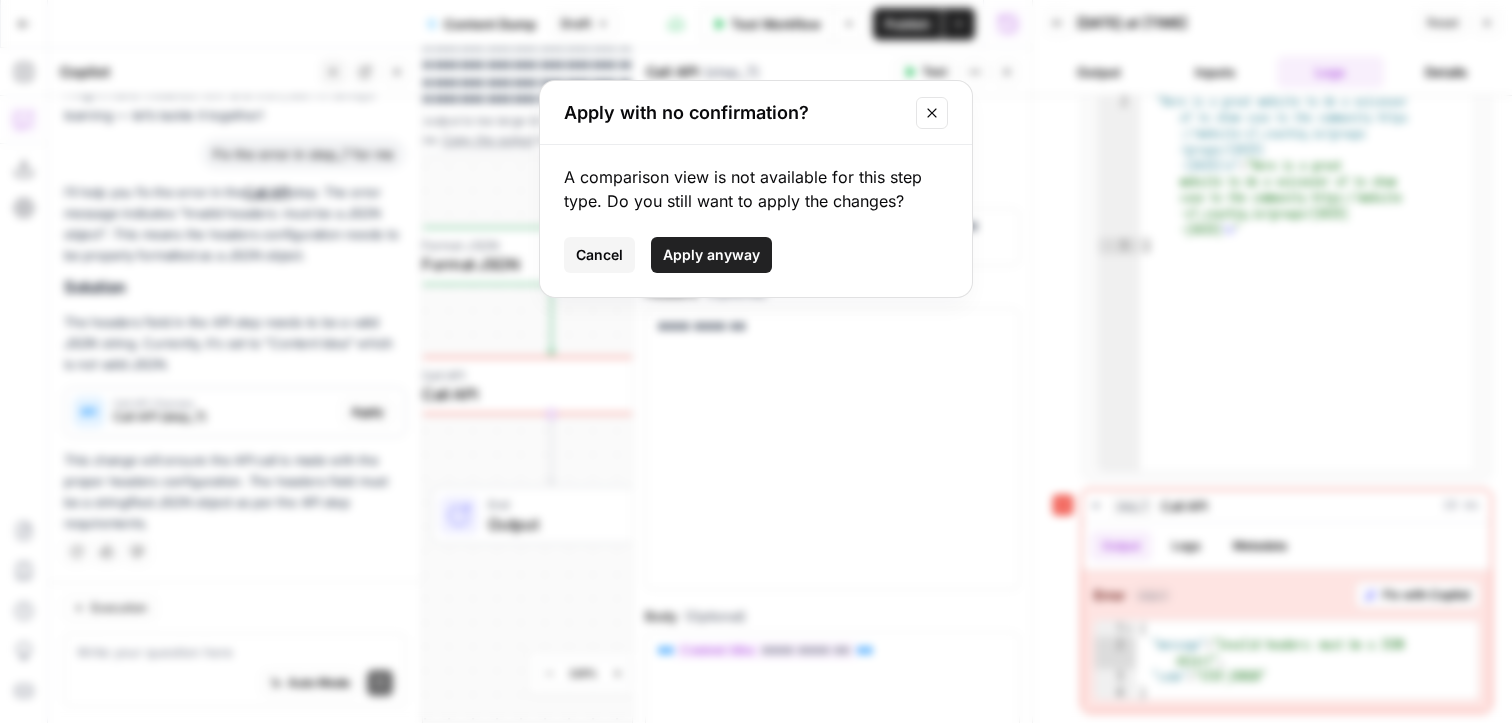 click on "Apply anyway" at bounding box center (711, 255) 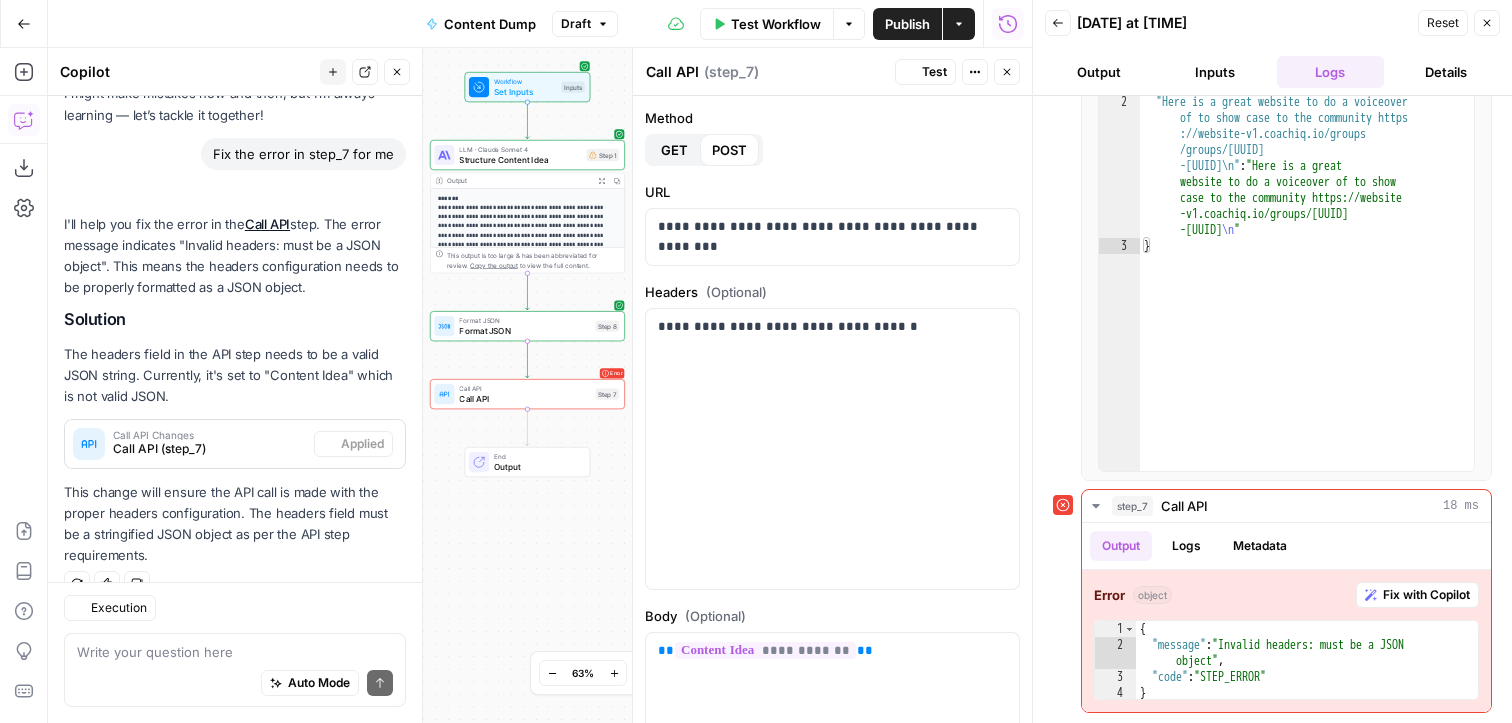 scroll, scrollTop: 150, scrollLeft: 0, axis: vertical 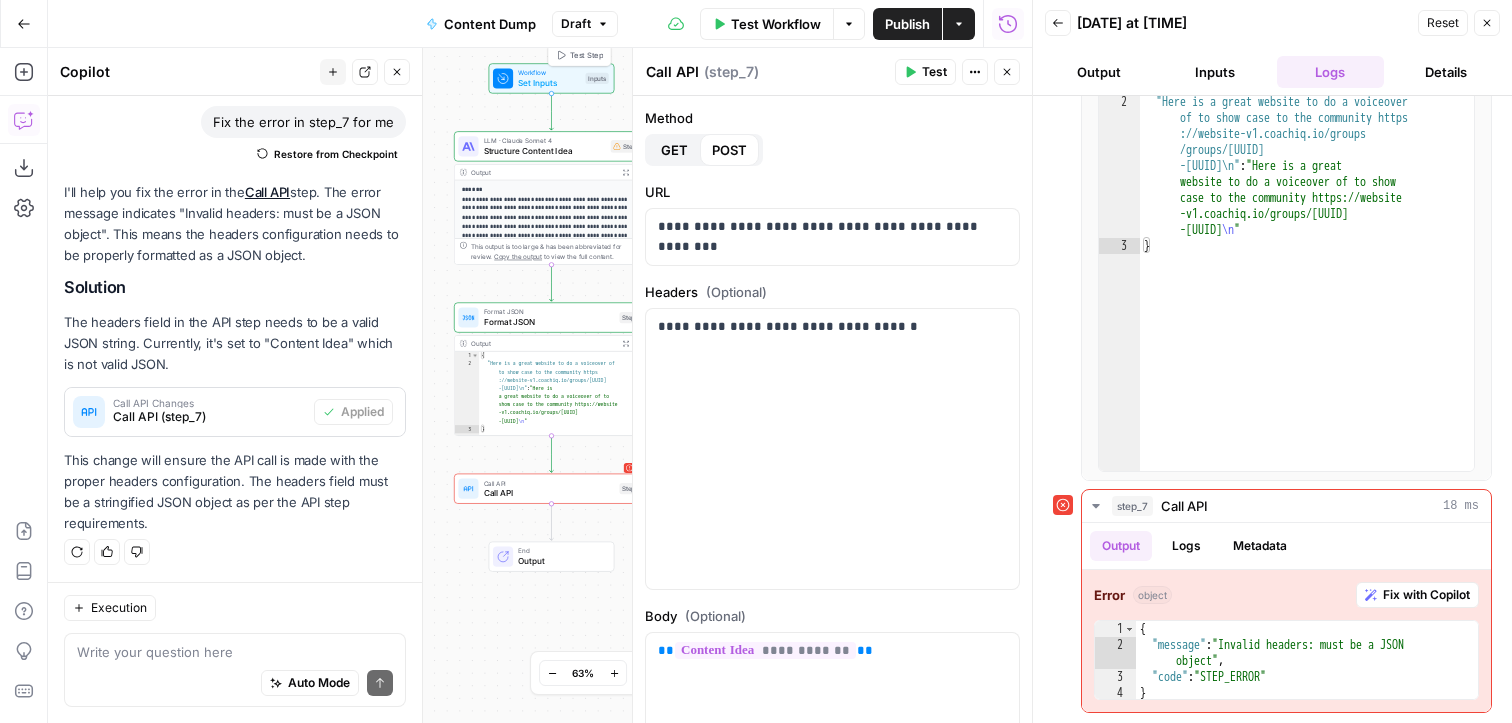 click on "Set Inputs" at bounding box center [549, 83] 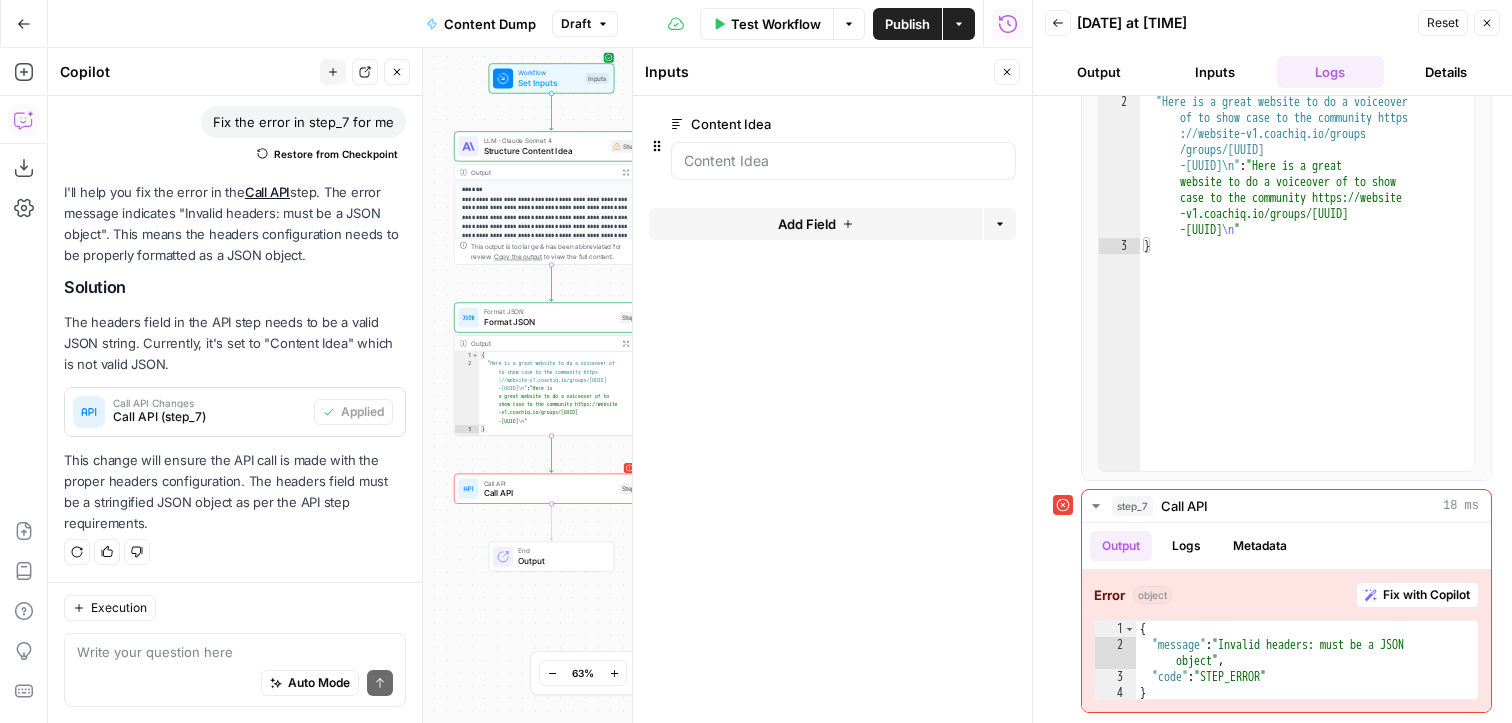 click on "Structure Content Idea" at bounding box center [545, 151] 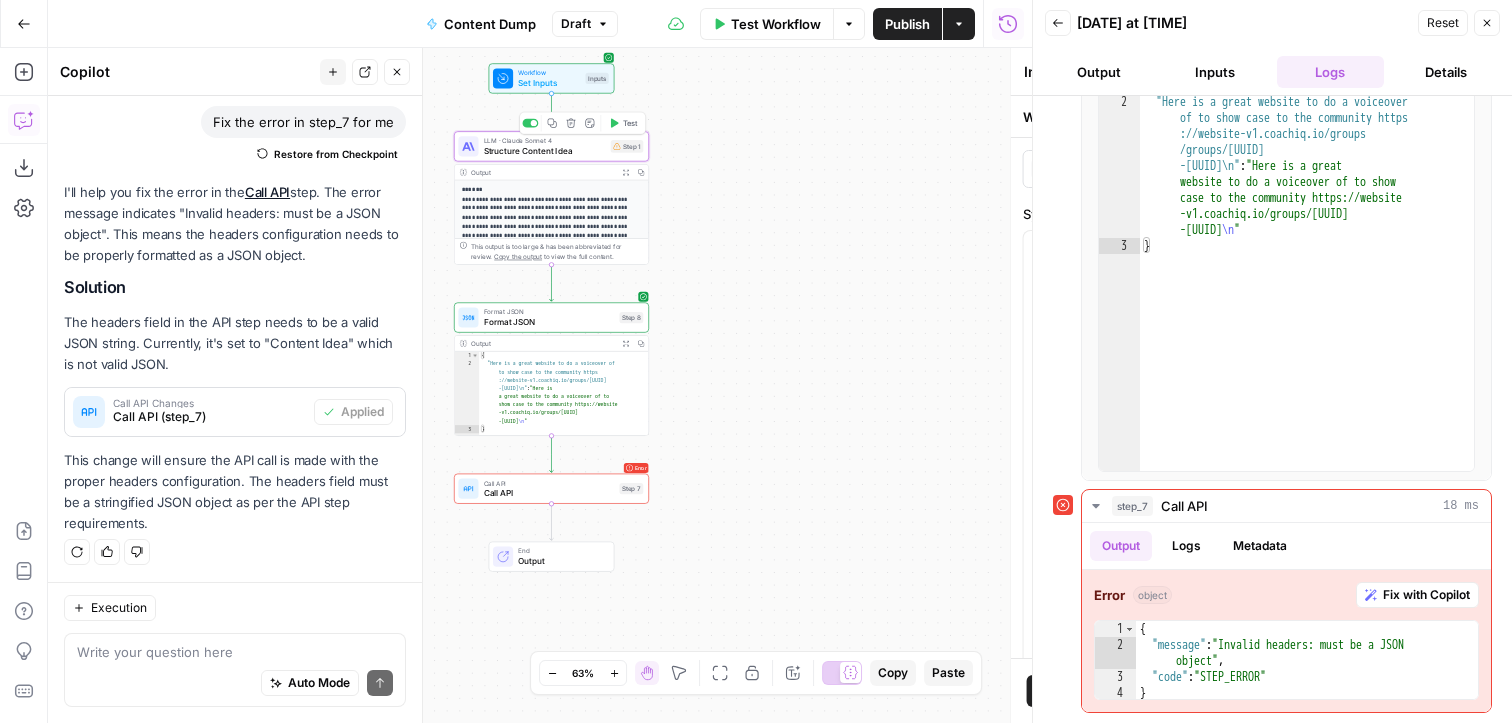 type on "Structure Content Idea" 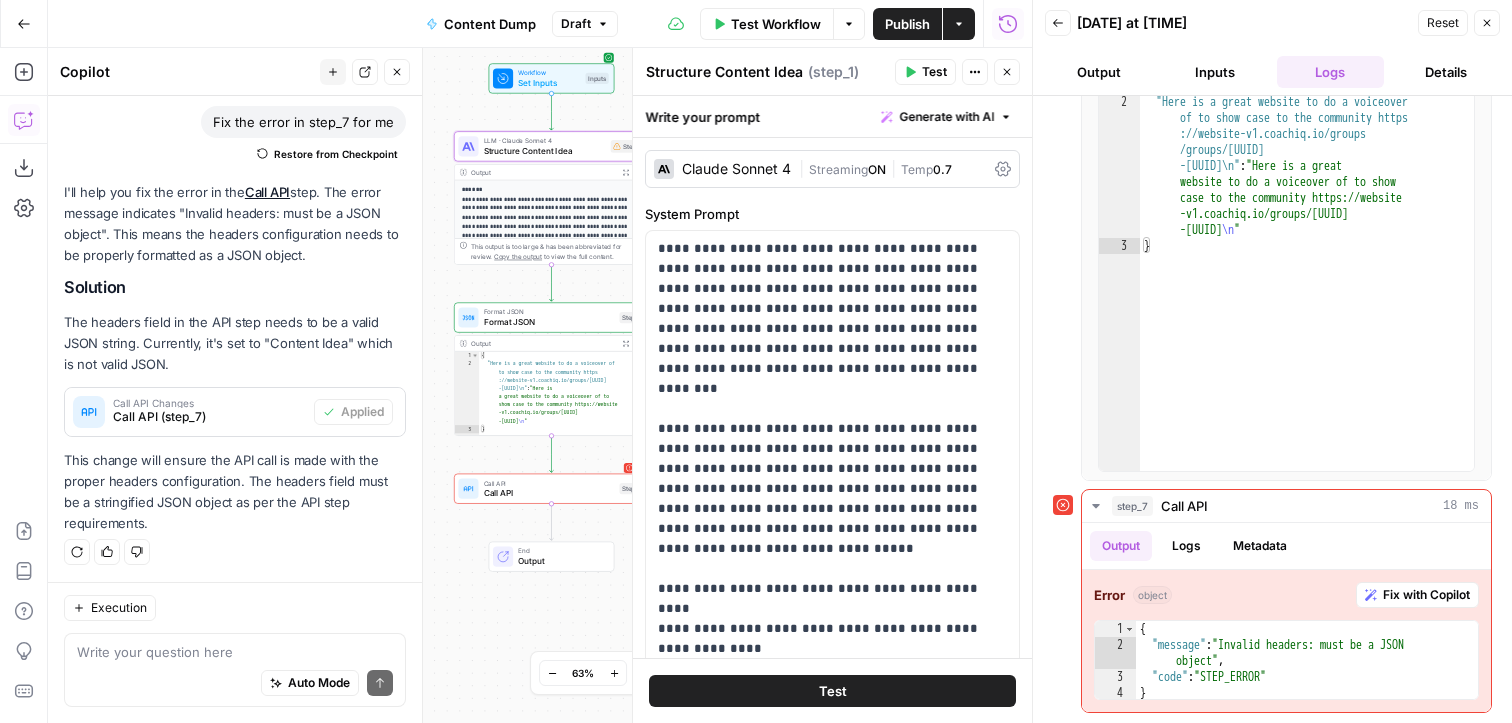 click on "Publish" at bounding box center (907, 24) 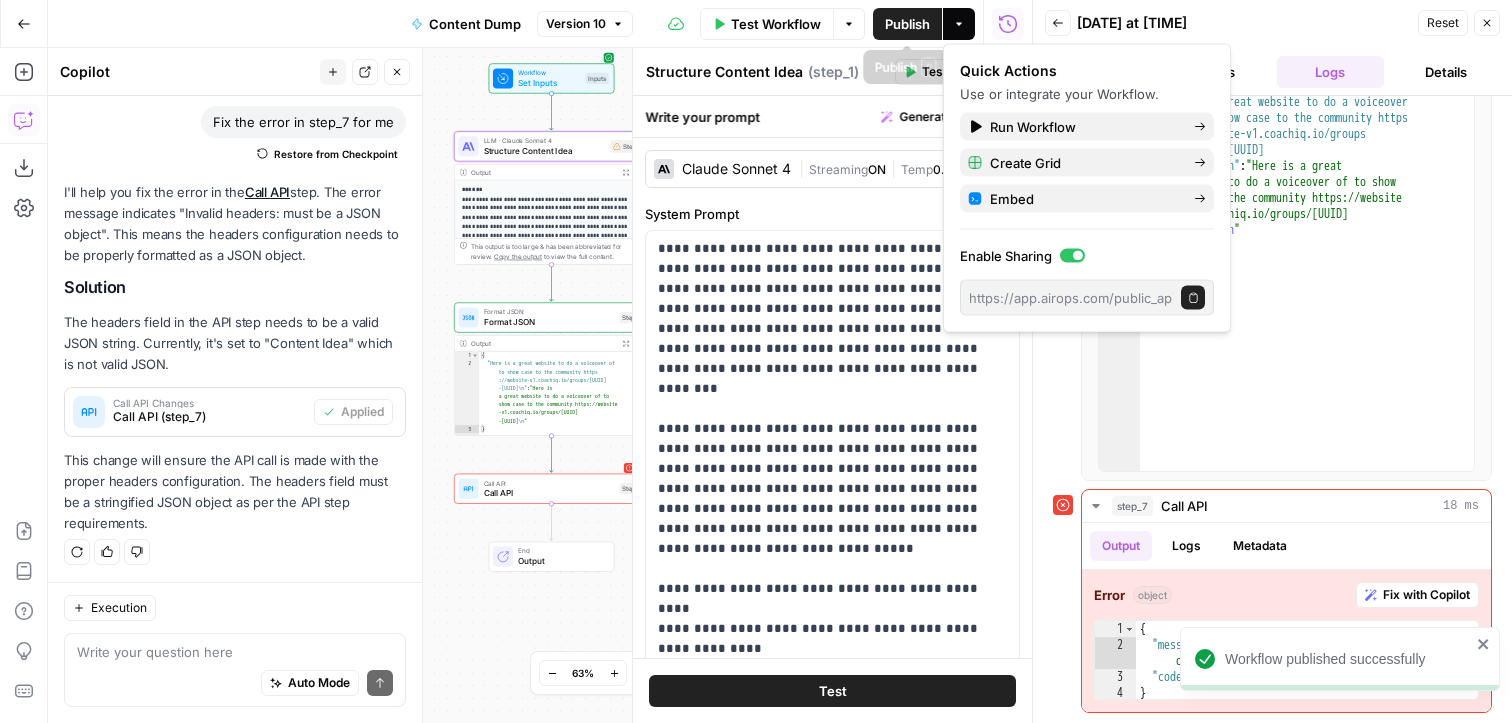 click on "Test Workflow" at bounding box center (776, 24) 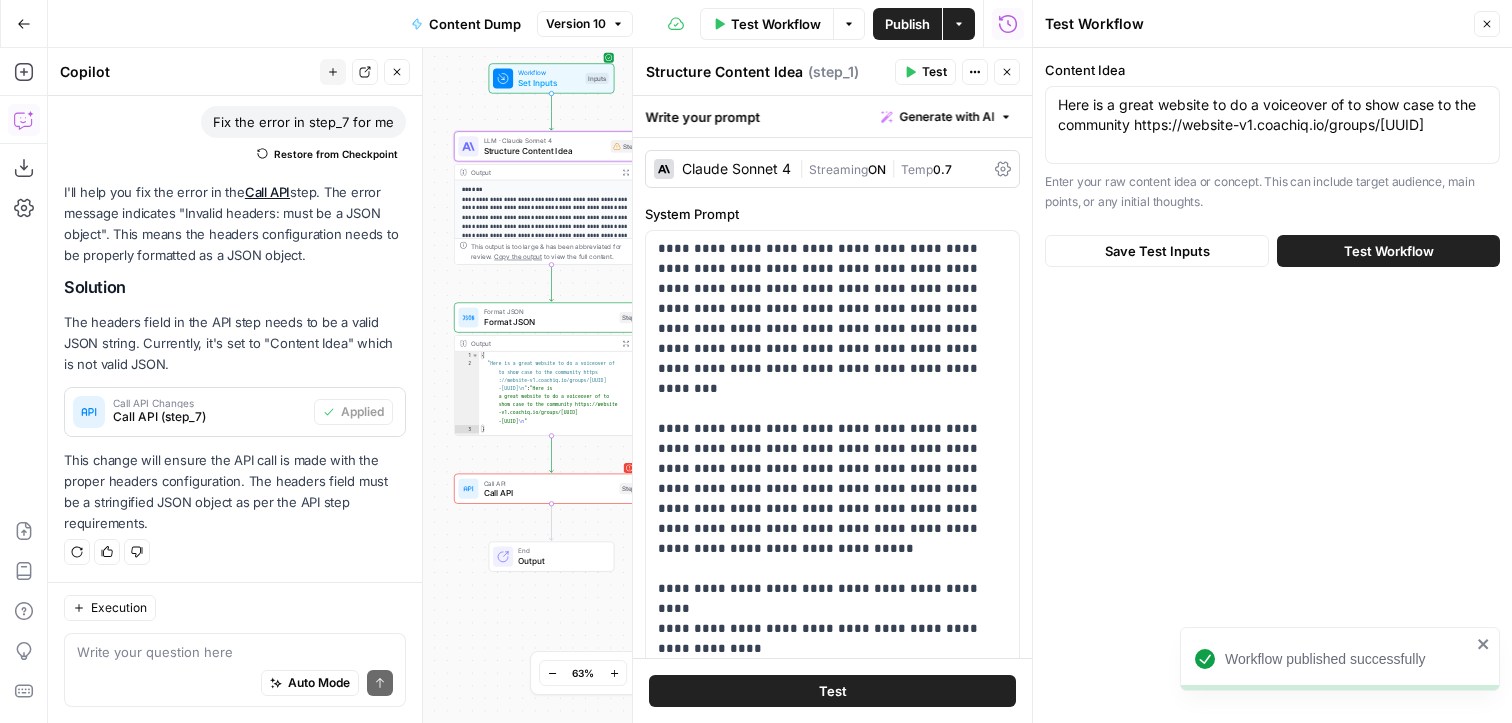 click on "Test Workflow" at bounding box center [1389, 251] 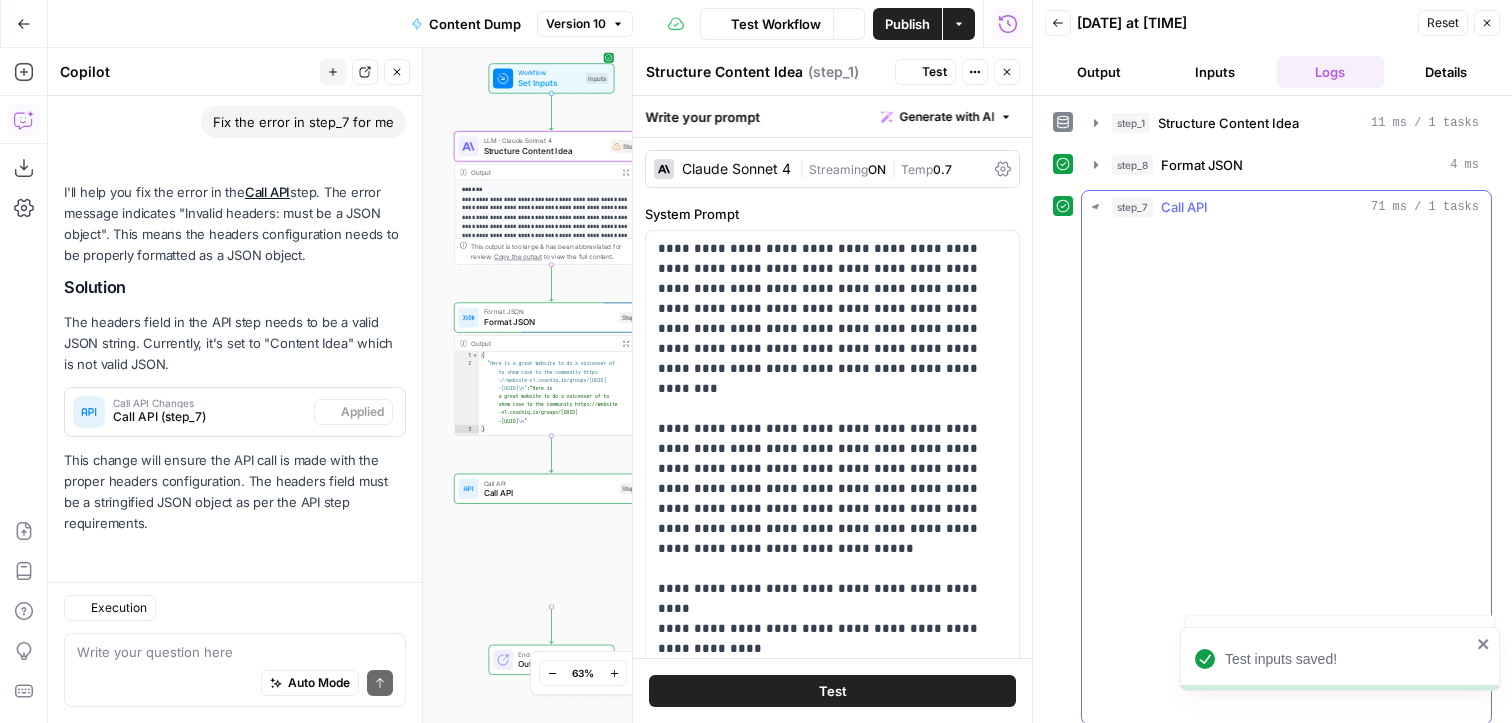scroll, scrollTop: 150, scrollLeft: 0, axis: vertical 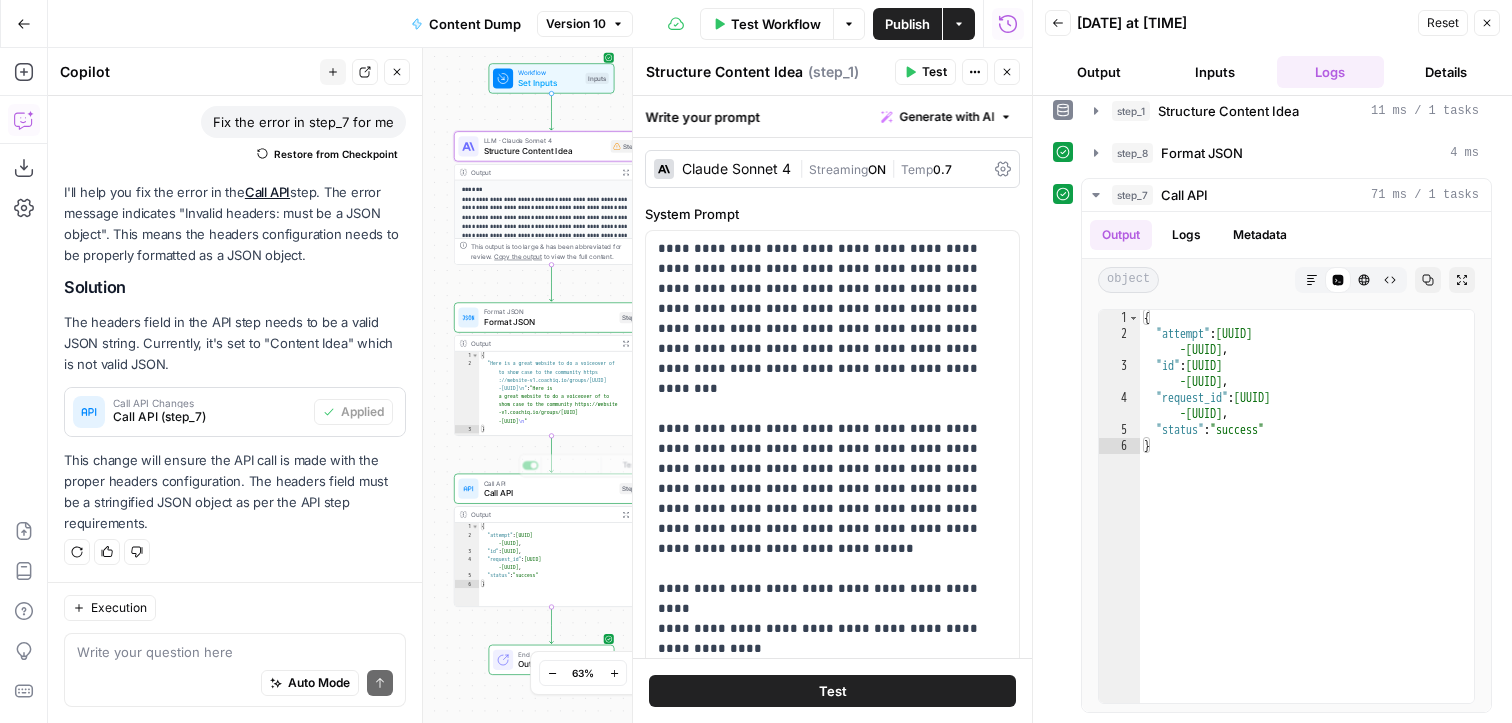 type on "**********" 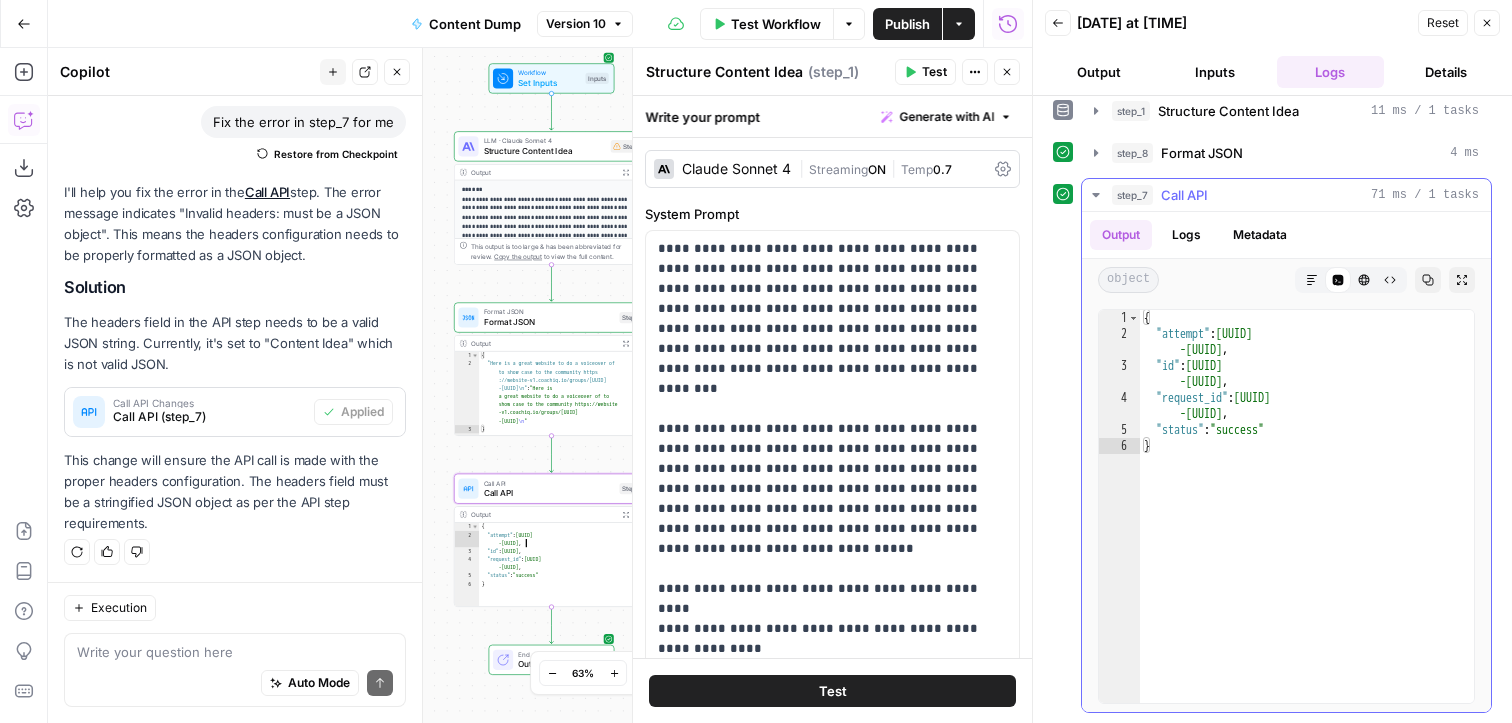 scroll, scrollTop: 0, scrollLeft: 0, axis: both 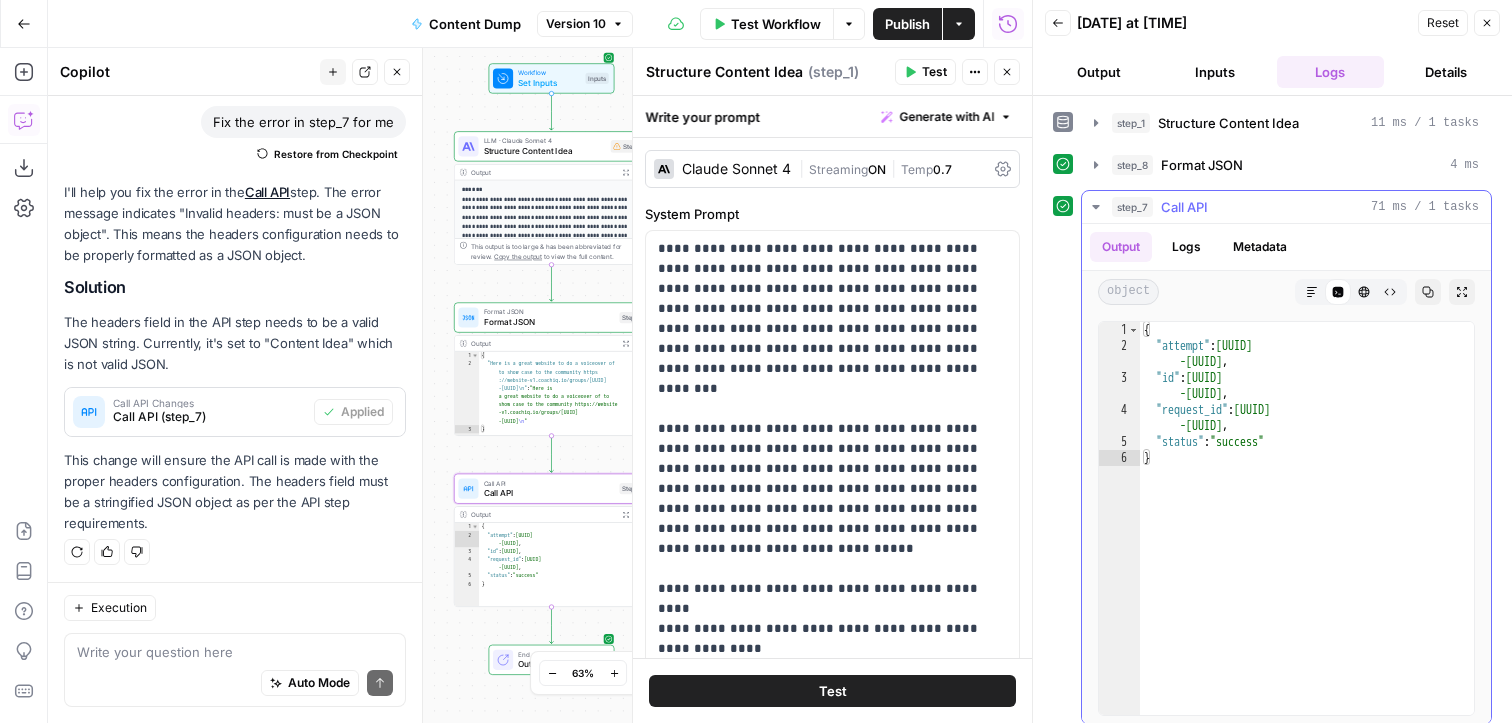 click on "Logs" at bounding box center (1186, 247) 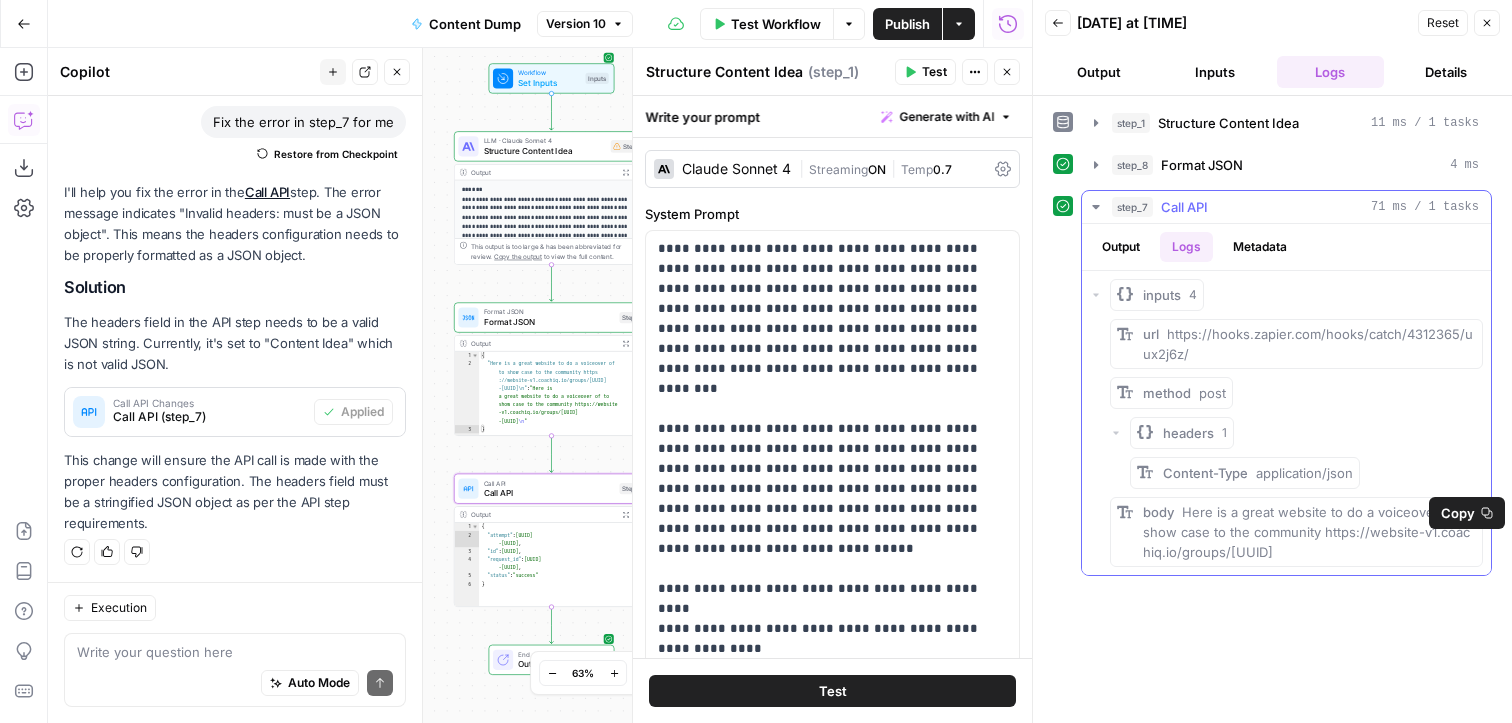 click on "body Here is a great website to do a voiceover of to show case to the community https://website-v1.coachiq.io/groups/[UUID]" at bounding box center [1309, 532] 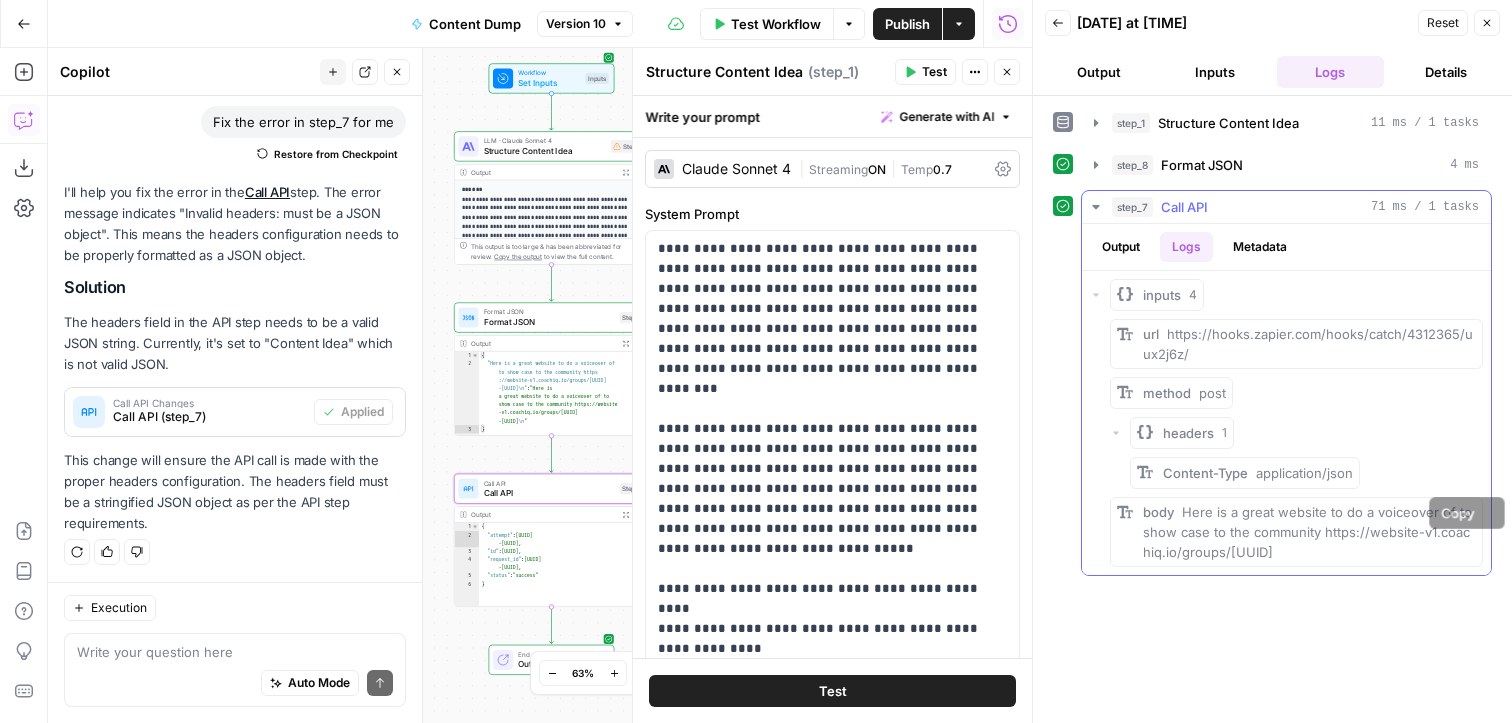 click on "body" at bounding box center [1158, 512] 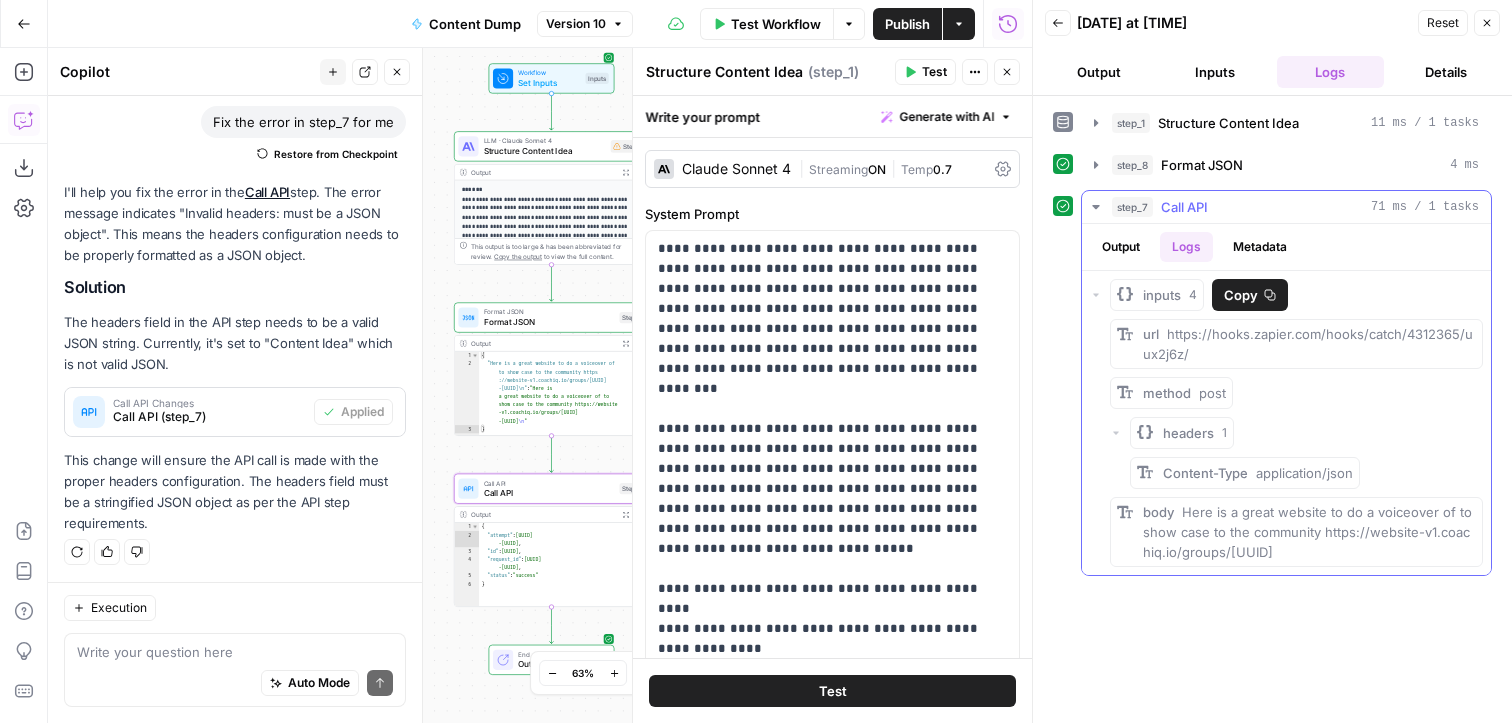 click on "inputs 4 url https://hooks.zapier.com/hooks/catch/4312365/uux2j6z/ method post headers 1 Content-Type application/json body Here is a great website to do a voiceover of to show case to the community https://website-v1.coachiq.io/groups/[UUID]" at bounding box center (1286, 423) 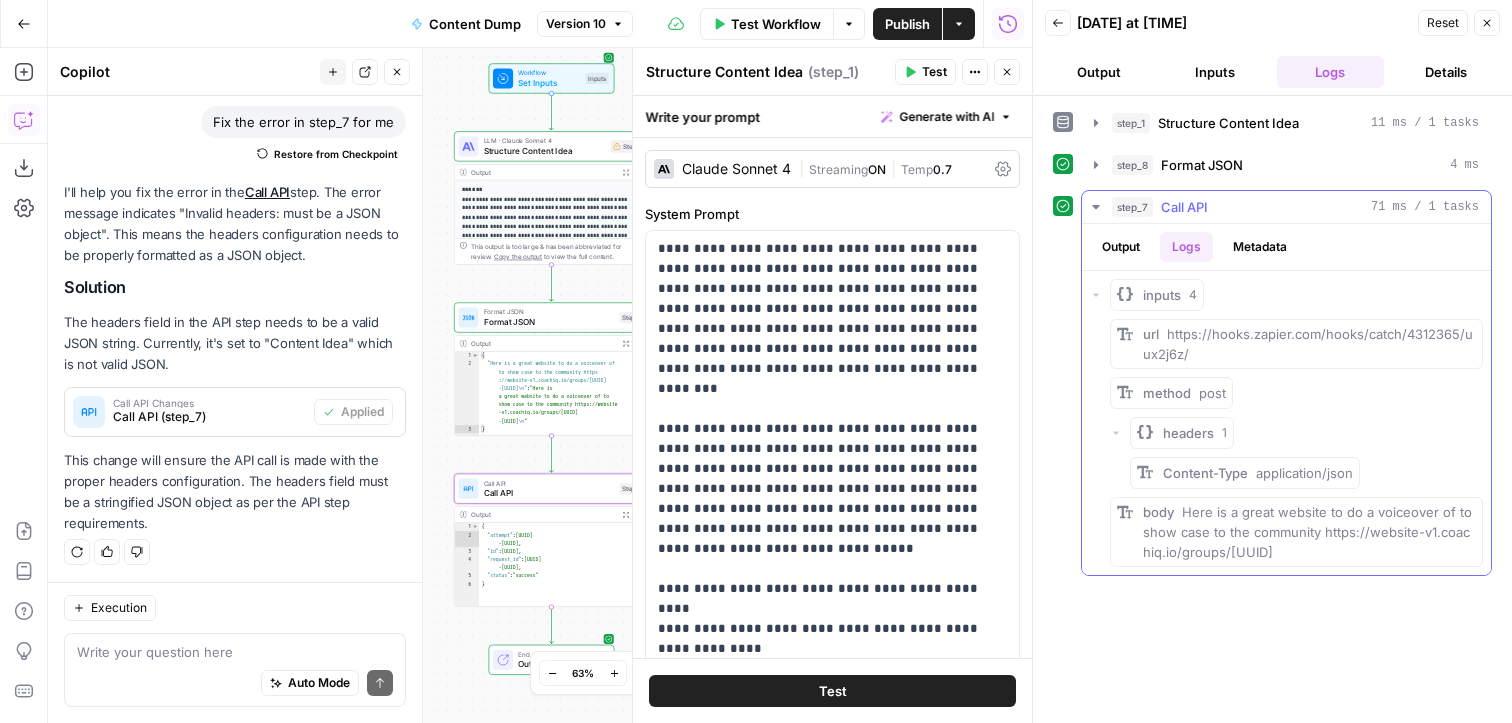click on "inputs 4 url https://hooks.zapier.com/hooks/catch/4312365/uux2j6z/ method post headers 1 Content-Type application/json body Here is a great website to do a voiceover of to show case to the community https://website-v1.coachiq.io/groups/[UUID]" at bounding box center (1286, 423) 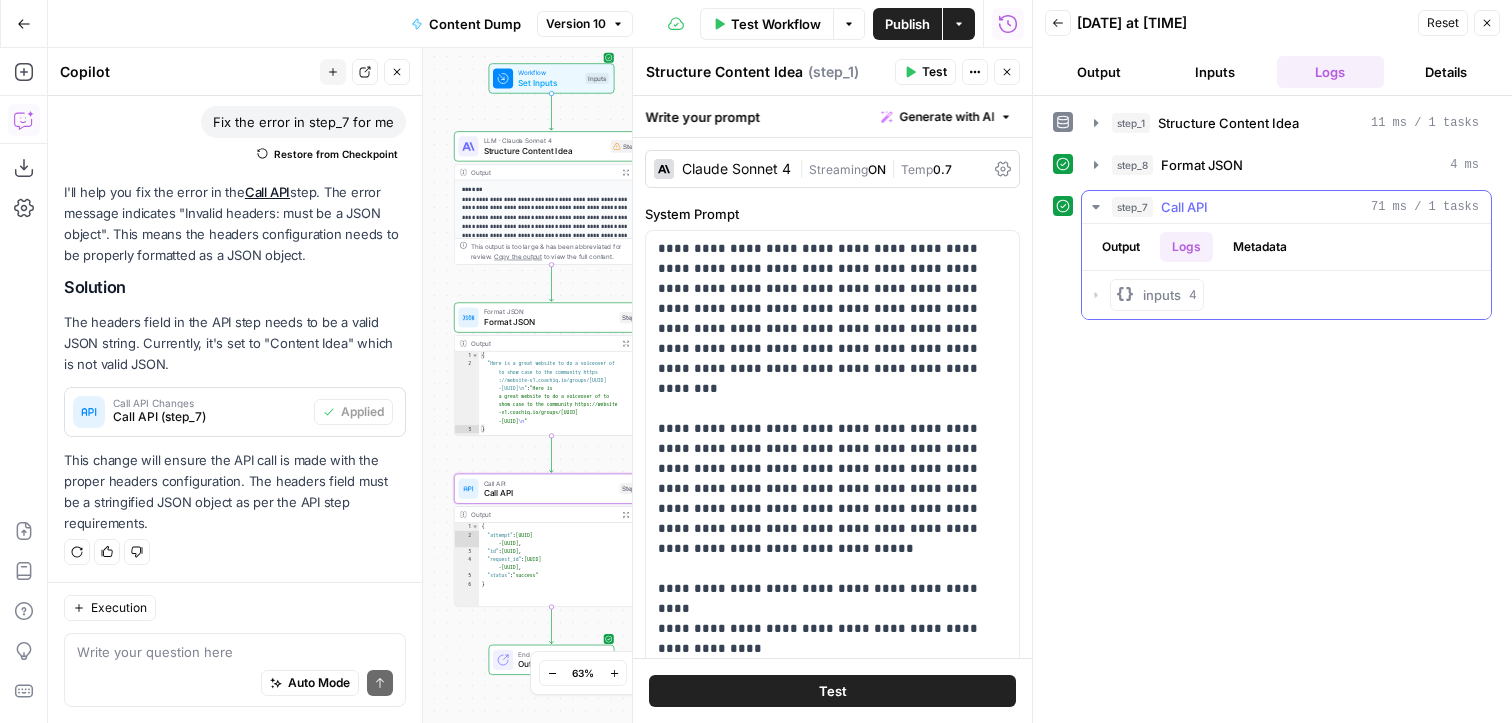 click 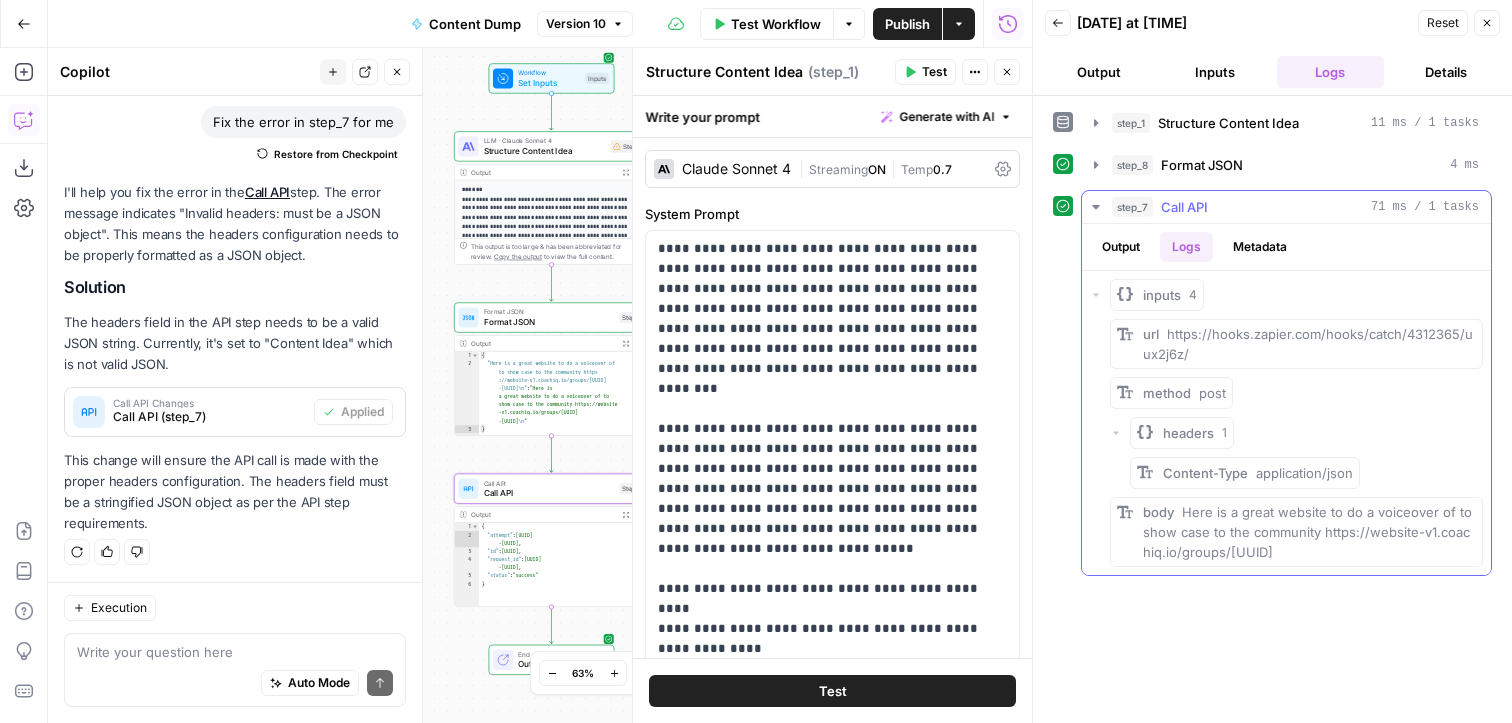 click on "Copy" at bounding box center (1458, 513) 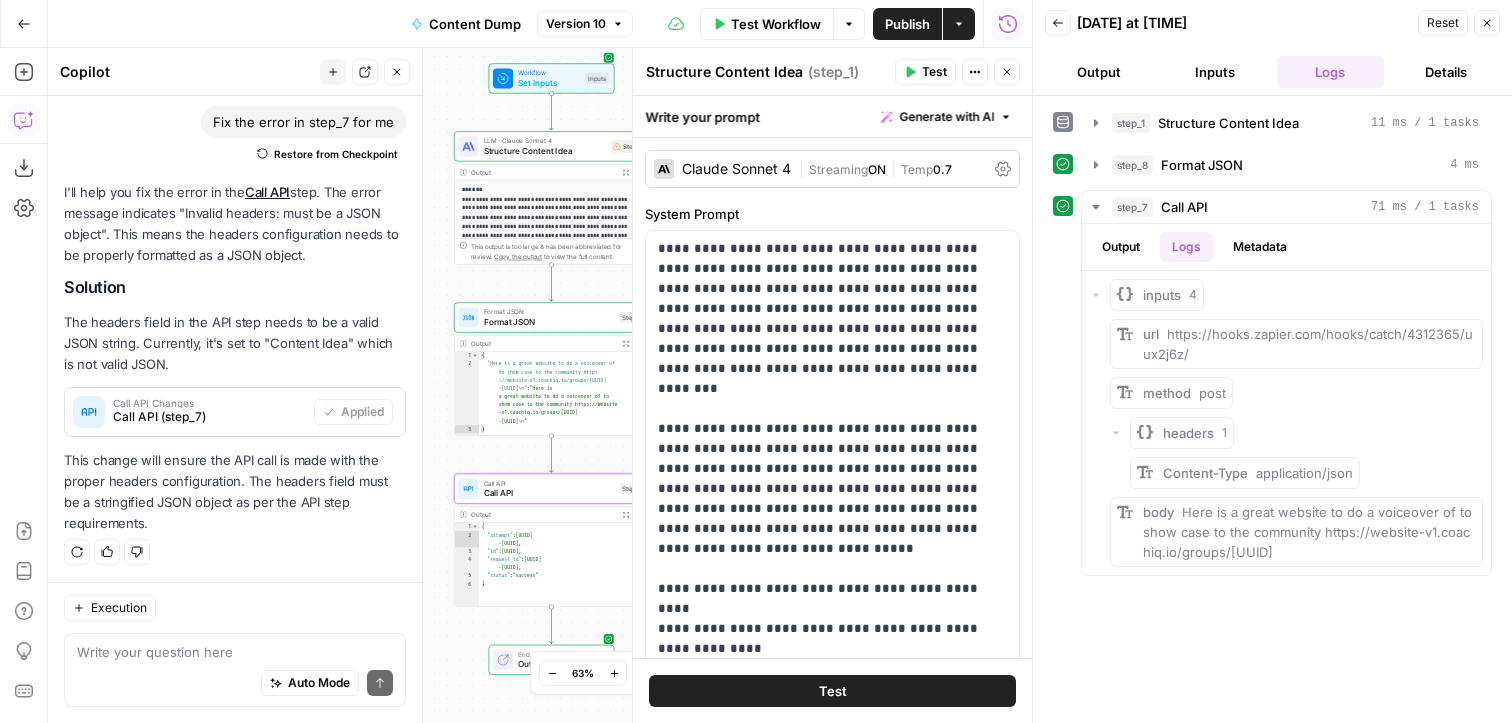 click on "Test Workflow" at bounding box center [767, 24] 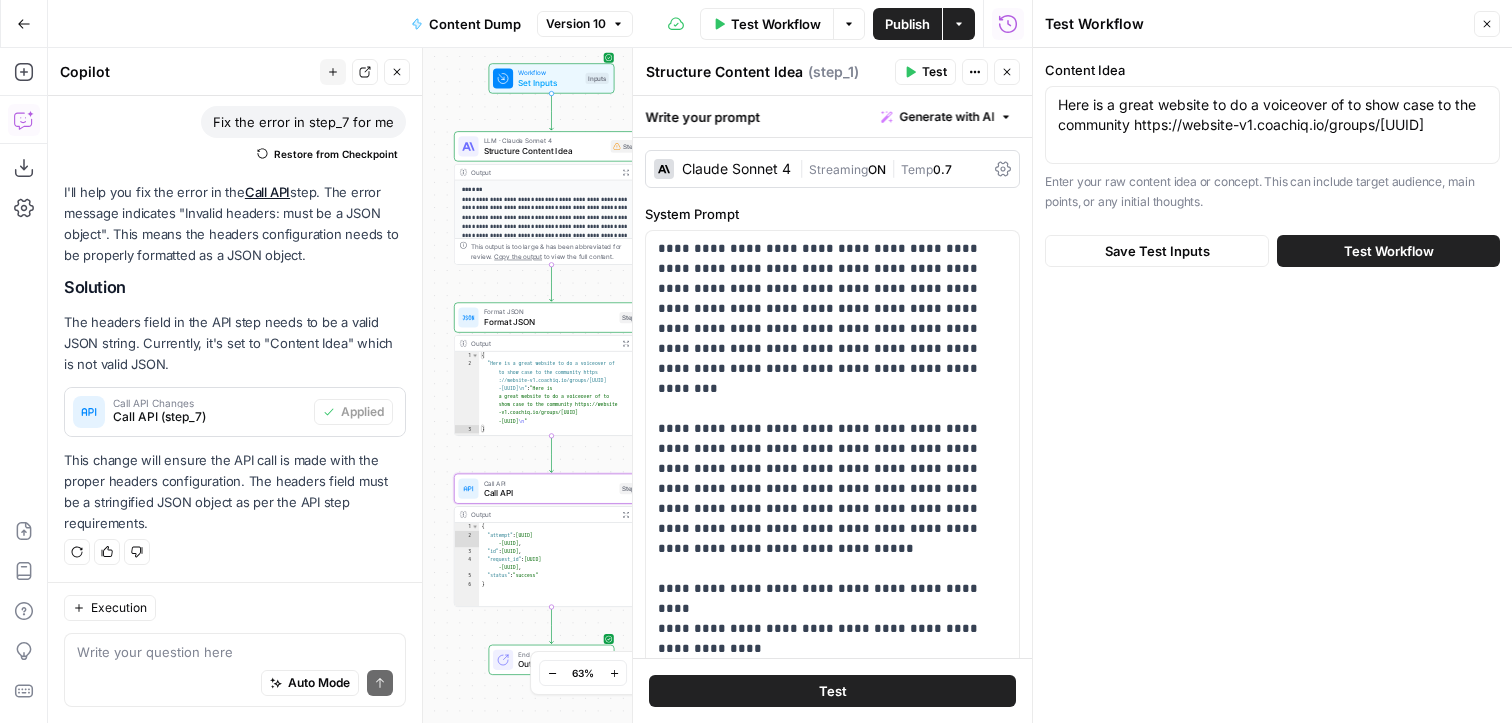 click on "Test Workflow" at bounding box center (1388, 251) 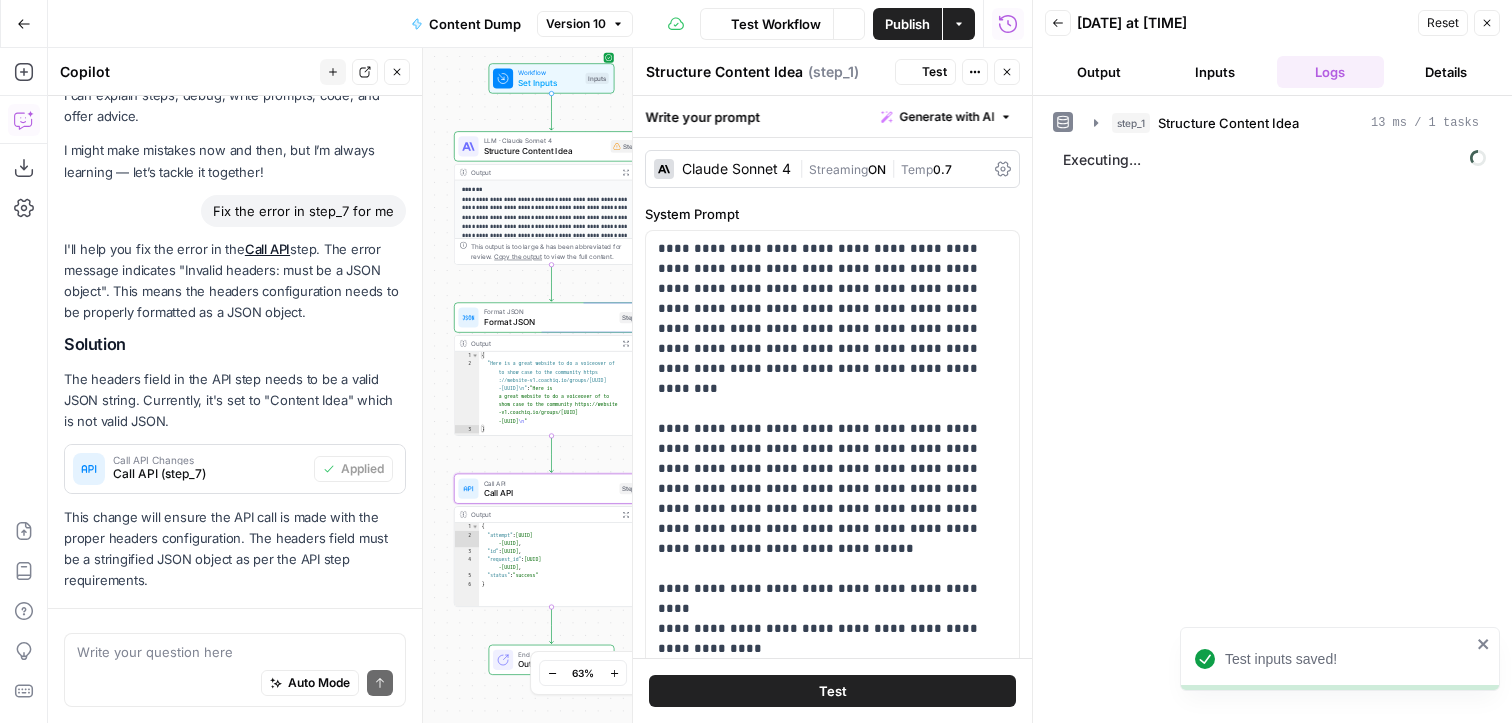 scroll, scrollTop: 150, scrollLeft: 0, axis: vertical 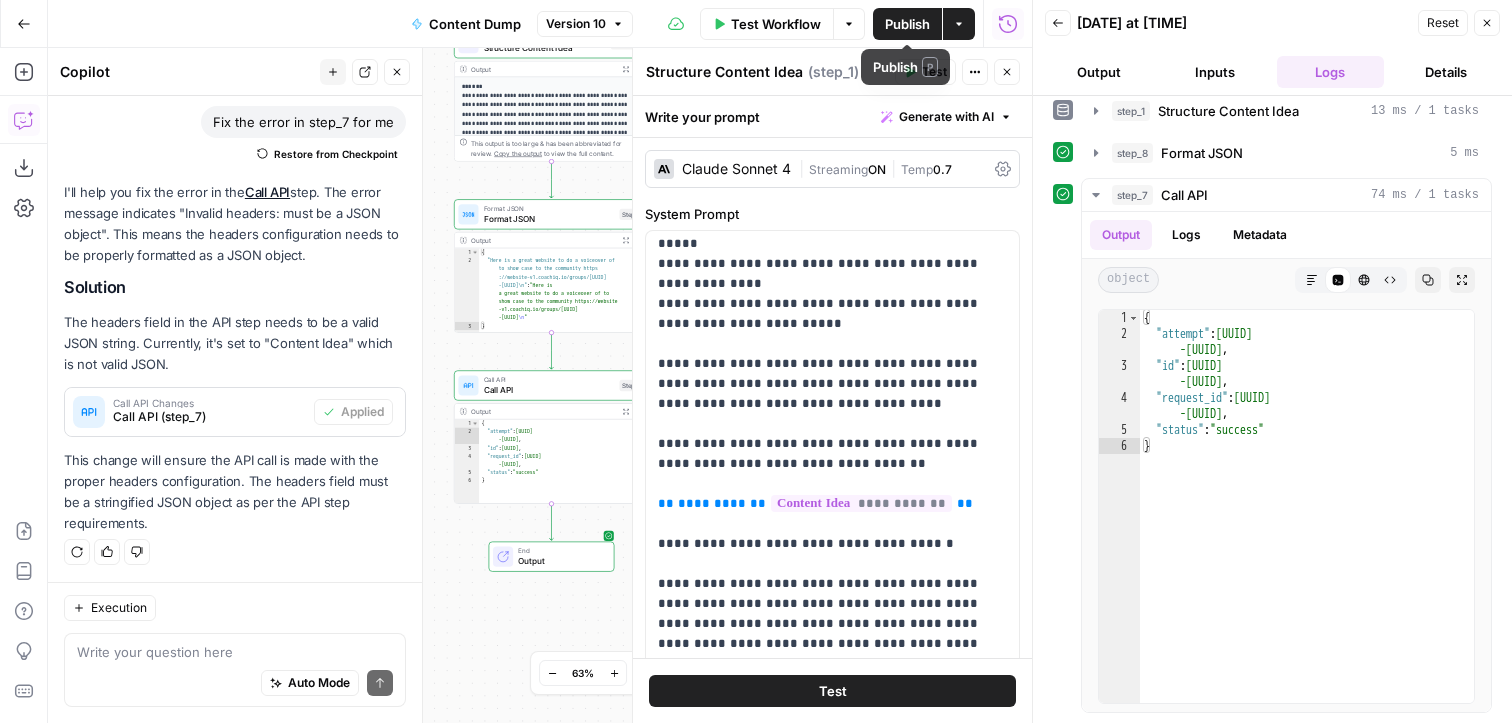 click on "Test Workflow" at bounding box center (767, 24) 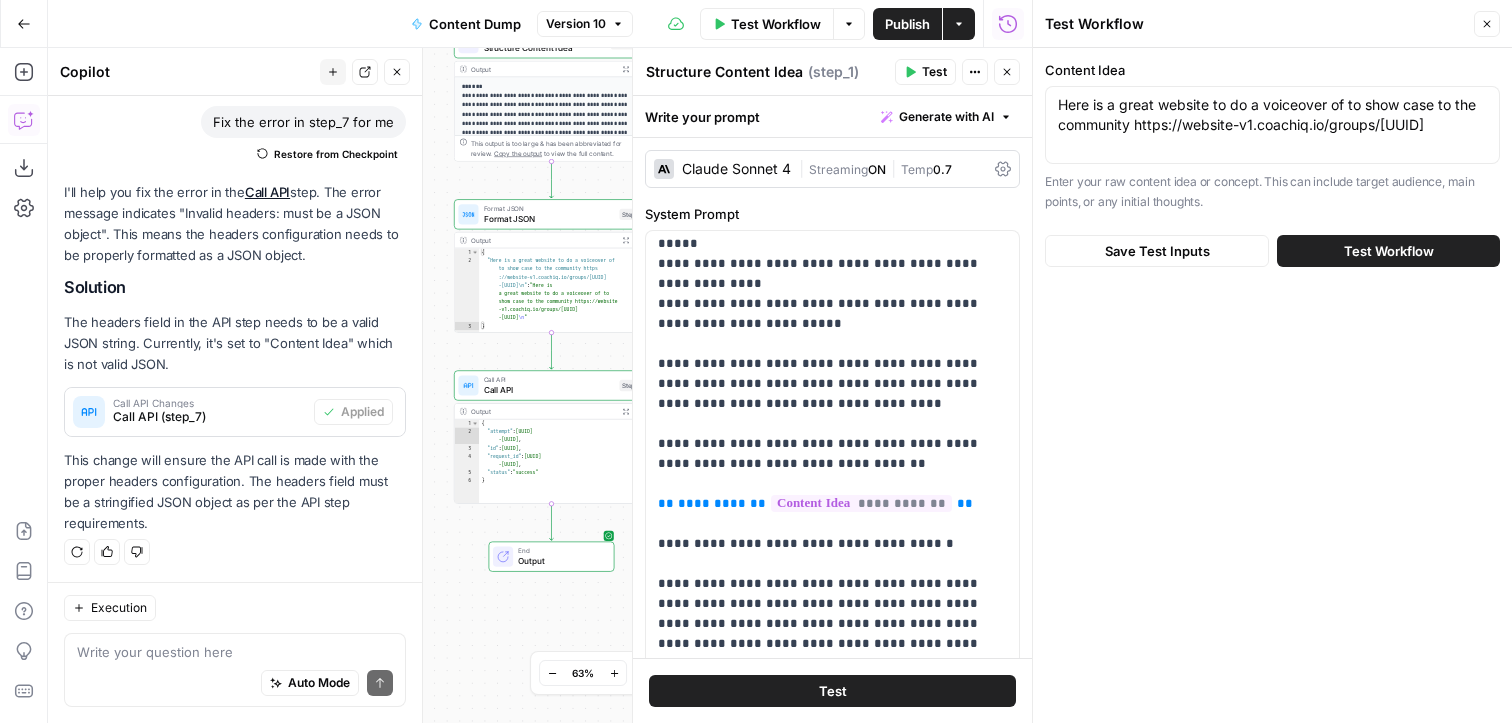 click on "Test Workflow" at bounding box center (1388, 251) 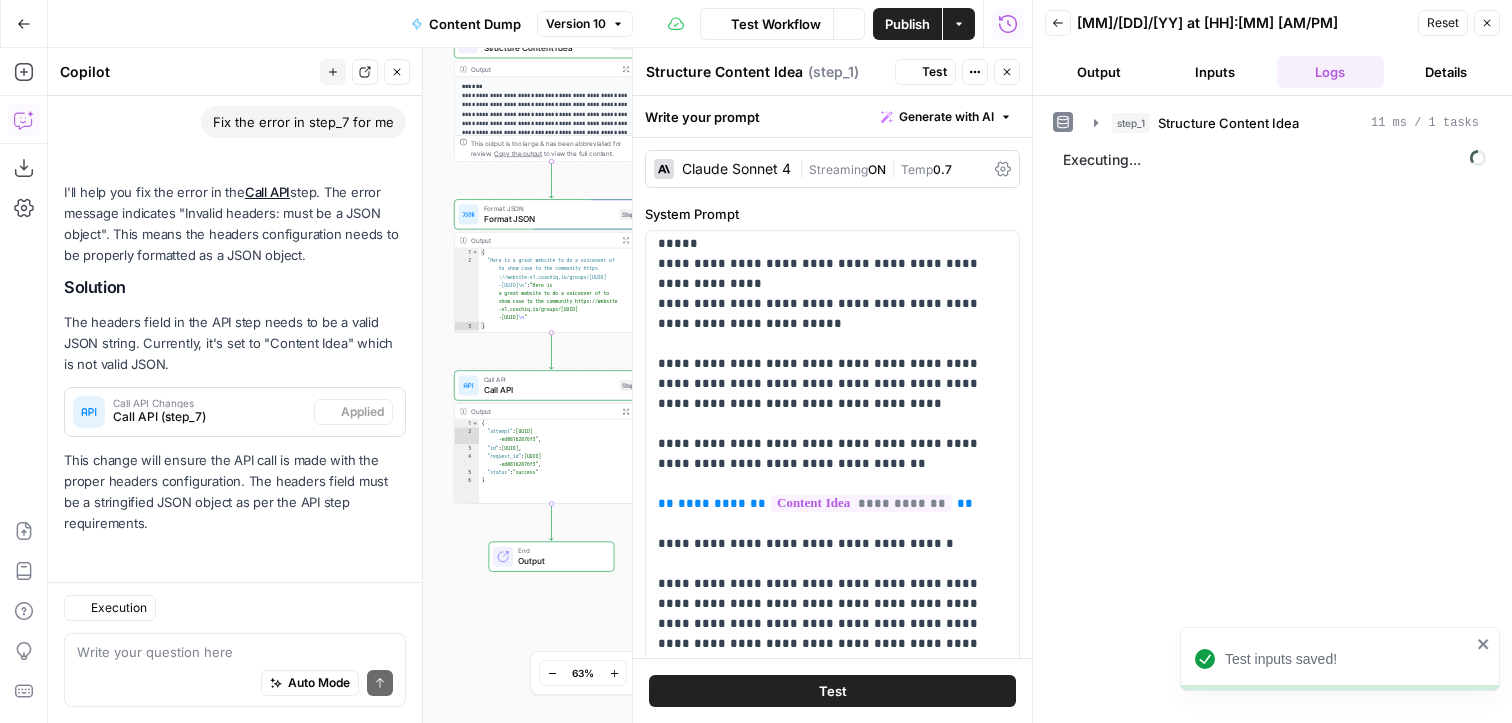 scroll, scrollTop: 150, scrollLeft: 0, axis: vertical 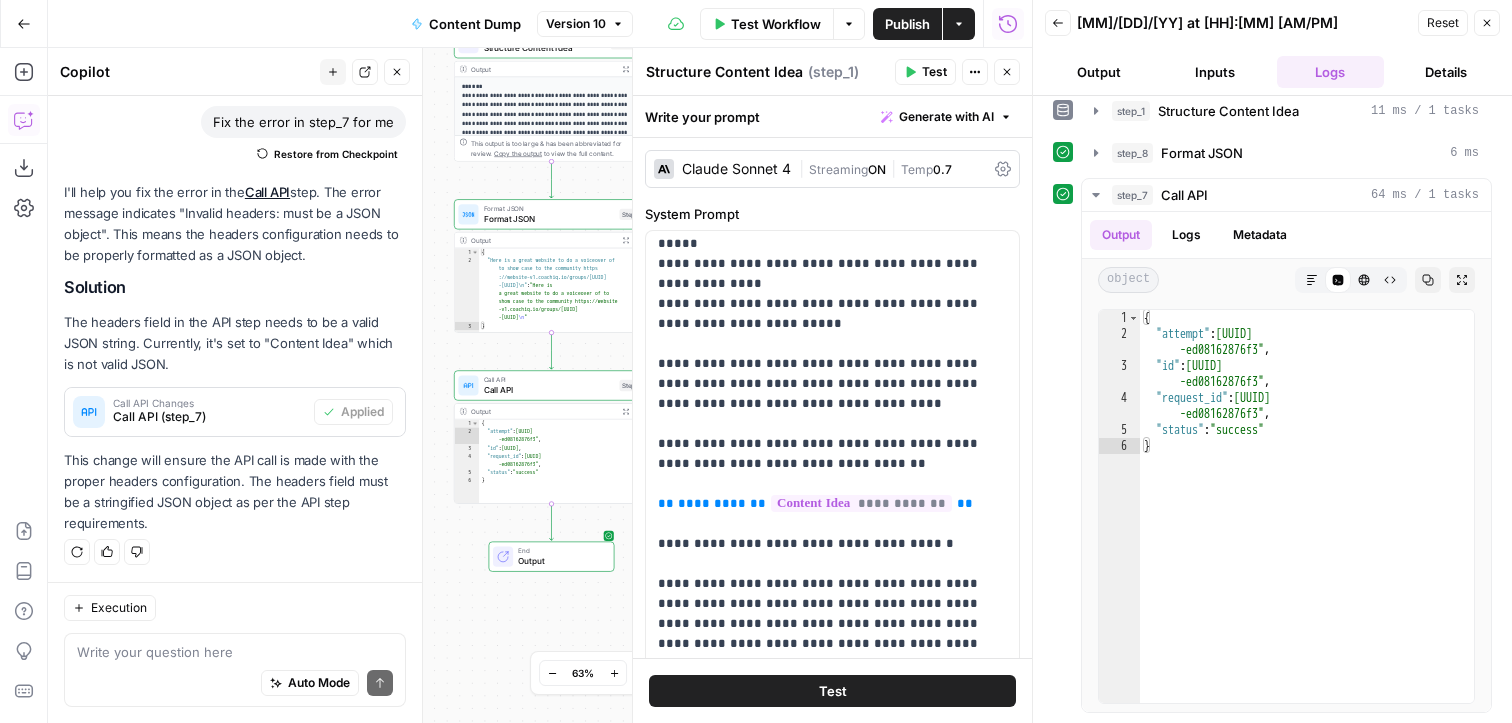 click on "Call API" at bounding box center [549, 390] 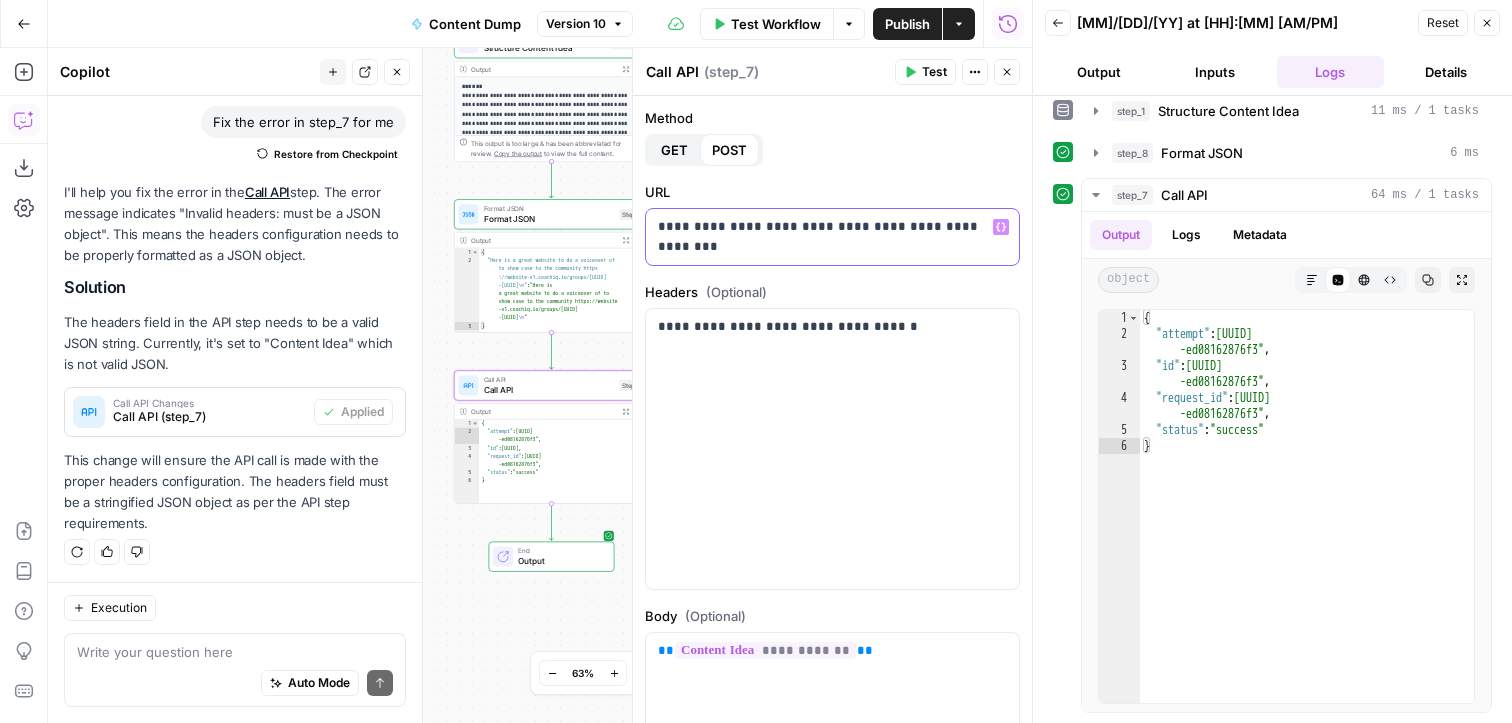 click on "**********" at bounding box center [832, 237] 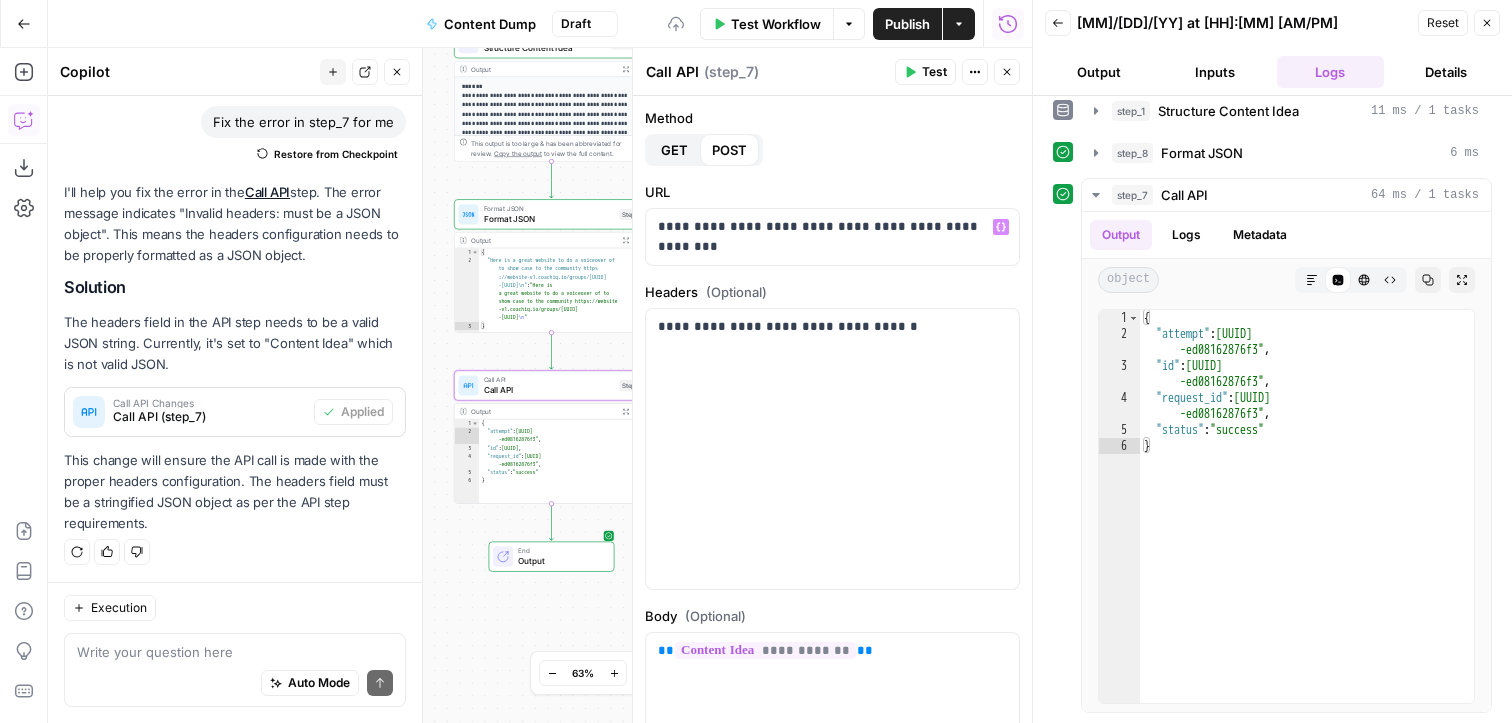 click on "**********" at bounding box center [832, 409] 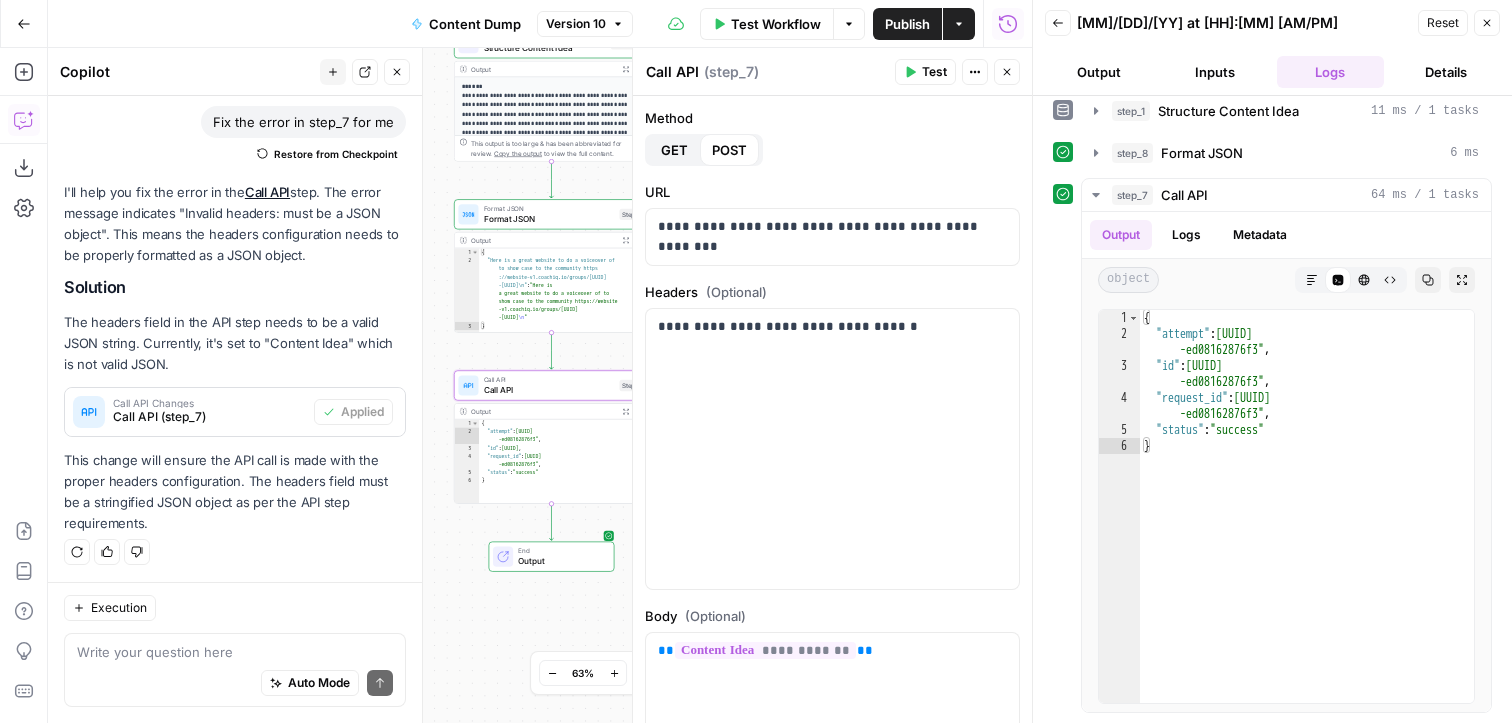 click on "Test" at bounding box center (925, 72) 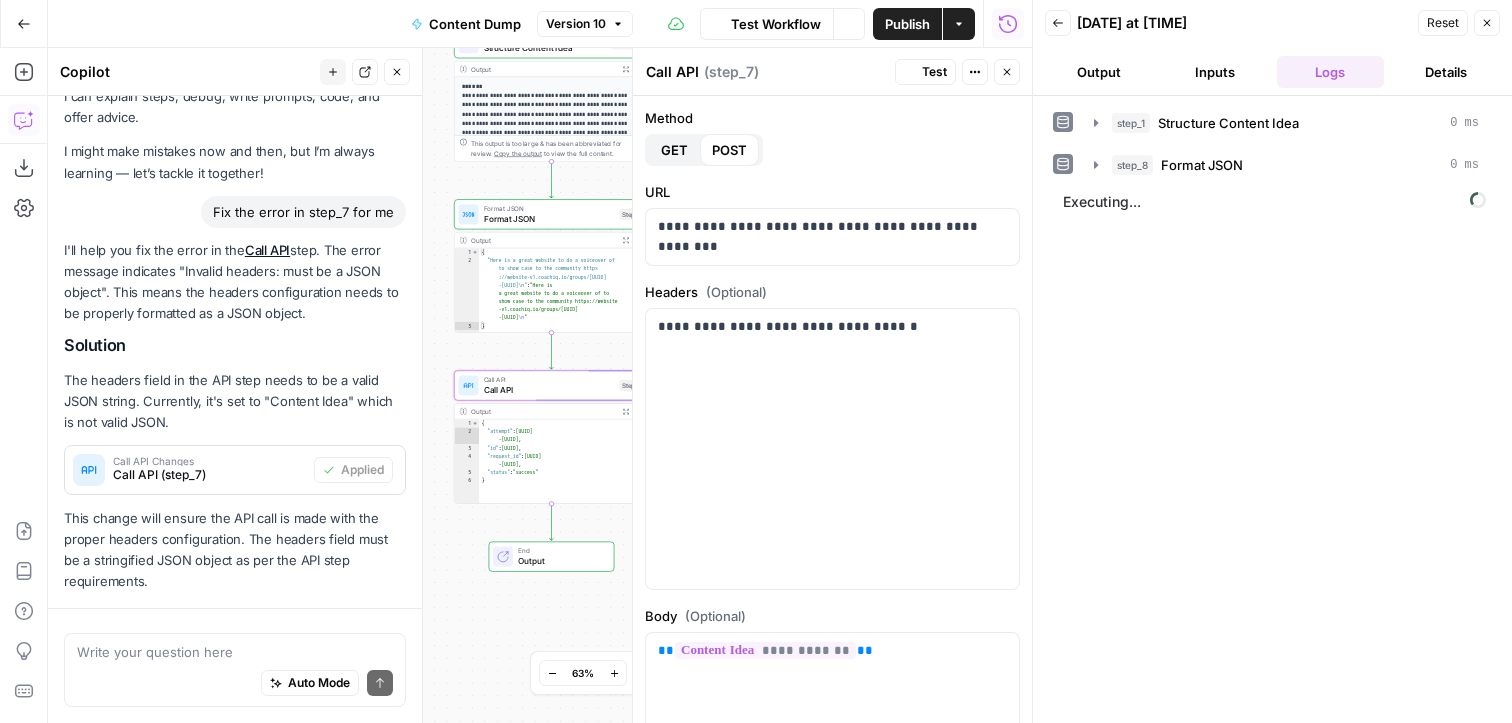 scroll, scrollTop: 150, scrollLeft: 0, axis: vertical 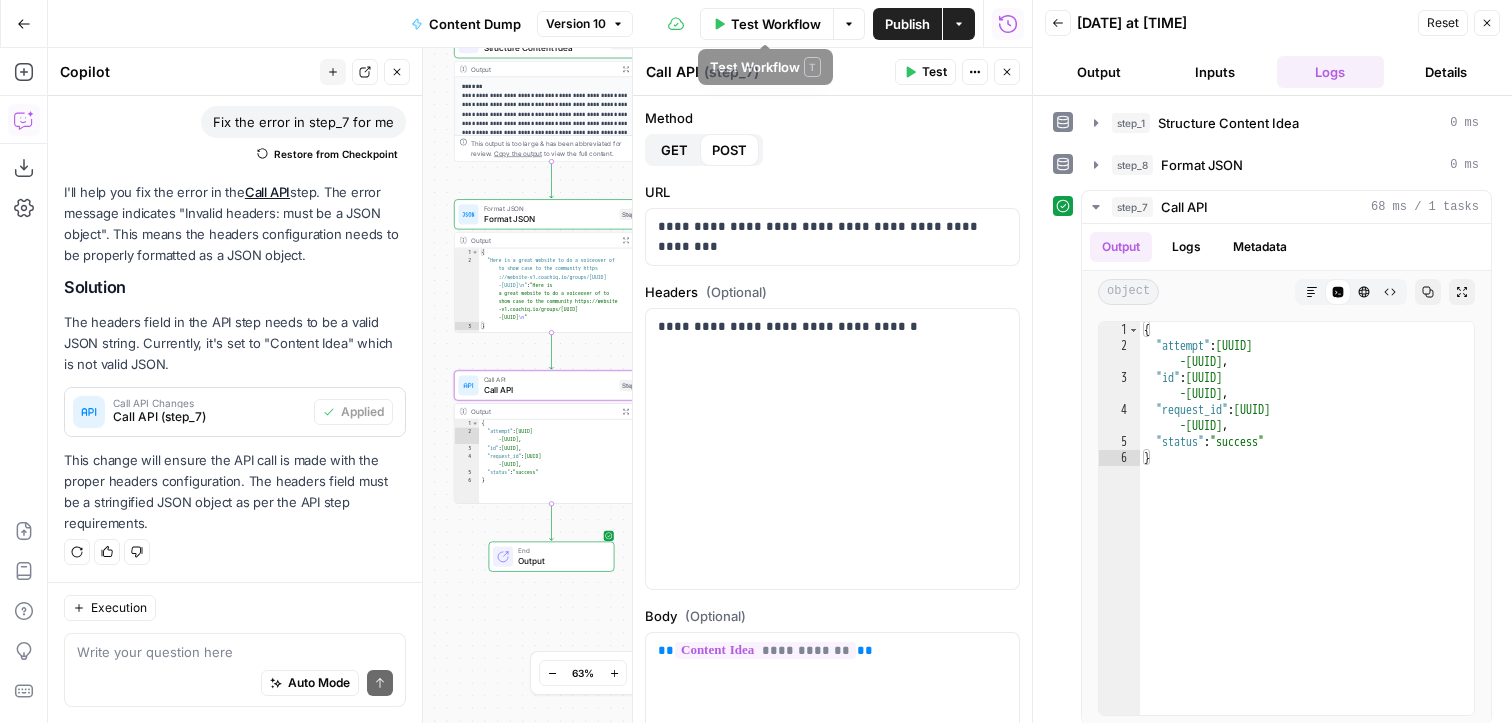 click on "Test Workflow" at bounding box center (776, 24) 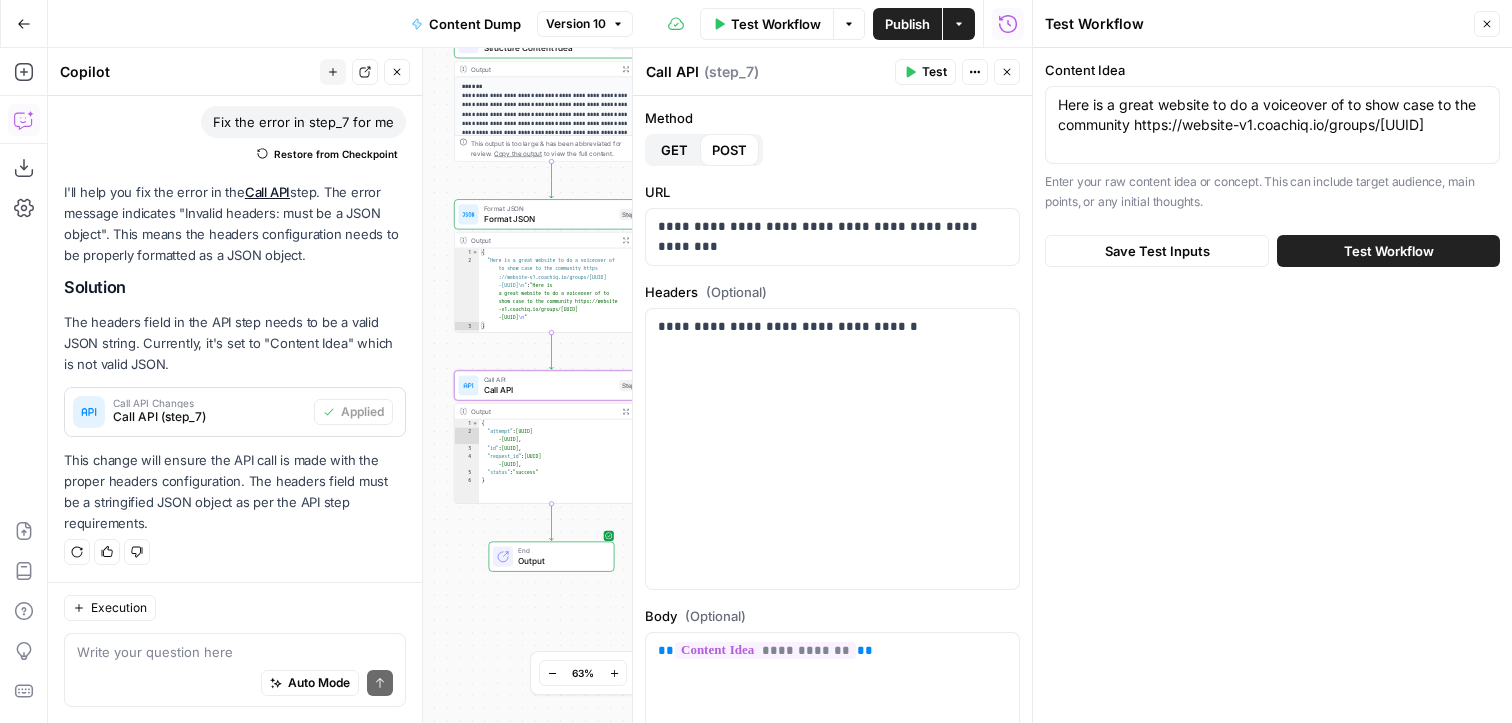 click on "Test Workflow" at bounding box center [1388, 251] 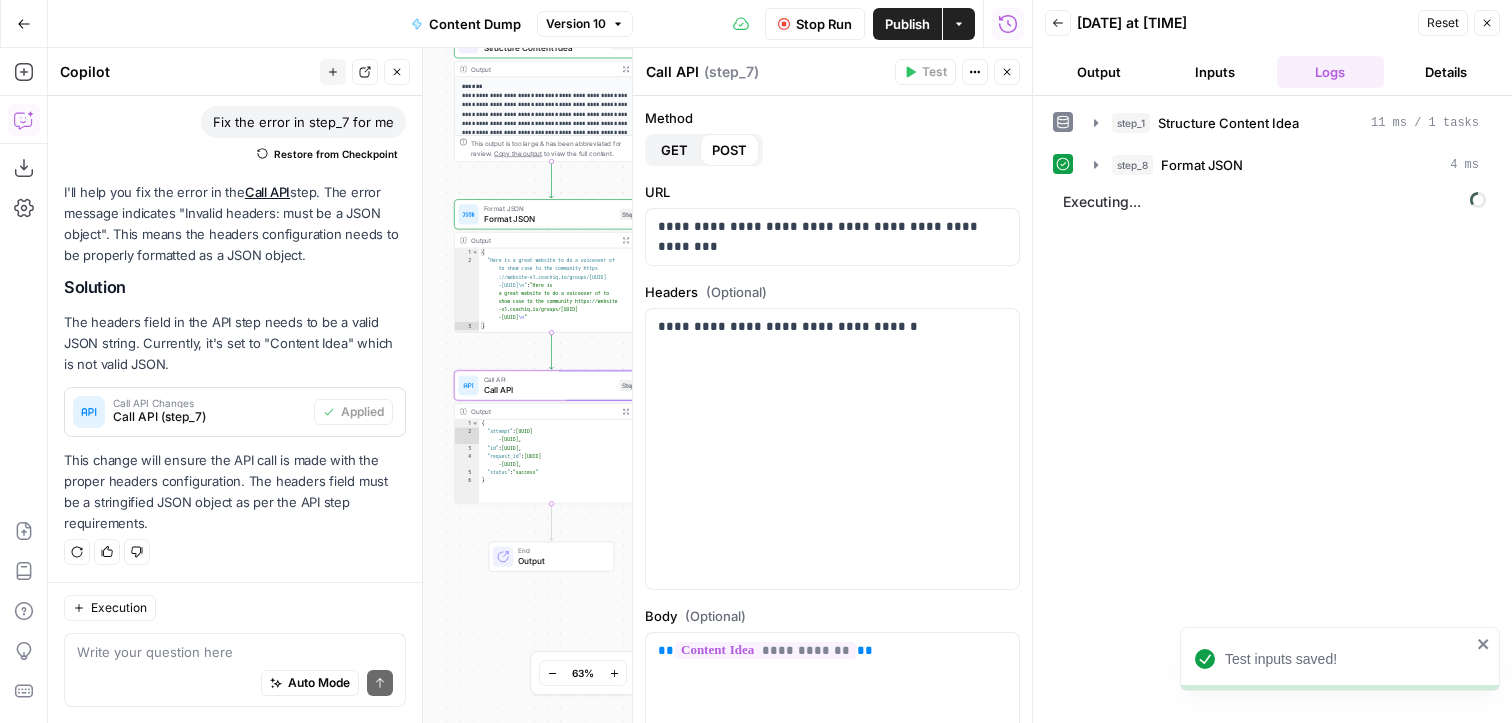 scroll, scrollTop: 150, scrollLeft: 0, axis: vertical 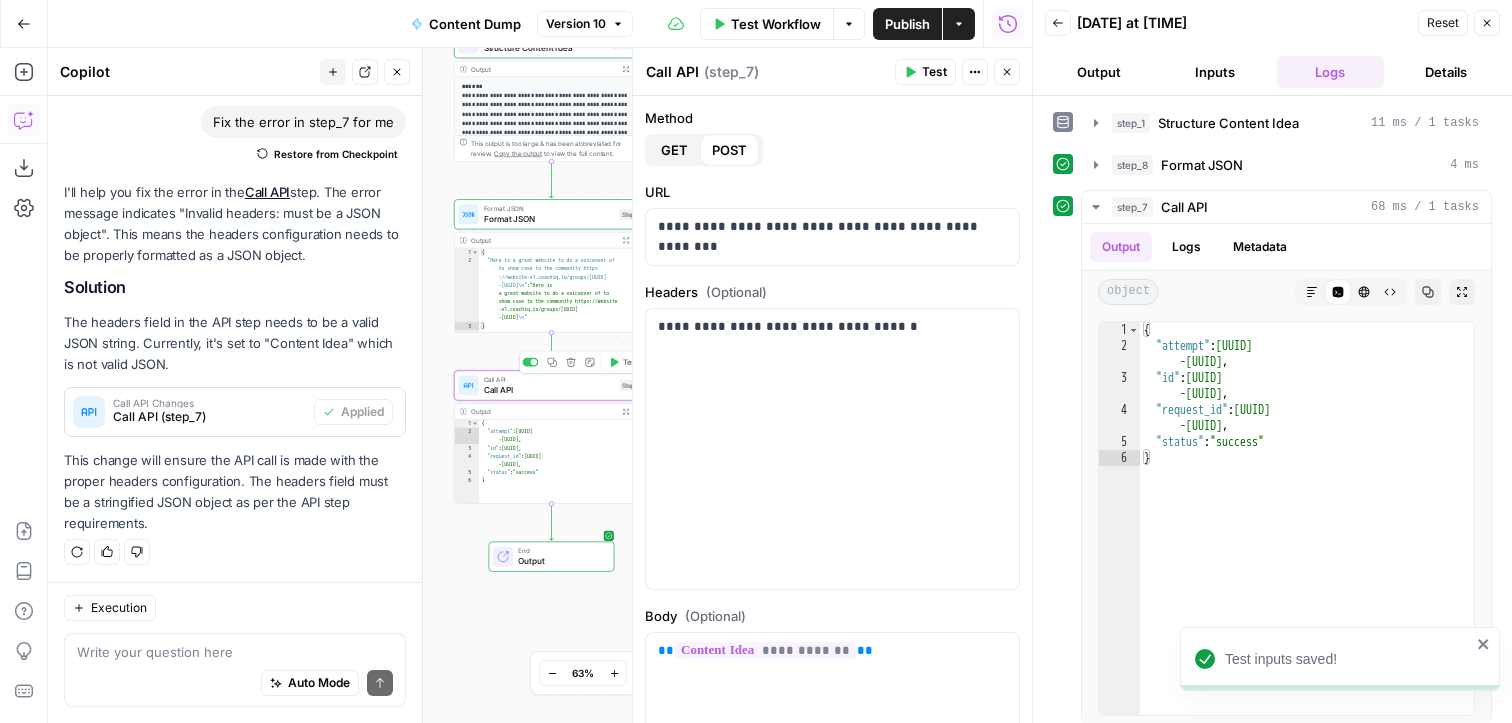 click on "Call API" at bounding box center [549, 390] 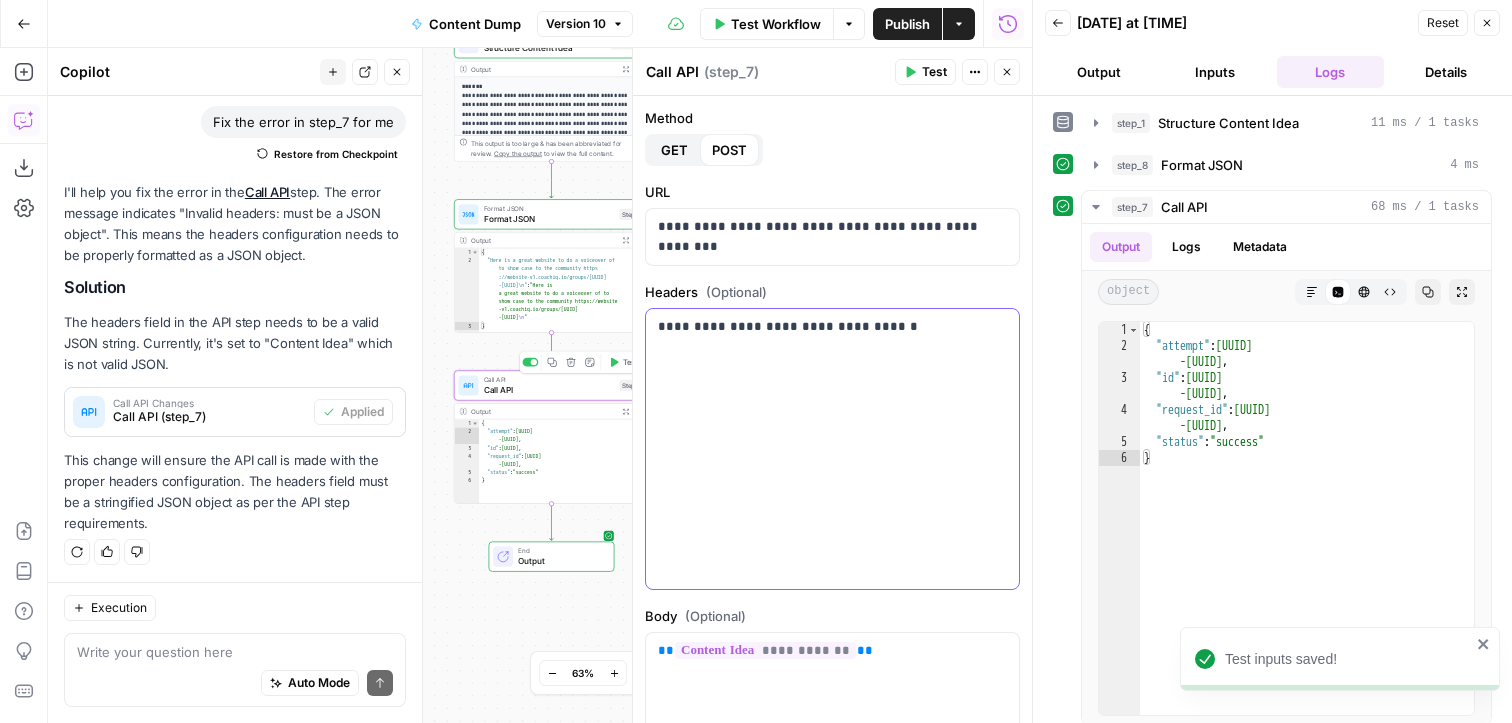 click on "**********" at bounding box center [832, 449] 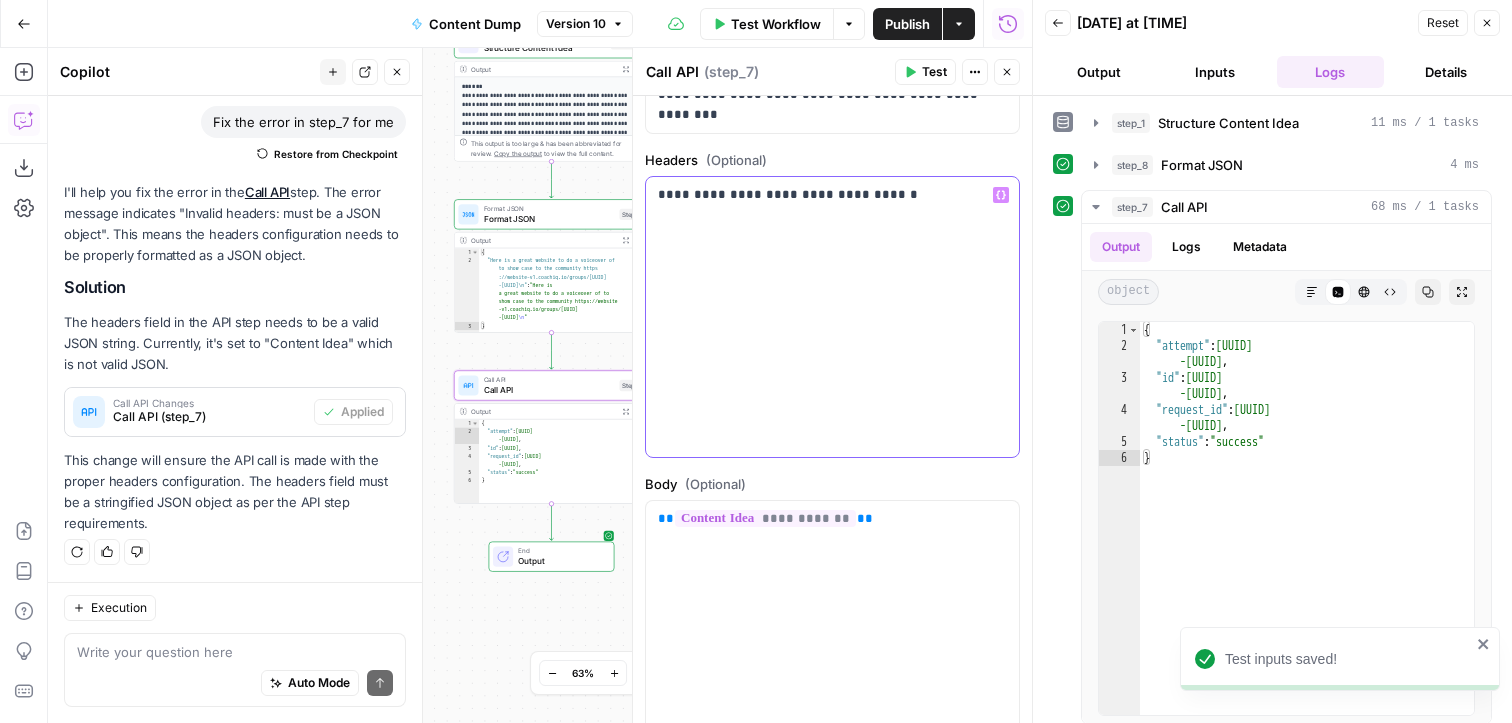 scroll, scrollTop: 165, scrollLeft: 0, axis: vertical 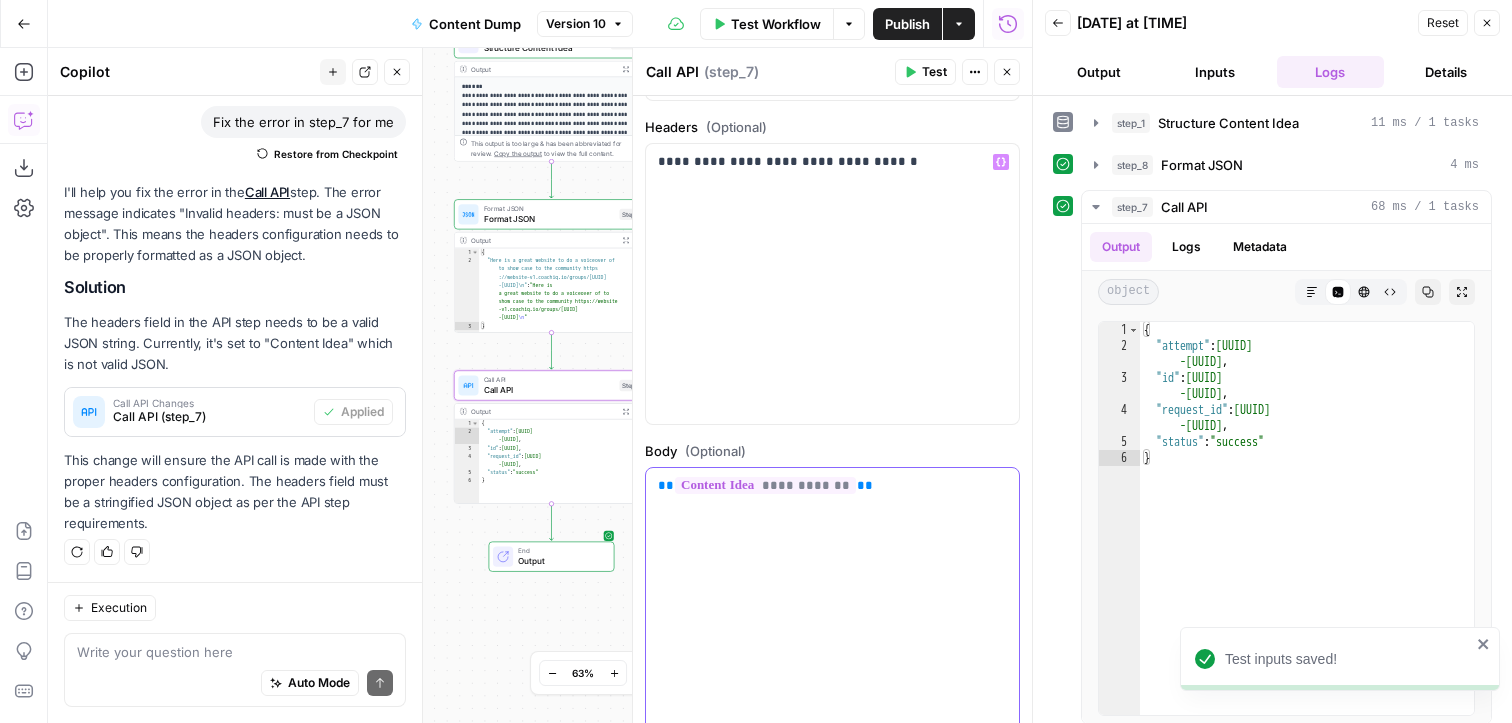 click on "**********" at bounding box center (832, 608) 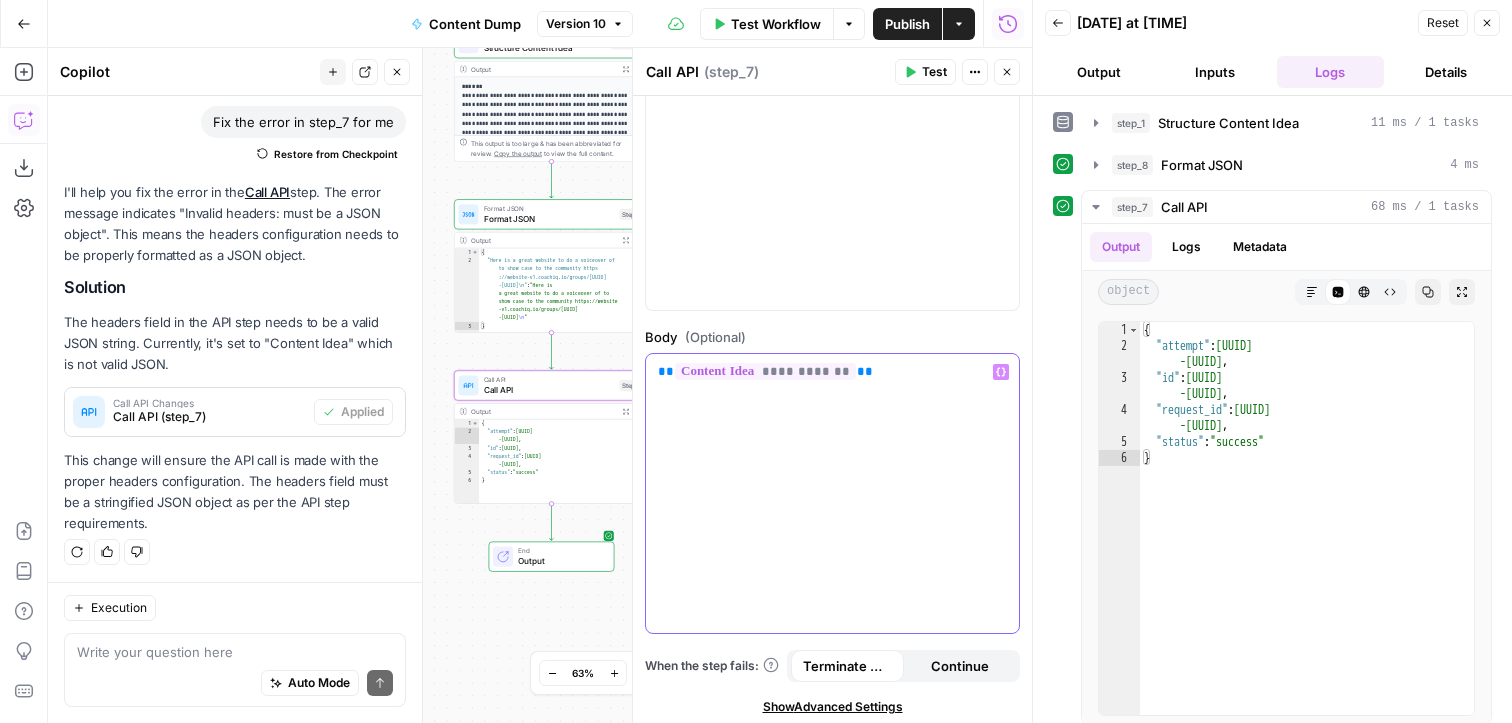 scroll, scrollTop: 284, scrollLeft: 0, axis: vertical 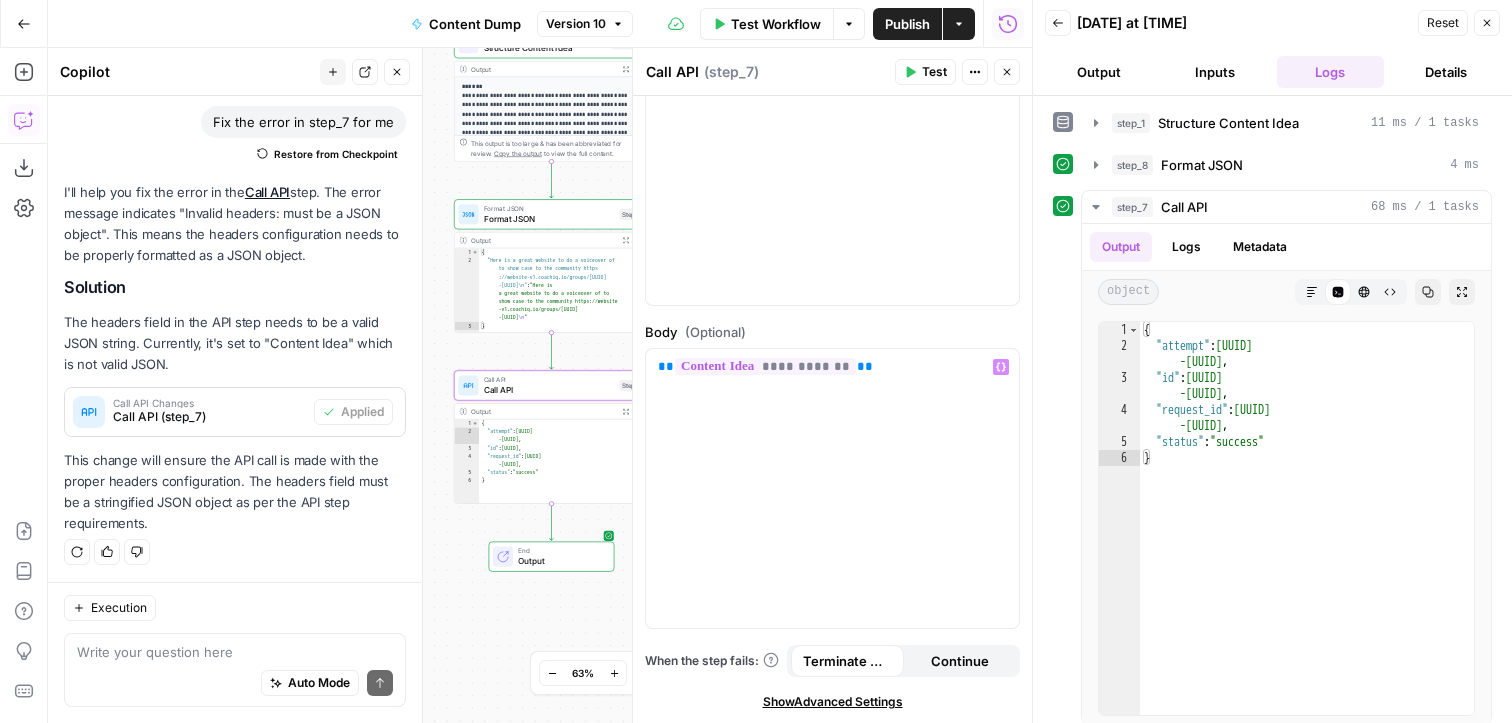 click on "Continue" at bounding box center [960, 661] 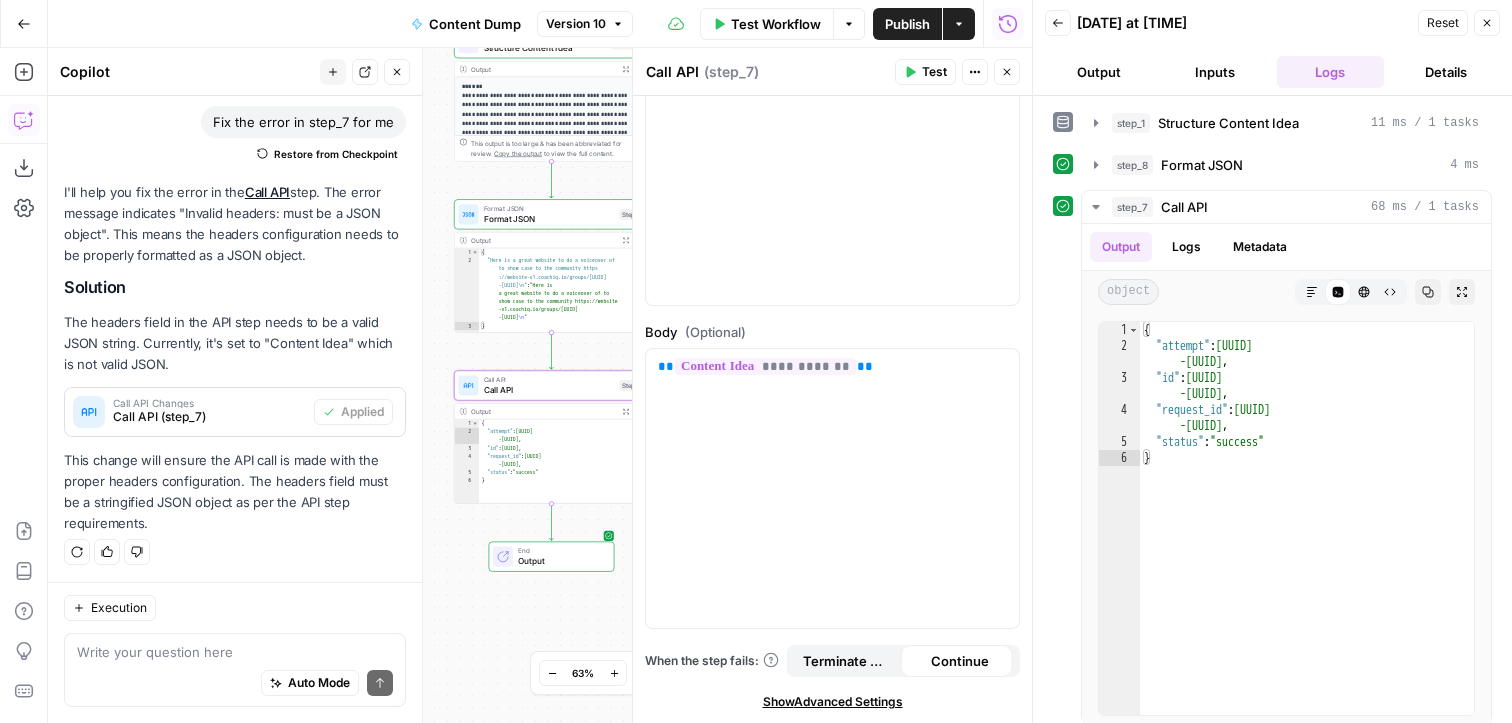 click on "Terminate Workflow" at bounding box center (847, 661) 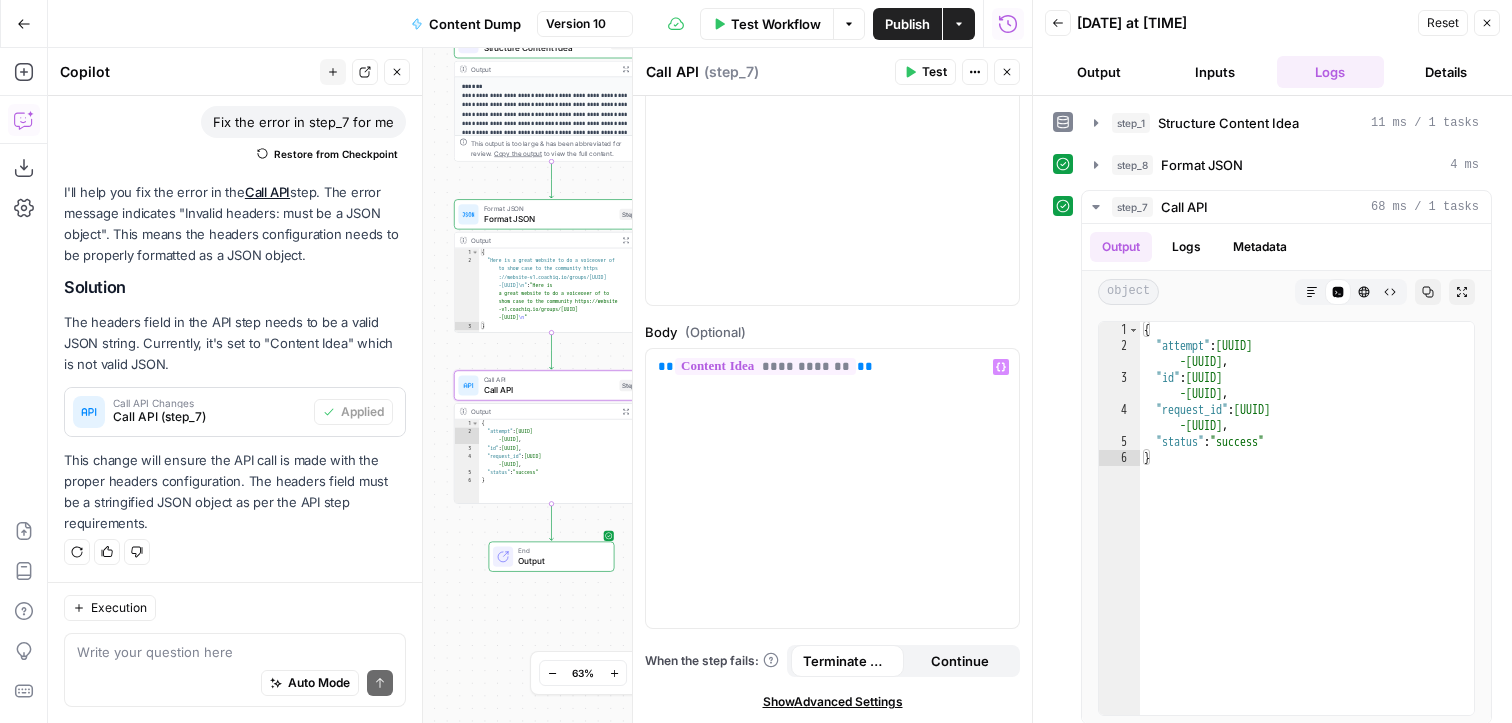 scroll, scrollTop: 0, scrollLeft: 0, axis: both 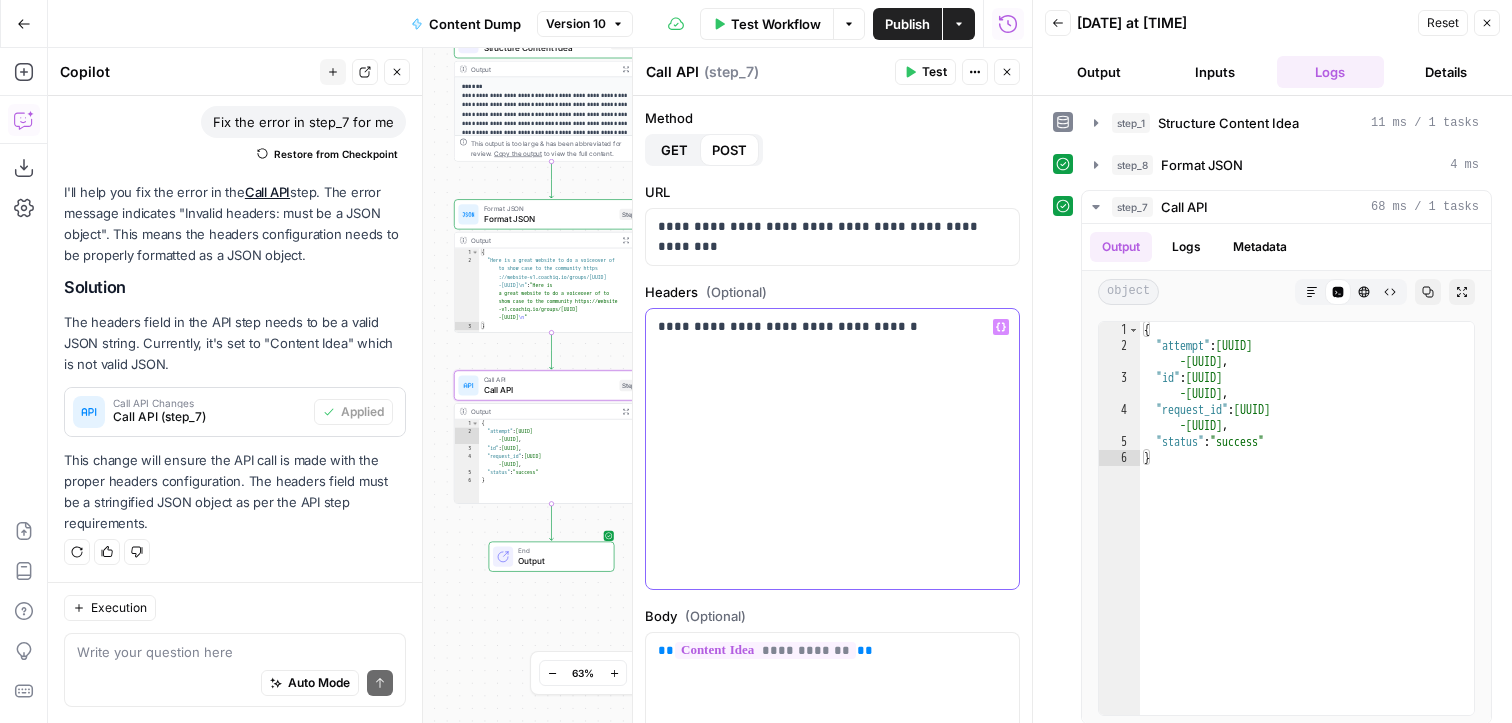 click on "**********" at bounding box center [832, 327] 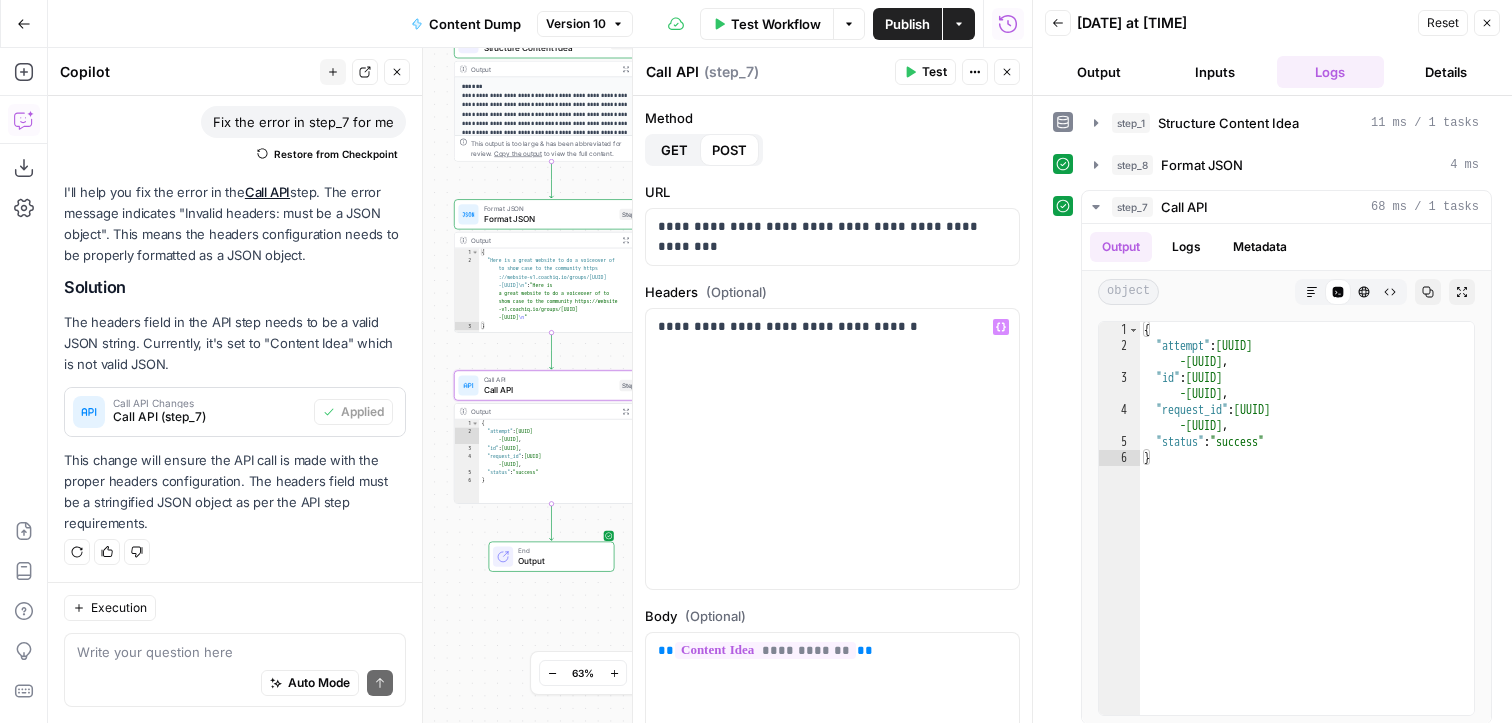 click on "**********" at bounding box center [832, 409] 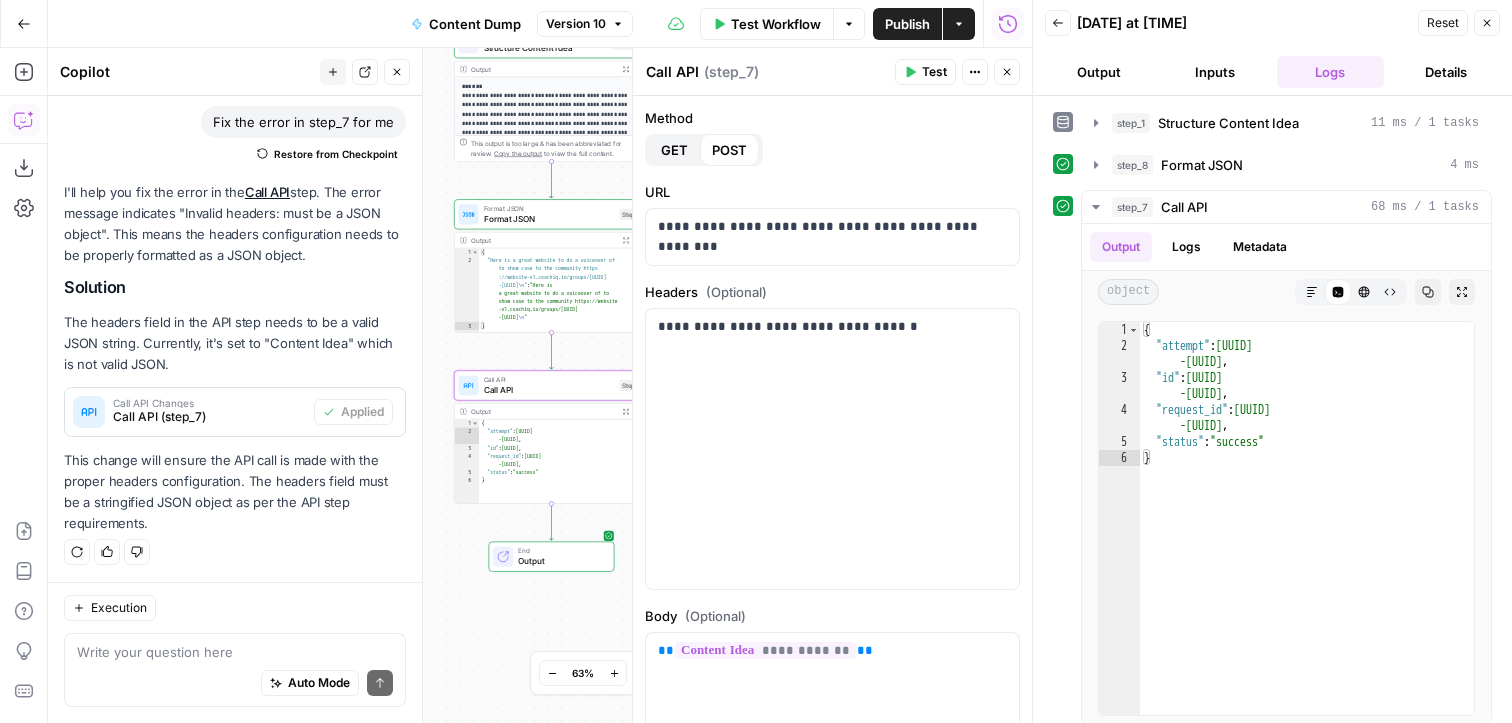 click on "Test" at bounding box center [934, 72] 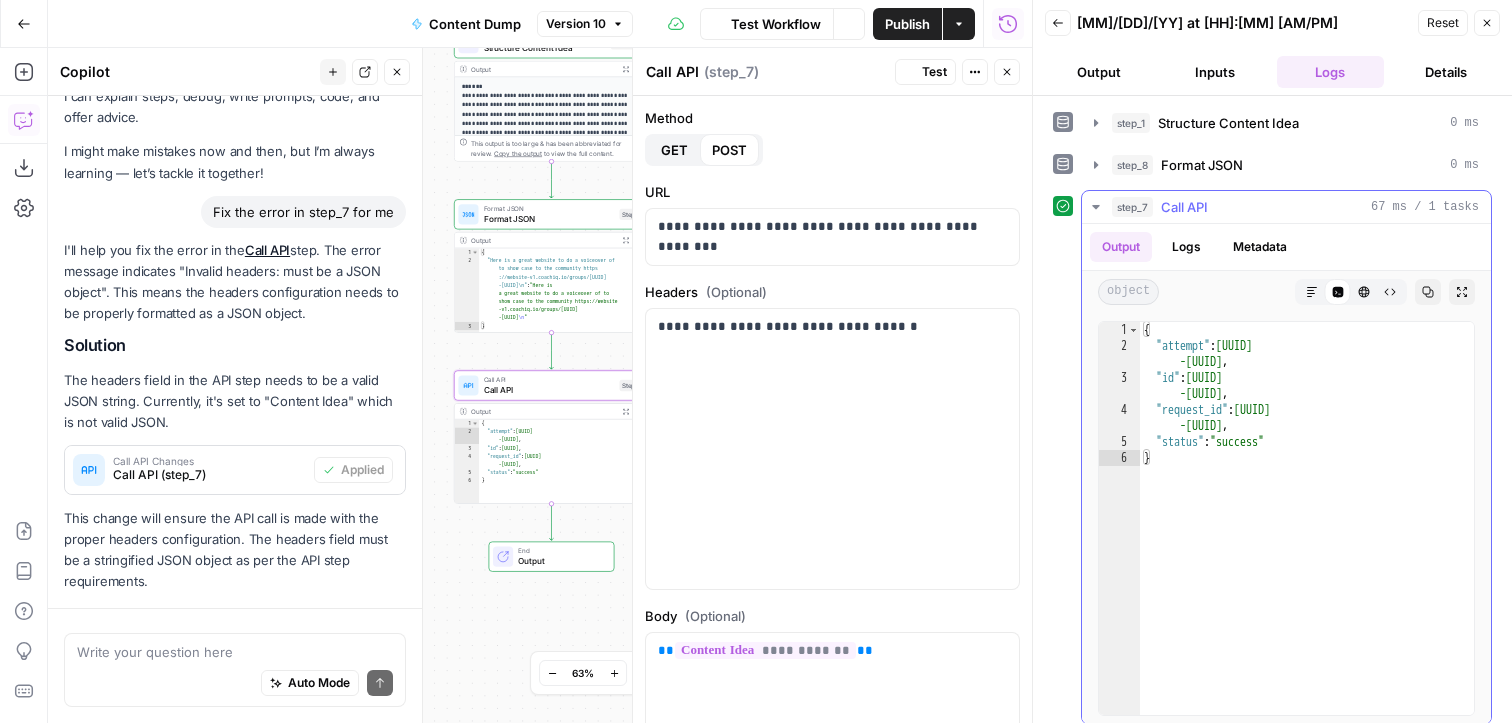 scroll, scrollTop: 150, scrollLeft: 0, axis: vertical 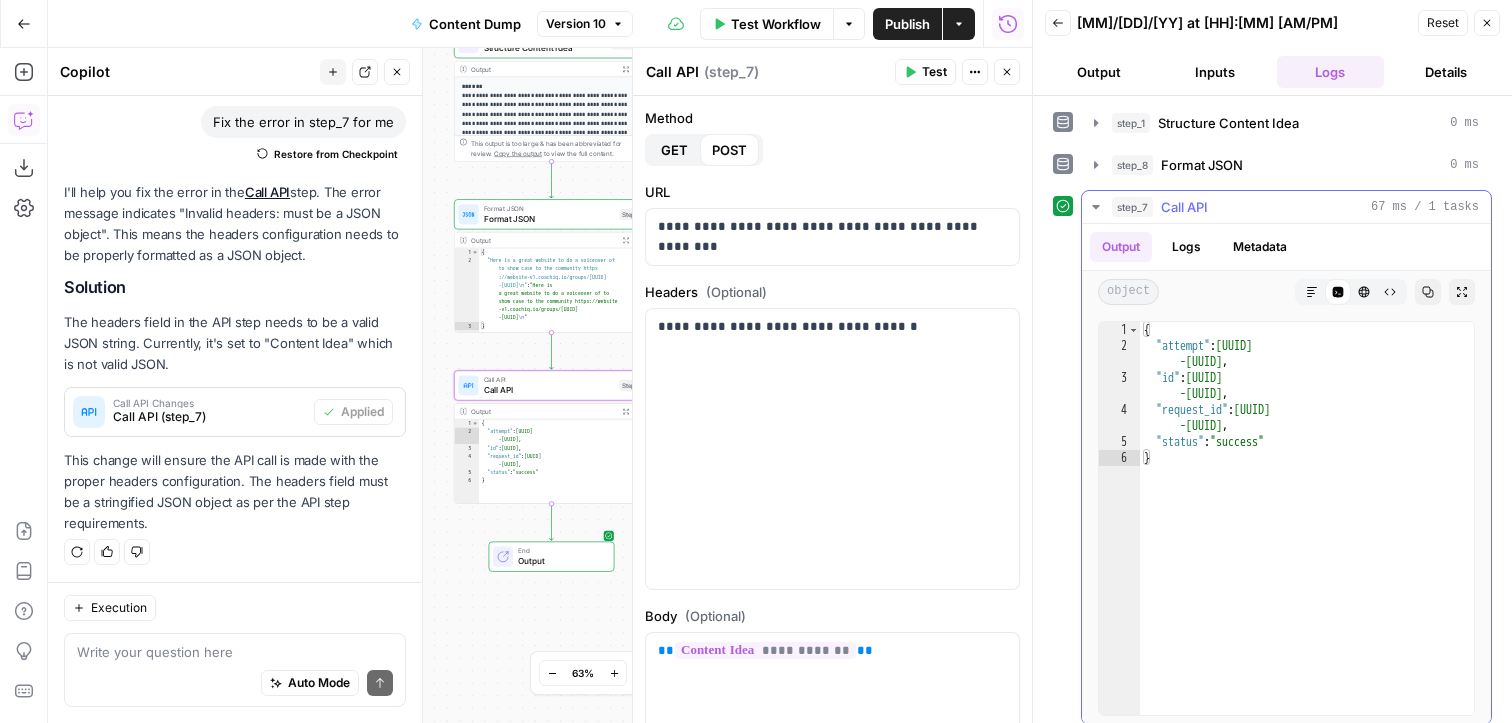 click on "Logs" at bounding box center [1186, 247] 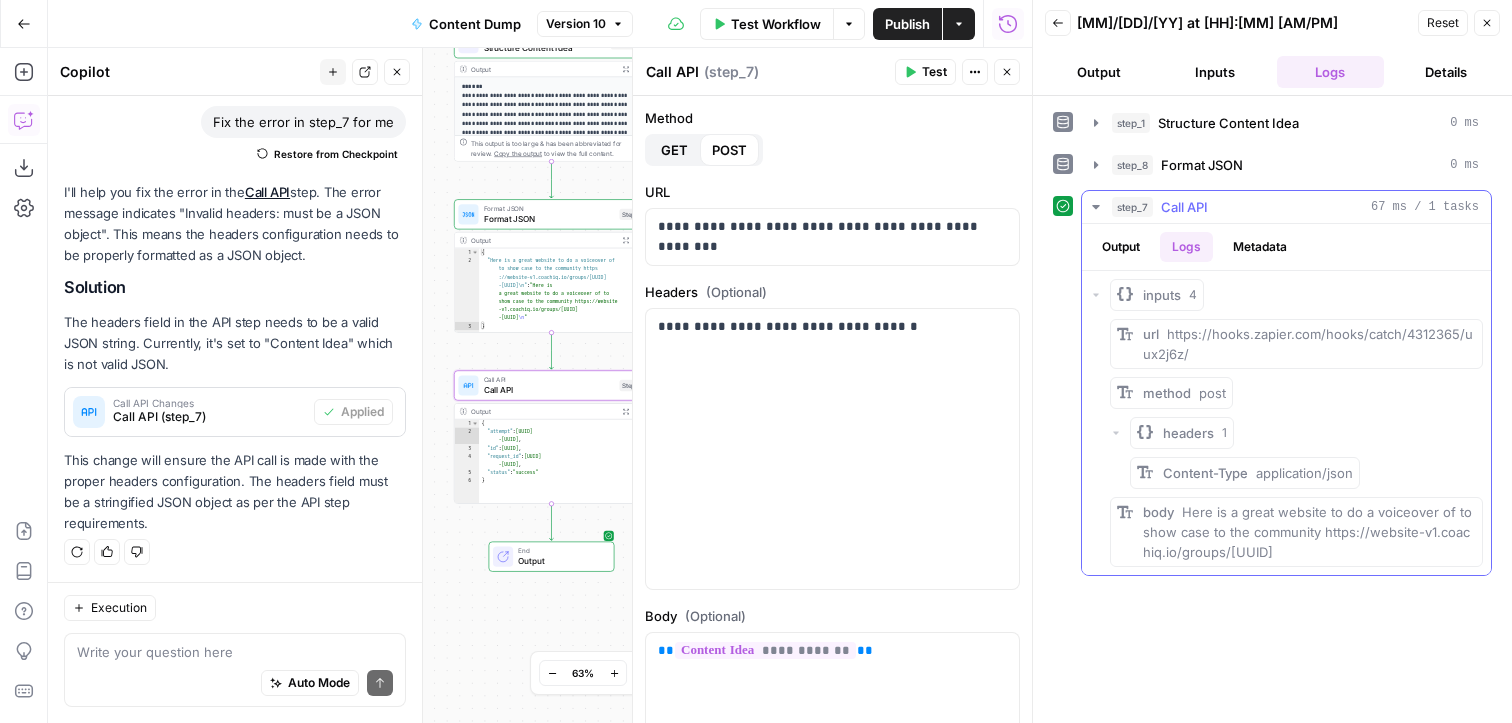 click on "Metadata" at bounding box center [1260, 247] 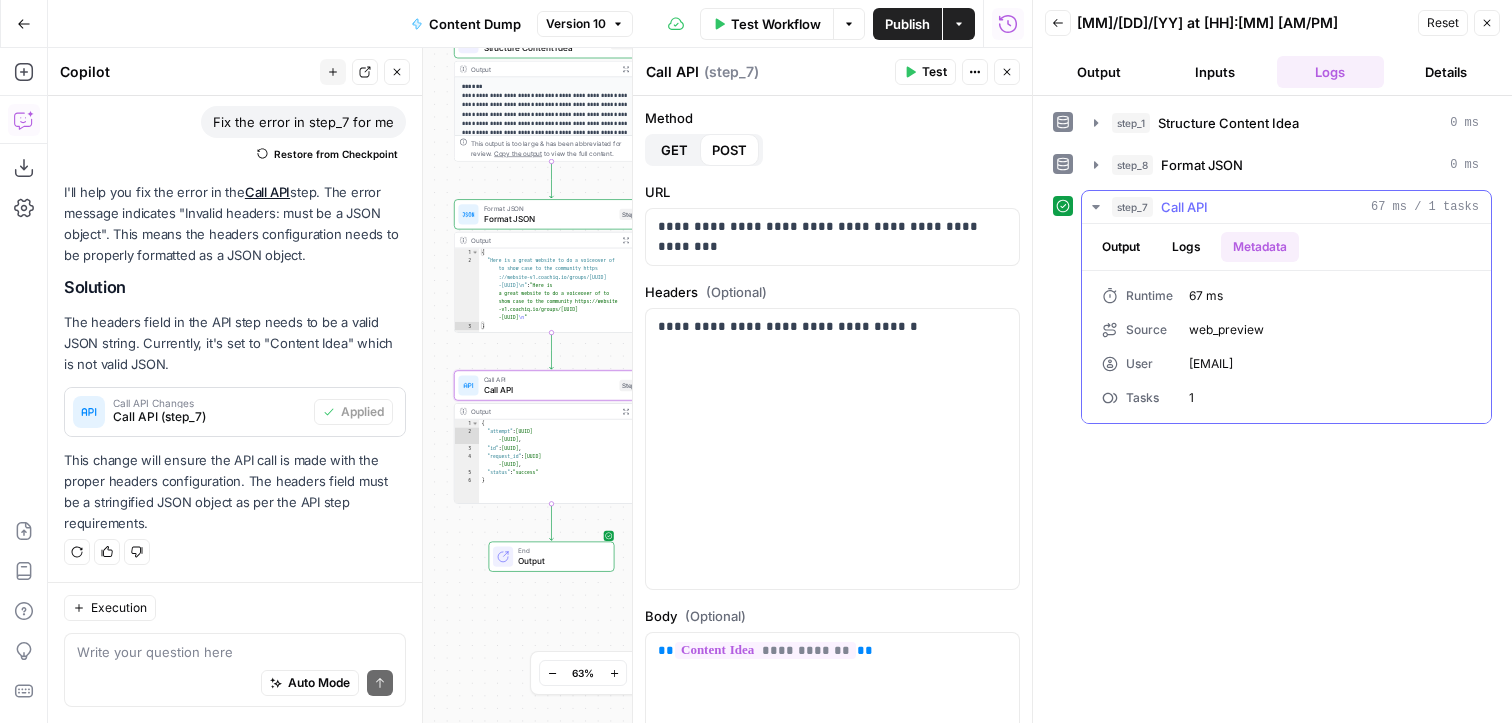 click on "Logs" at bounding box center [1186, 247] 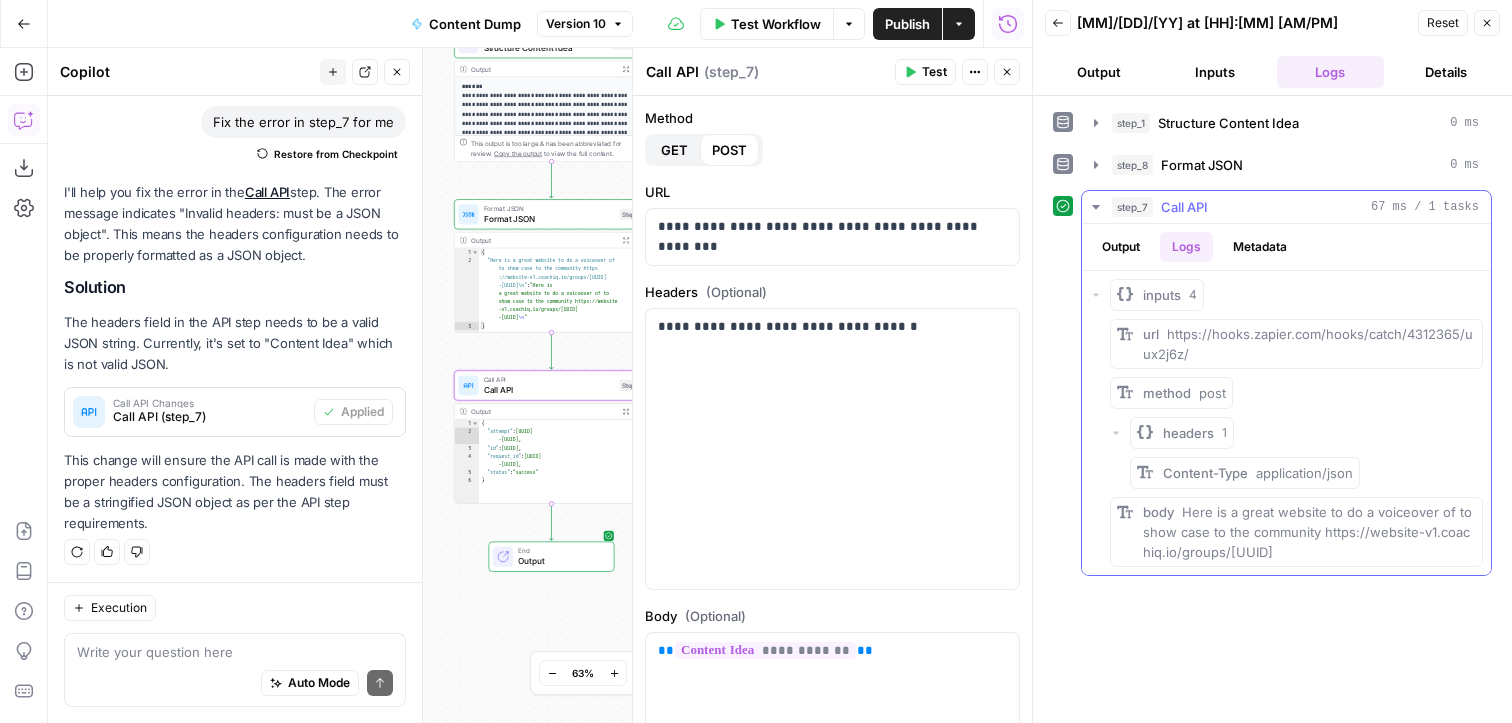 click on "Metadata" at bounding box center [1260, 247] 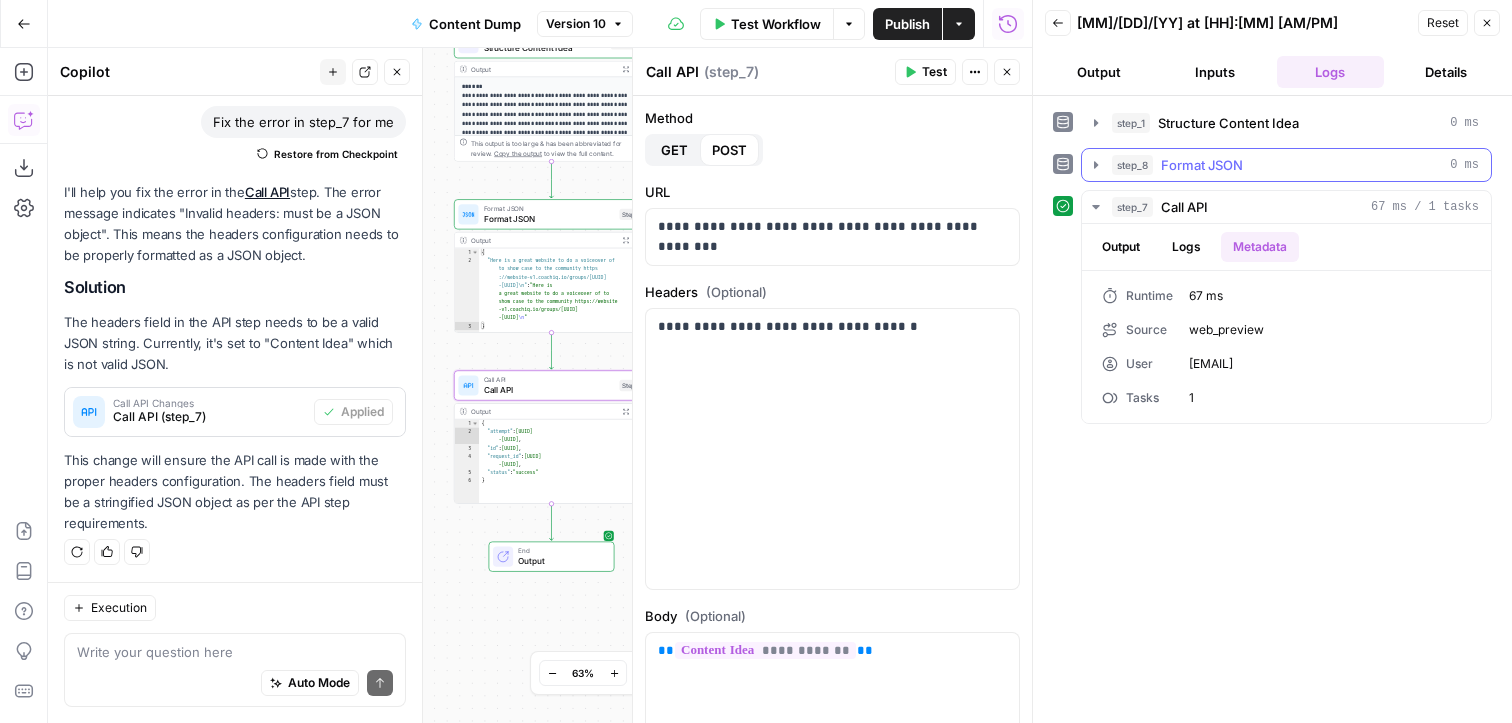 click on "Format JSON" at bounding box center [1202, 165] 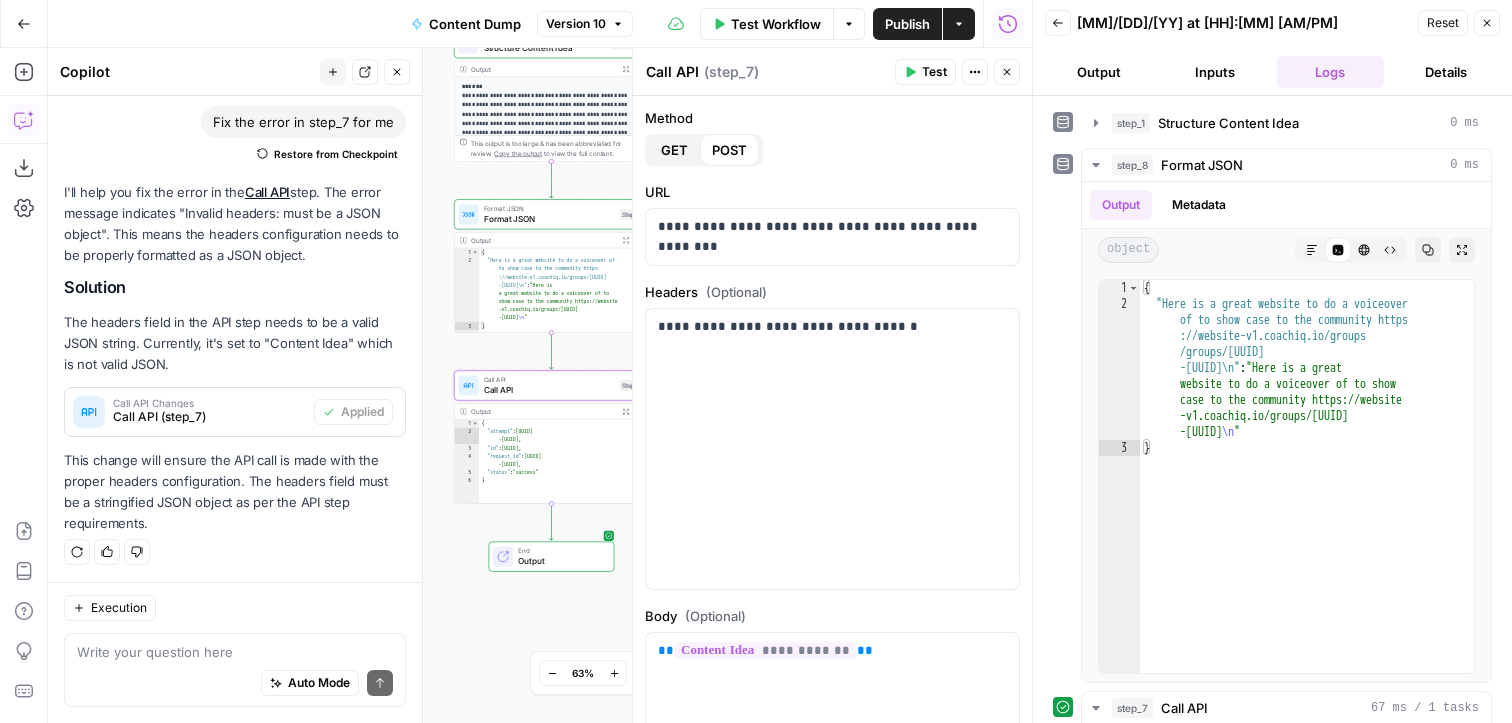 click 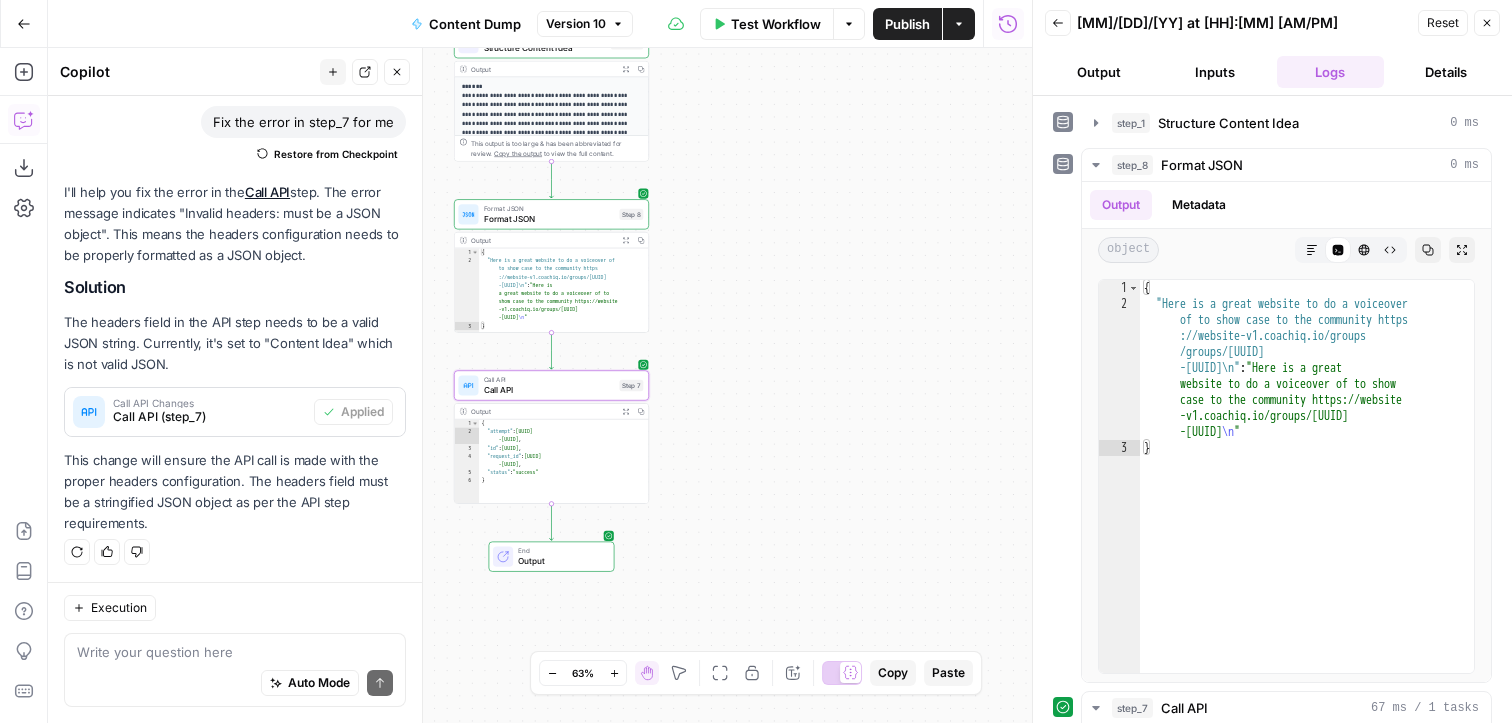 click on "**********" at bounding box center [540, 385] 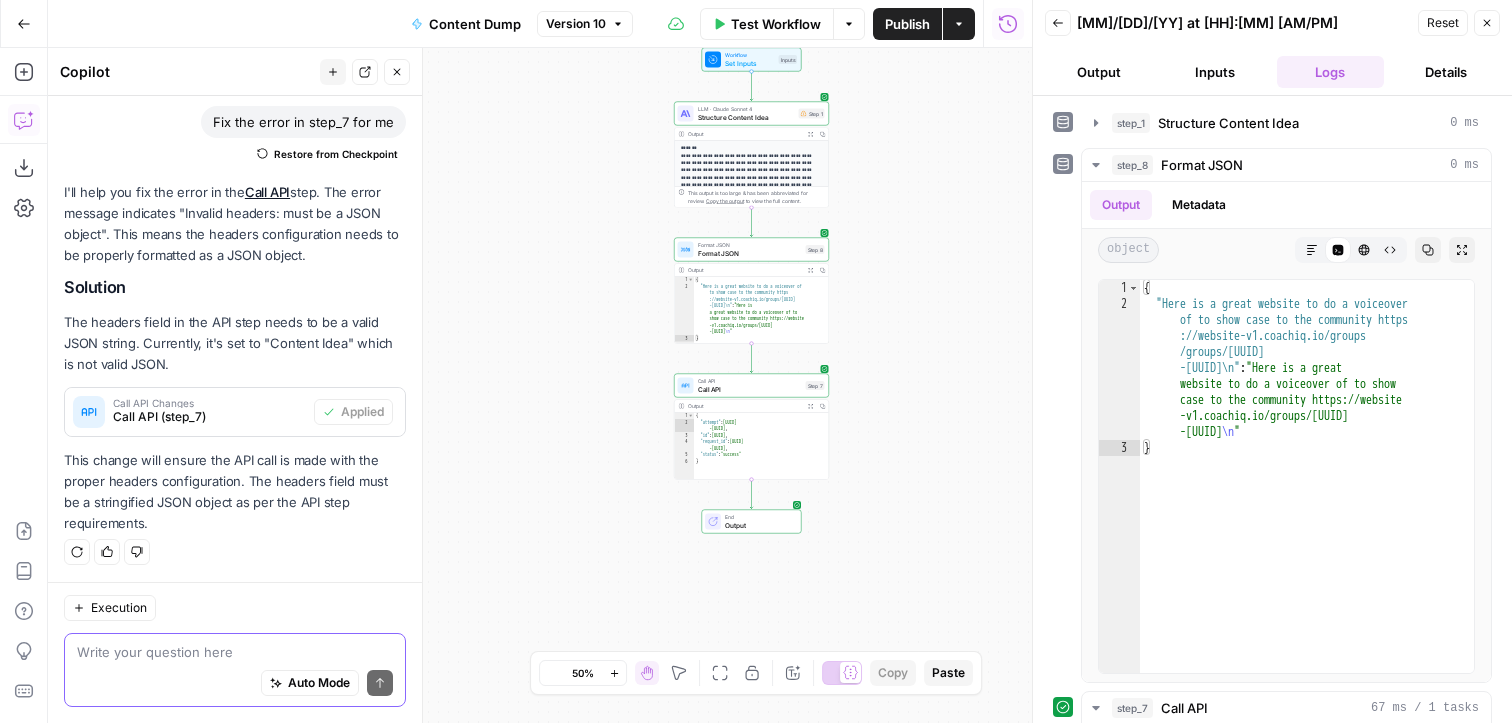 click at bounding box center (235, 652) 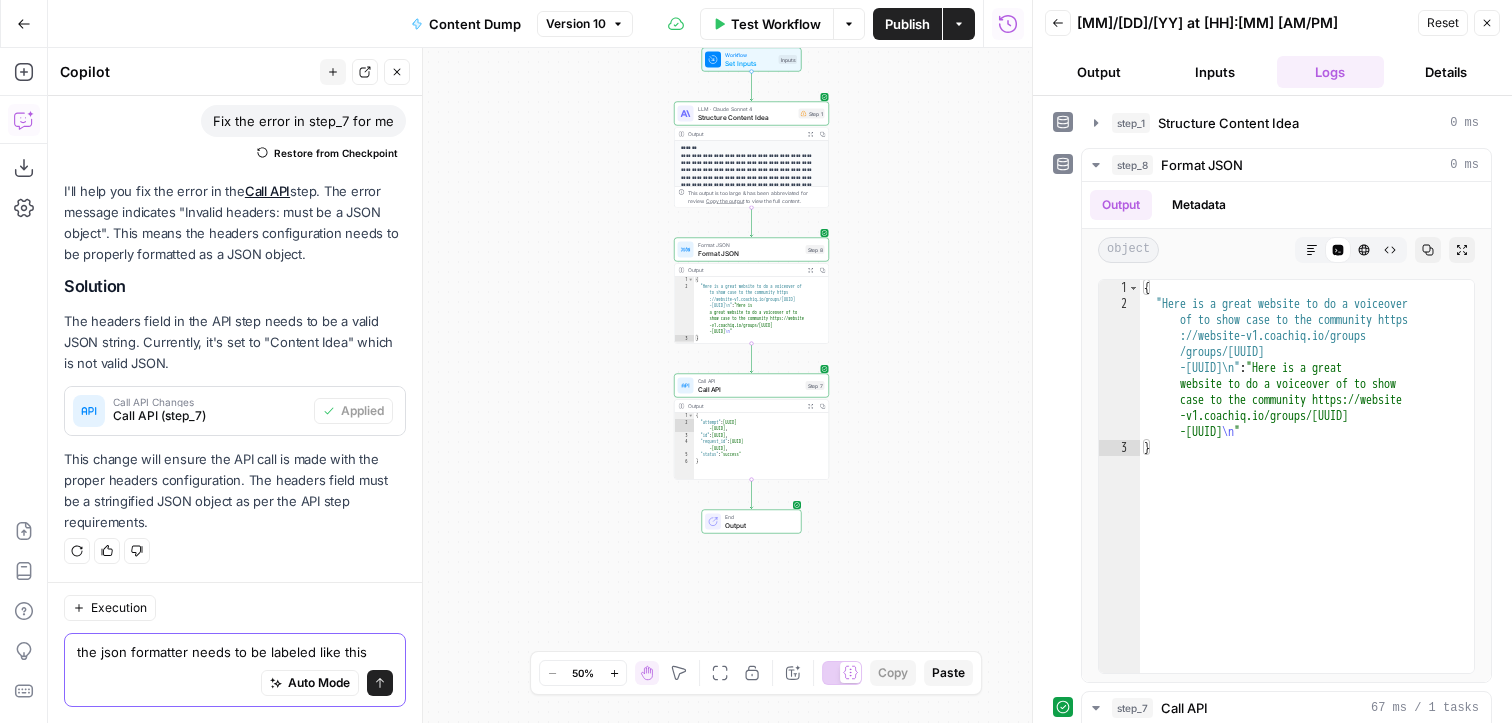 paste on "{
"idea": "Here is a great website to do a voiceover of to show case to the community https://website-v1.coachiq.io/groups/[ELLIPSIS]"
}" 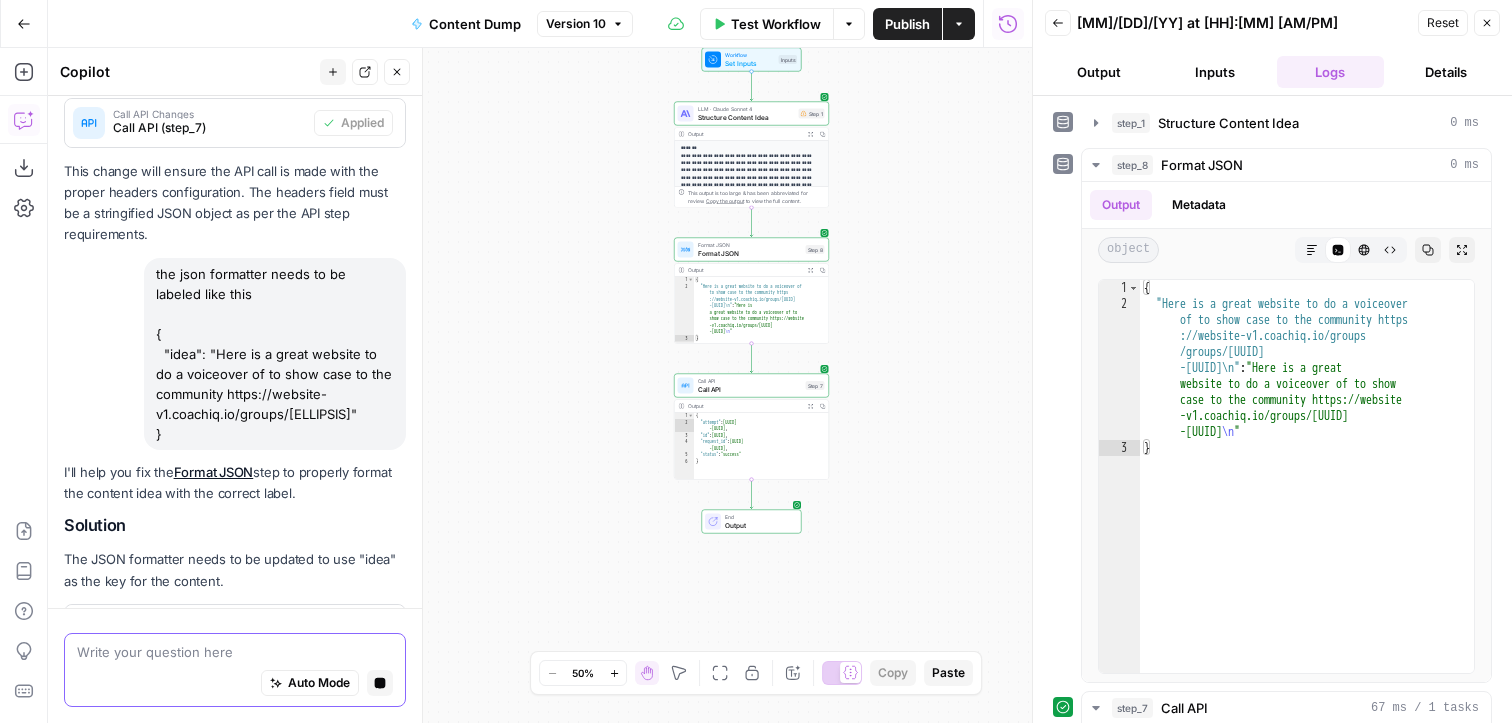 scroll, scrollTop: 446, scrollLeft: 0, axis: vertical 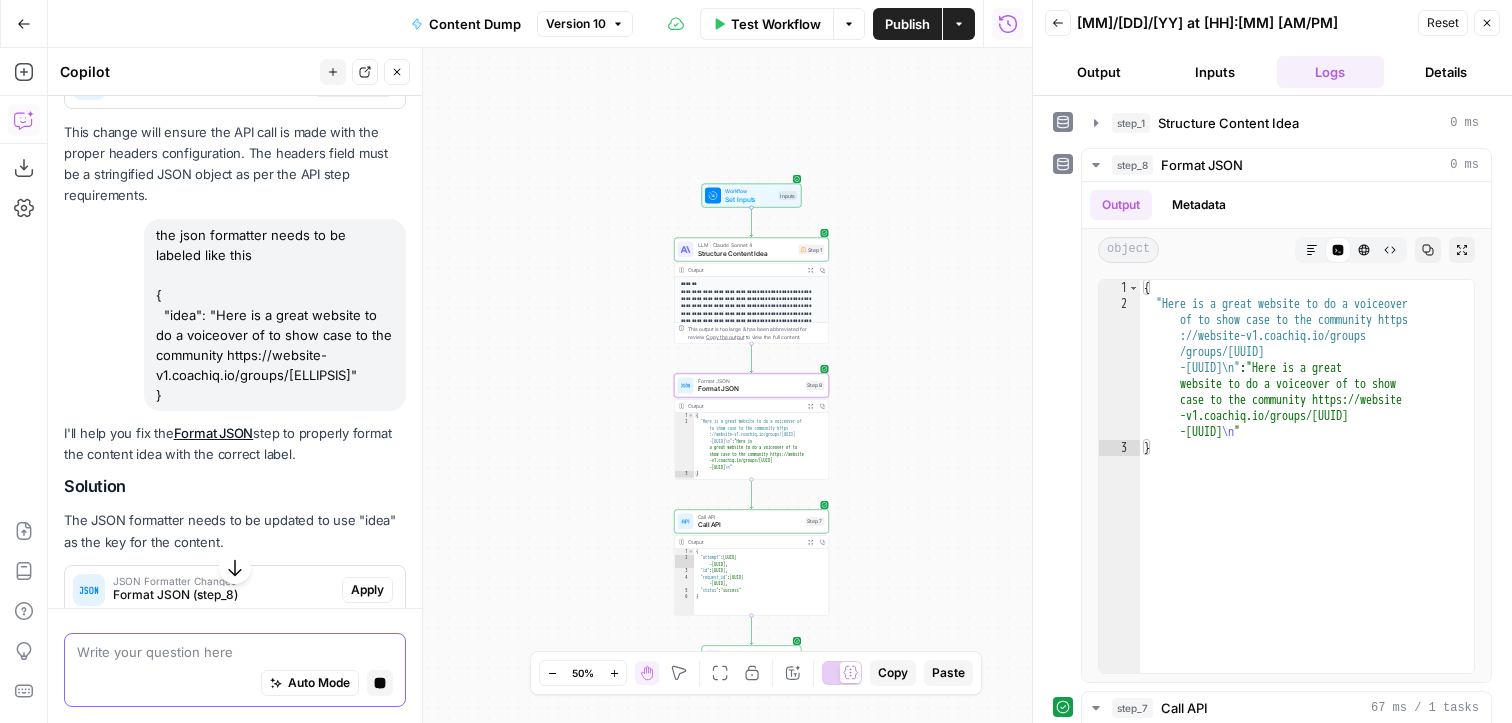 type 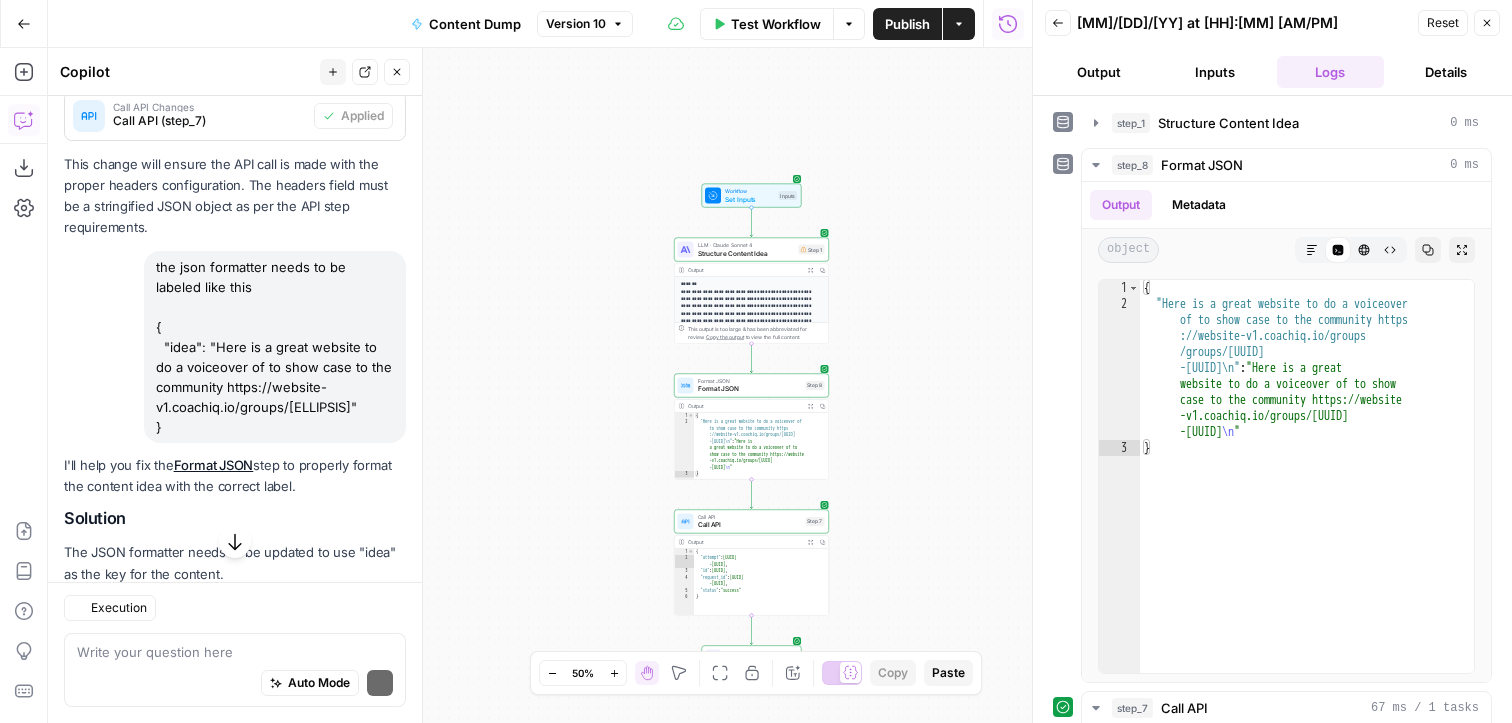 click on "Execution Write your question here Auto Mode Send" at bounding box center (235, 652) 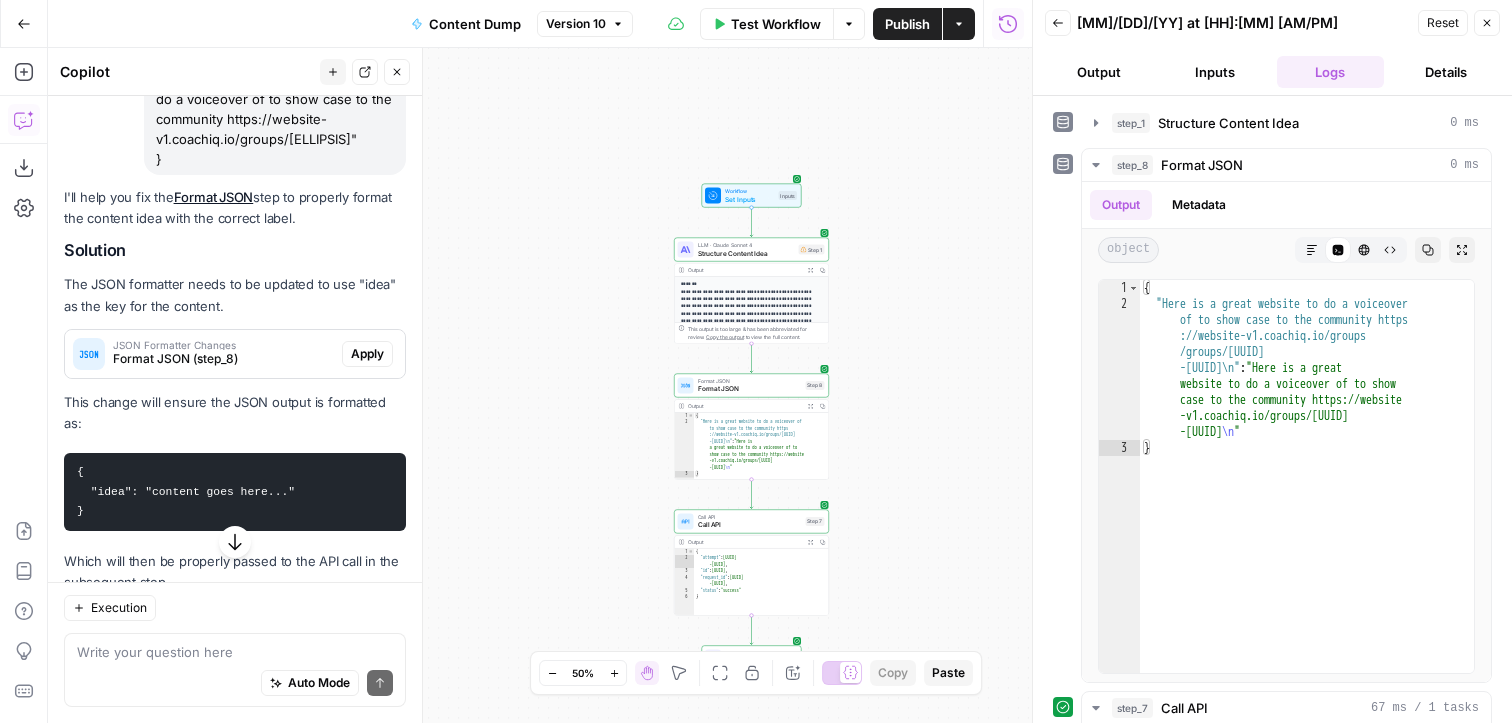 scroll, scrollTop: 752, scrollLeft: 0, axis: vertical 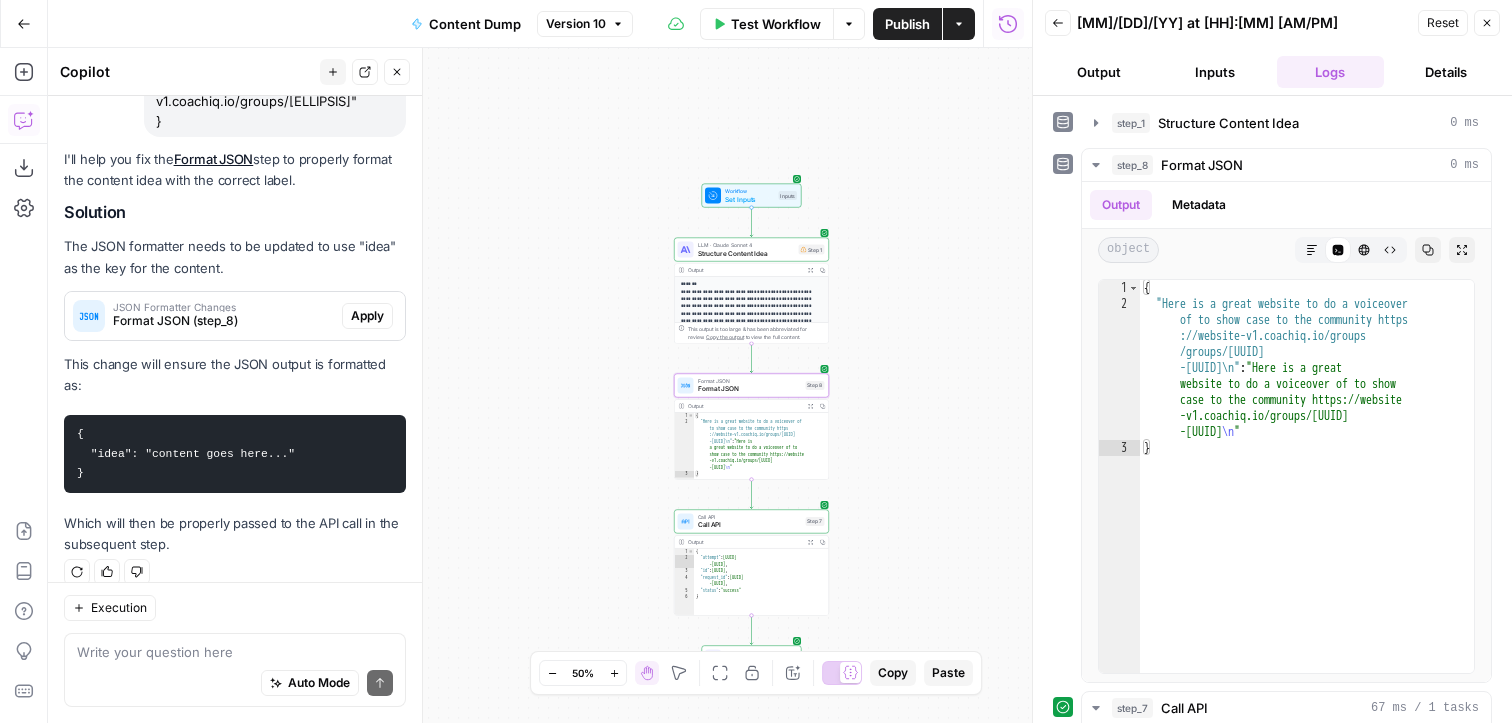 click on "Apply" at bounding box center (367, 316) 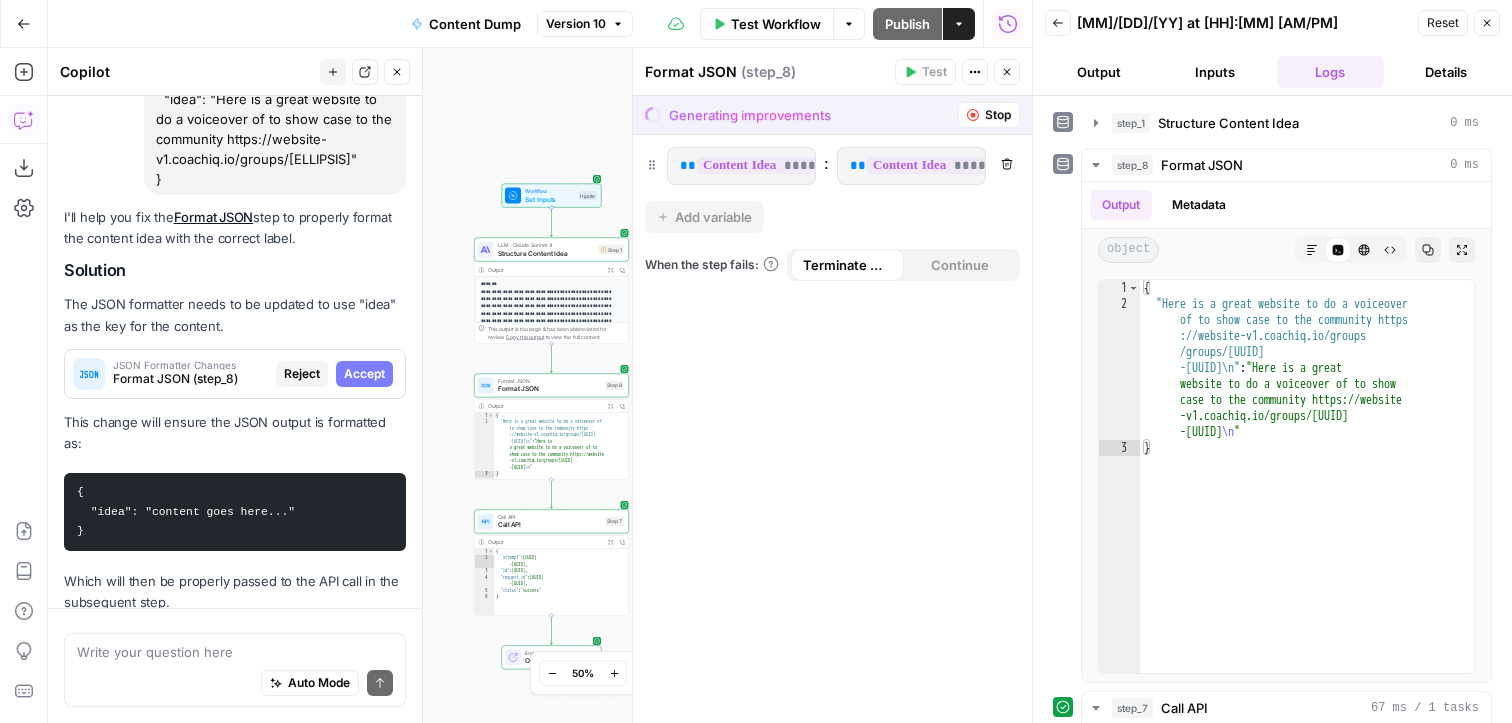 scroll, scrollTop: 720, scrollLeft: 0, axis: vertical 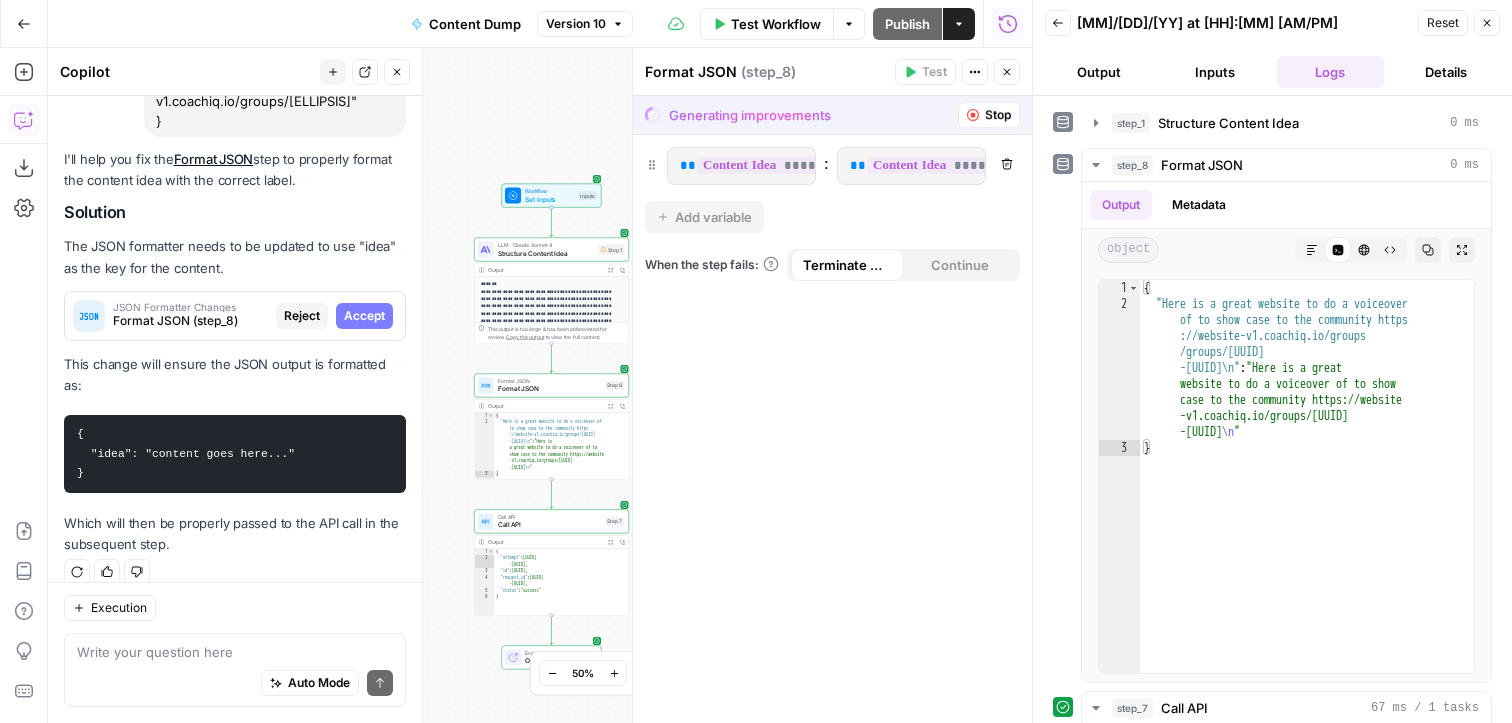 click on "**********" at bounding box center [741, 166] 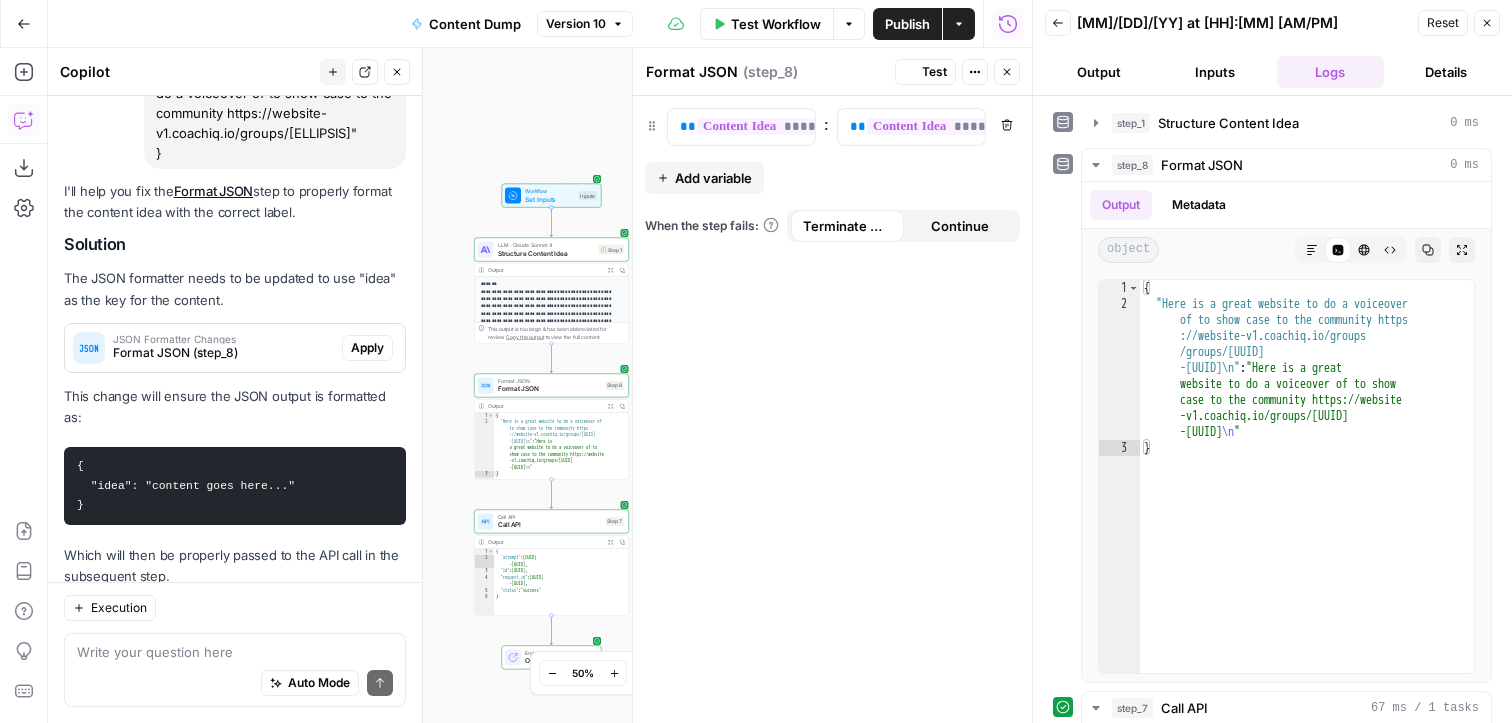 scroll, scrollTop: 752, scrollLeft: 0, axis: vertical 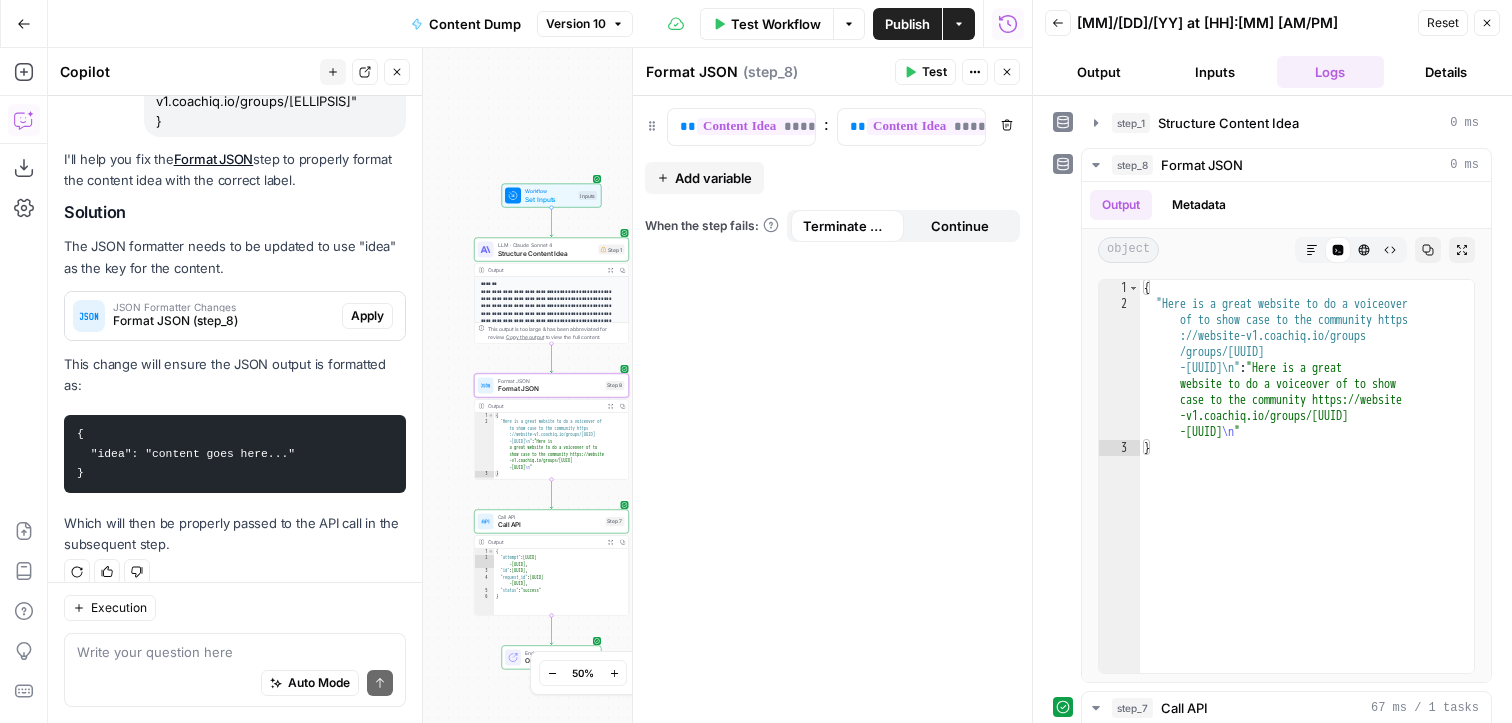 click on "Apply" at bounding box center [367, 316] 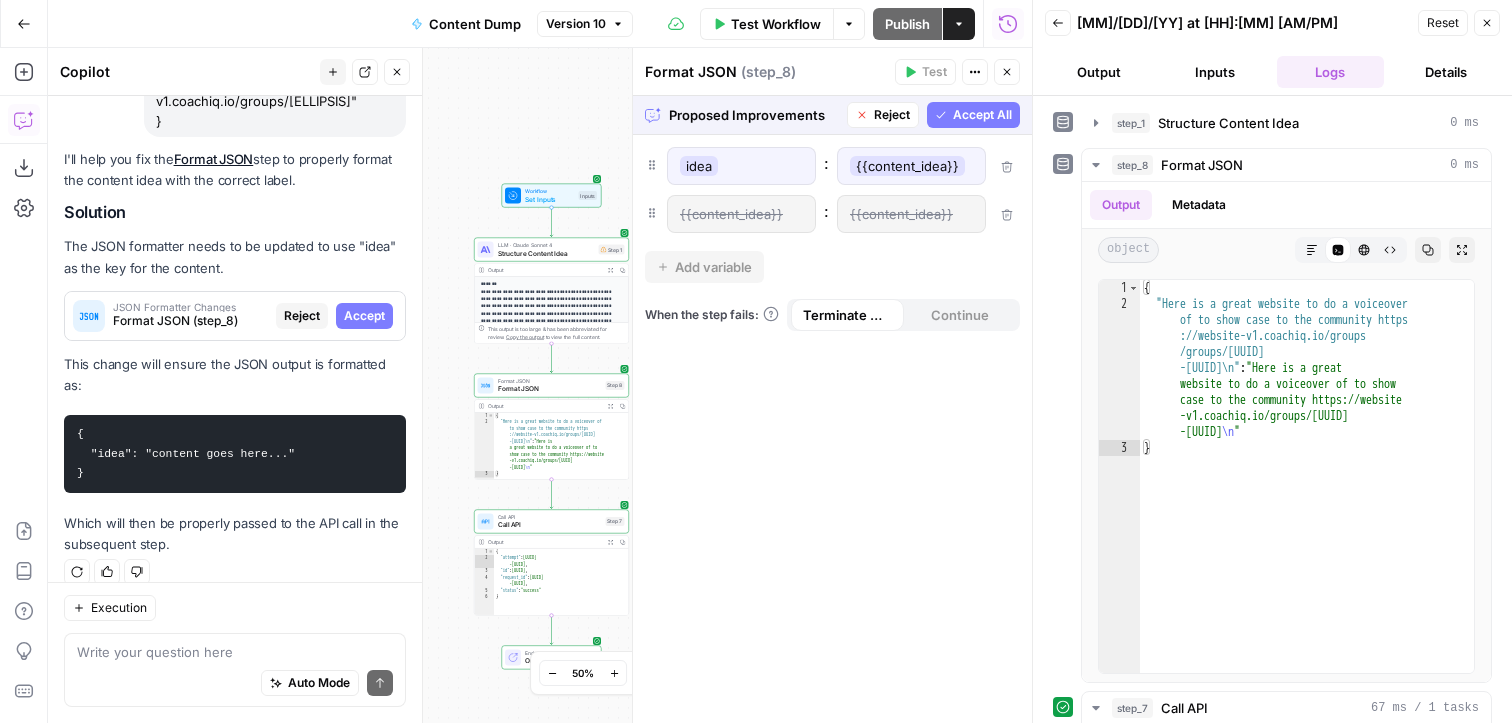 click on "Accept All" at bounding box center [982, 115] 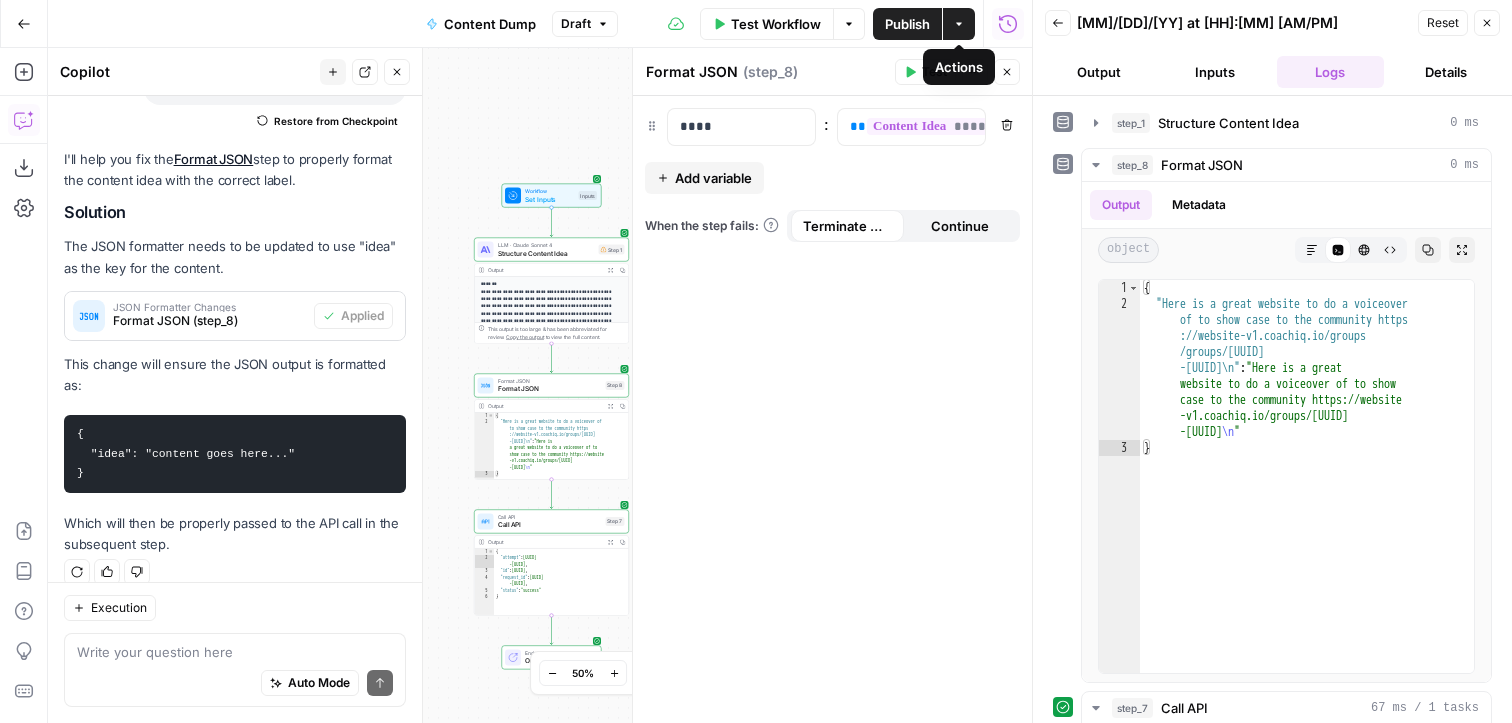 click on "Test Workflow" at bounding box center [776, 24] 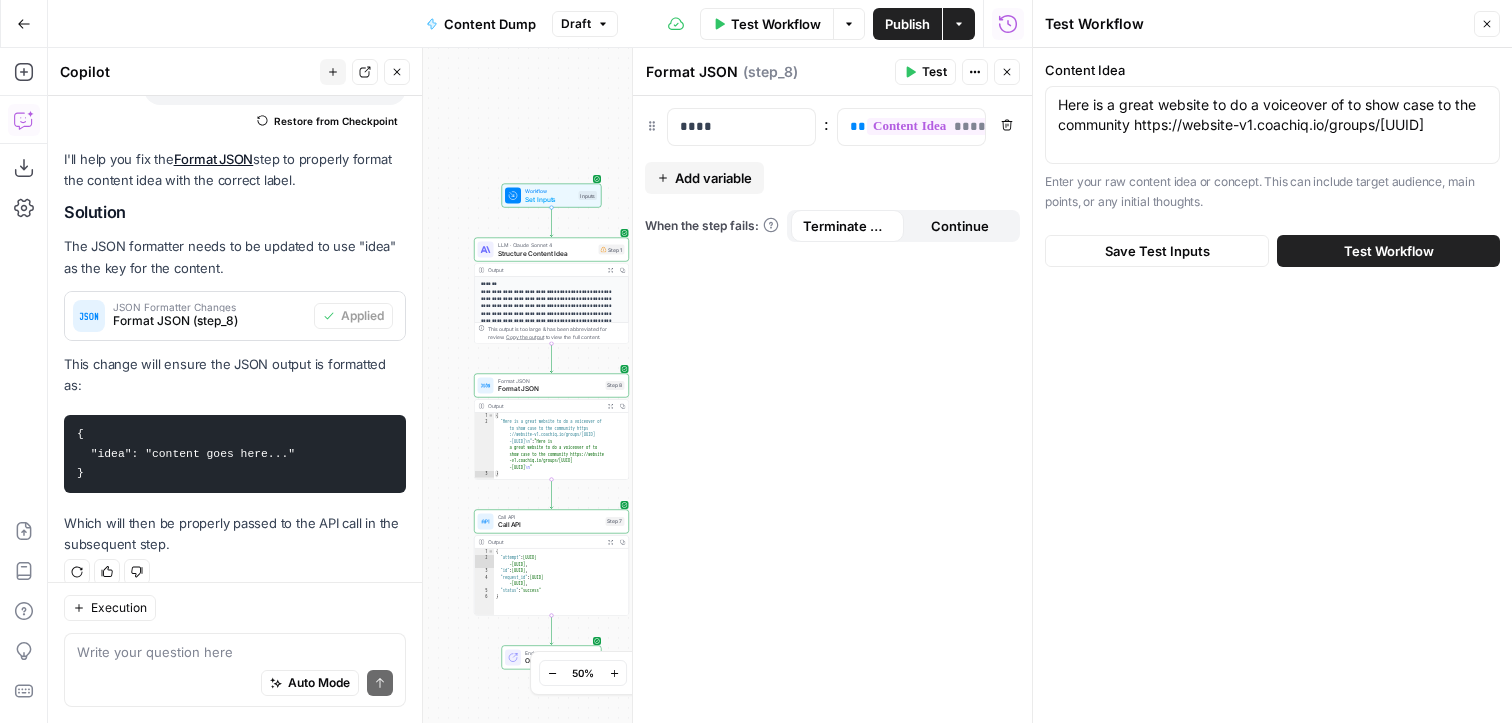 click on "Test Workflow" at bounding box center [1388, 251] 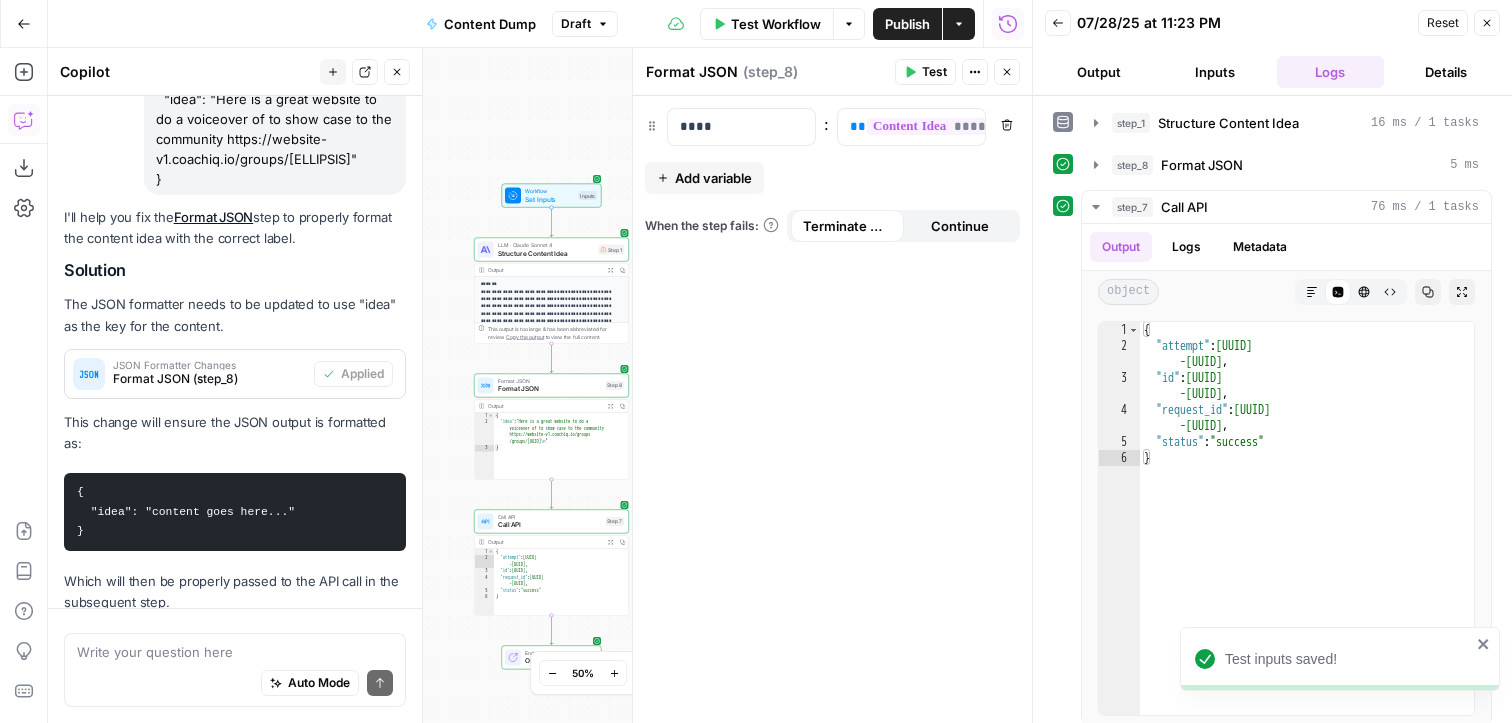 scroll, scrollTop: 784, scrollLeft: 0, axis: vertical 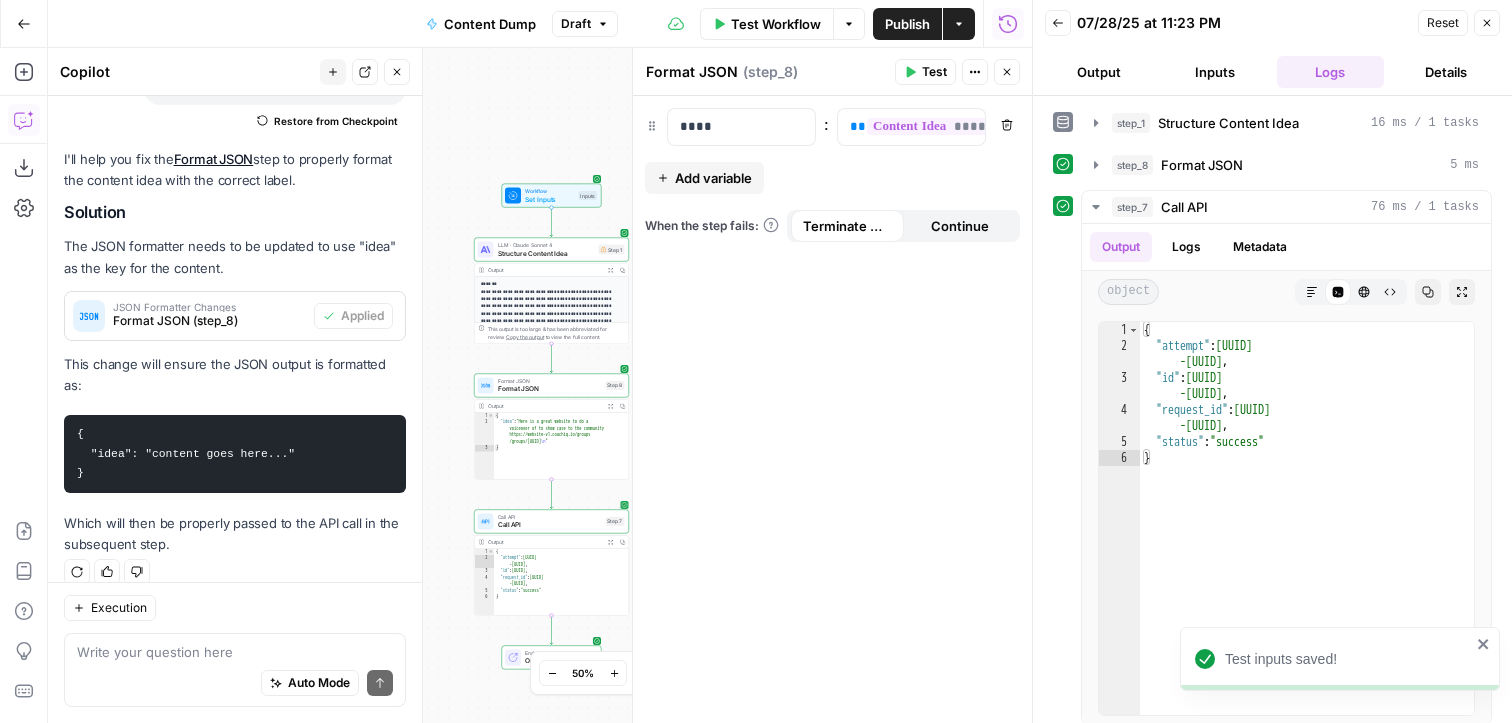 click on "{
"attempt" :  "[UUID]" ,
"id" :  "[UUID]" ,
"request_id" :  "[UUID]" ,
"status" :  "success" }" at bounding box center (561, 588) 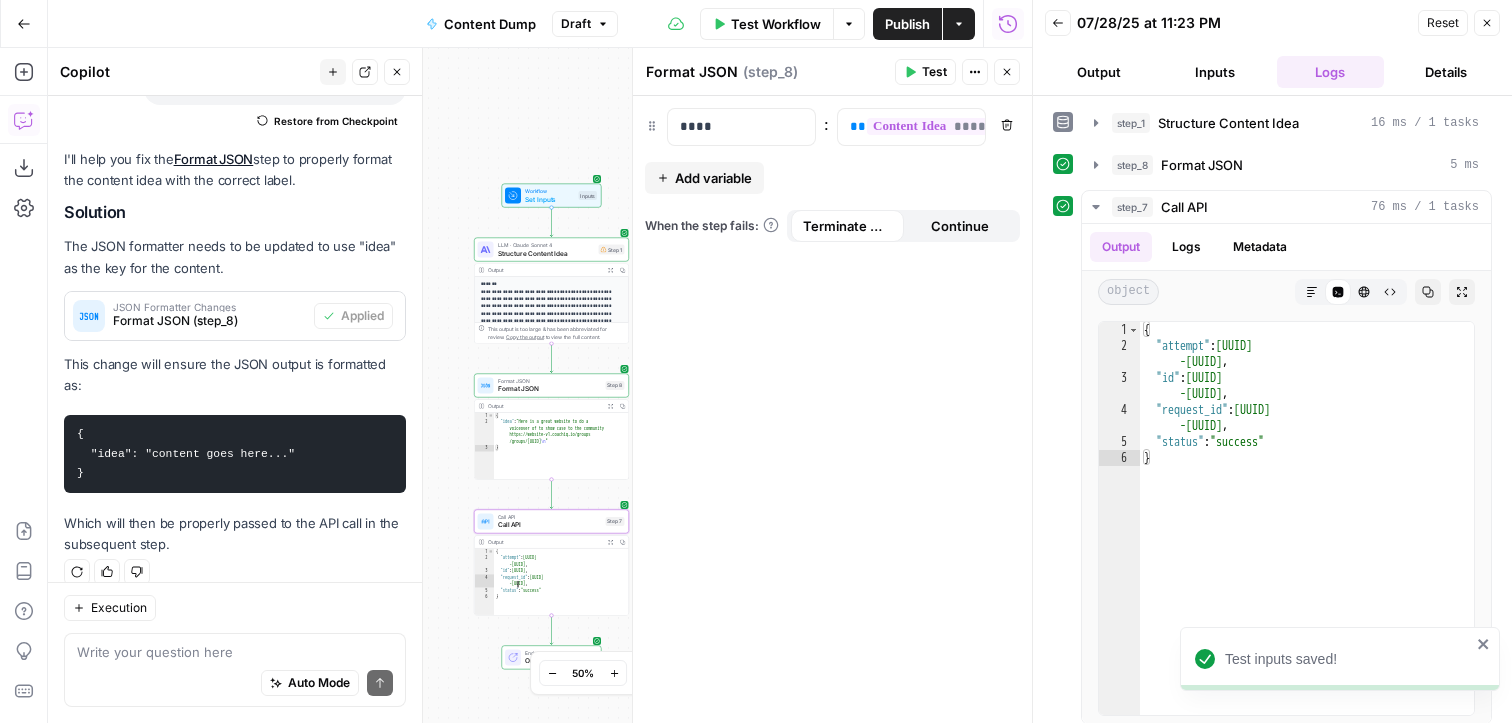 click on "{
"attempt" :  "[UUID]" ,
"id" :  "[UUID]" ,
"request_id" :  "[UUID]" ,
"status" :  "success" }" at bounding box center (561, 588) 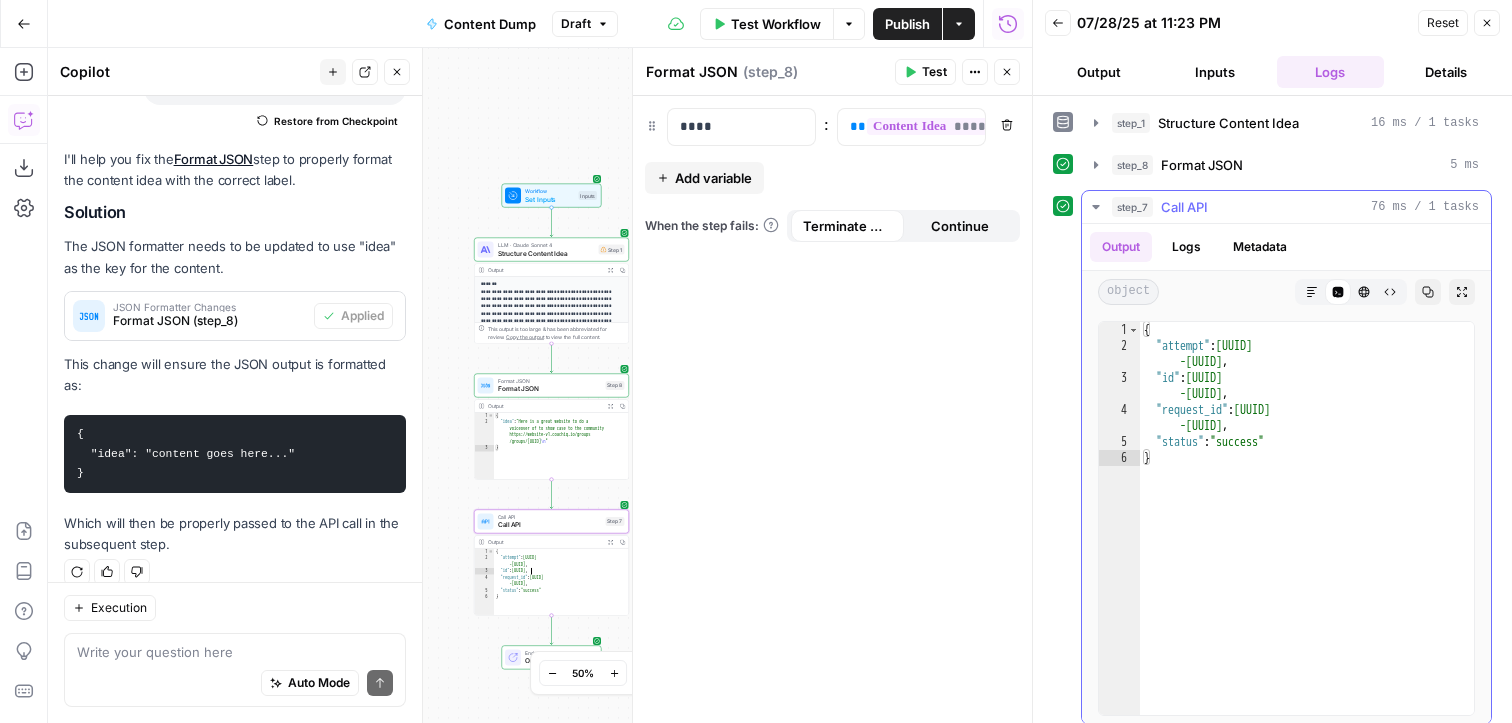 click on "Logs" at bounding box center (1186, 247) 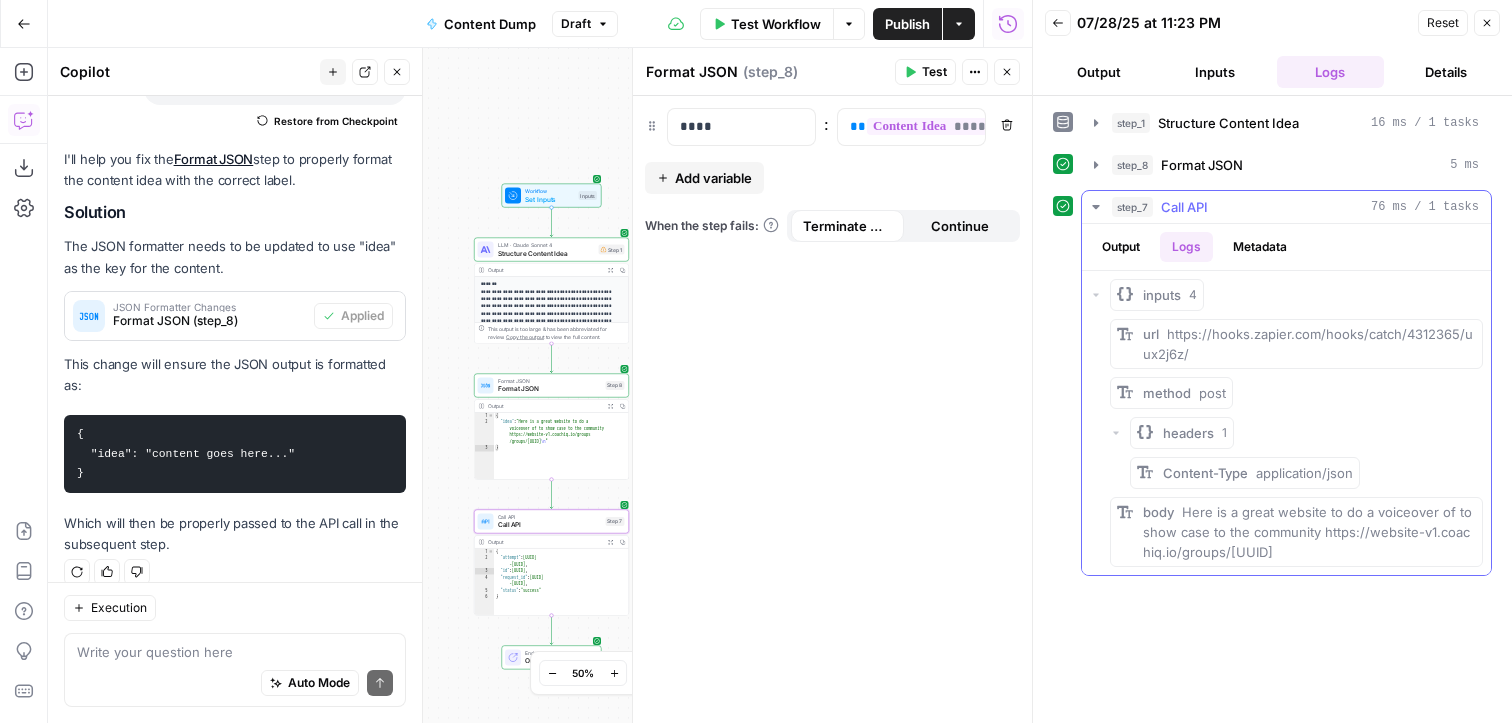 click on "Metadata" at bounding box center [1260, 247] 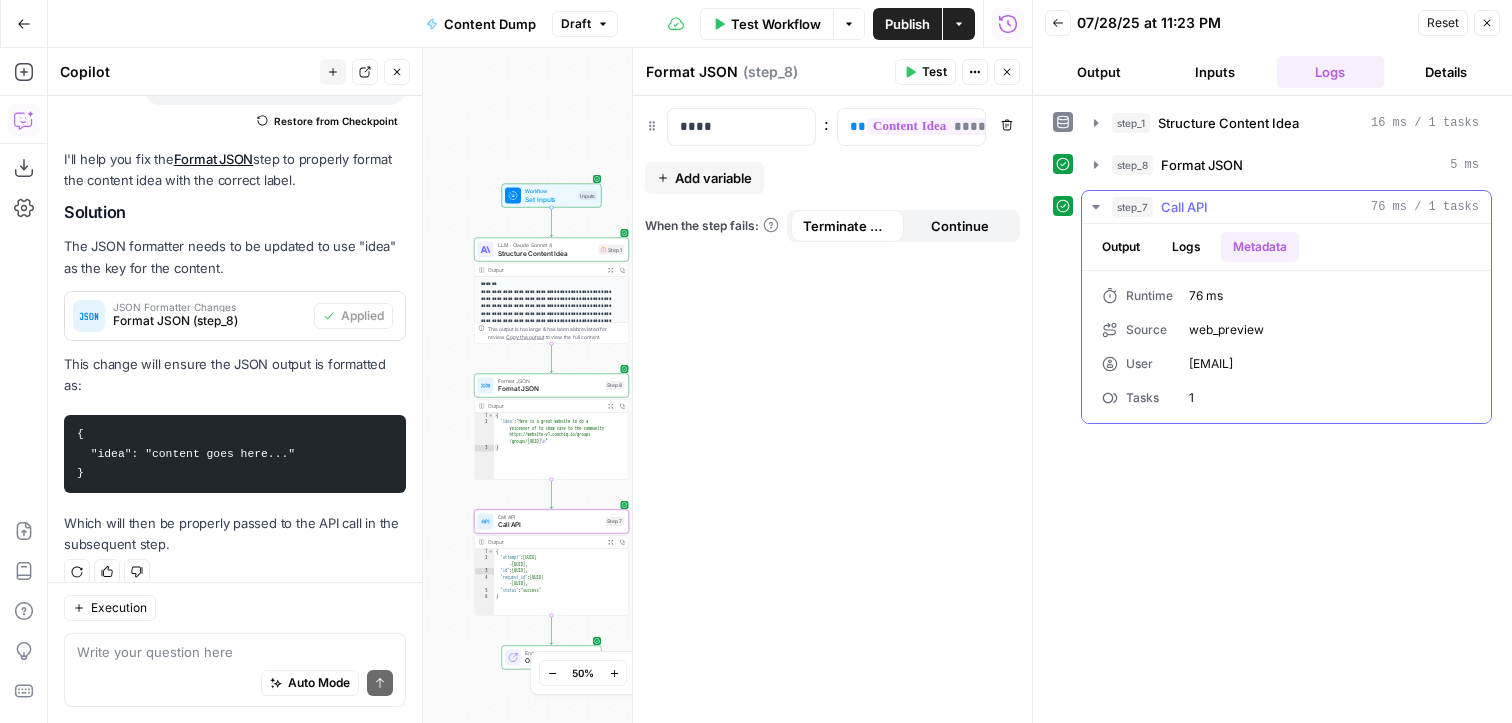 click on "Logs" at bounding box center [1186, 247] 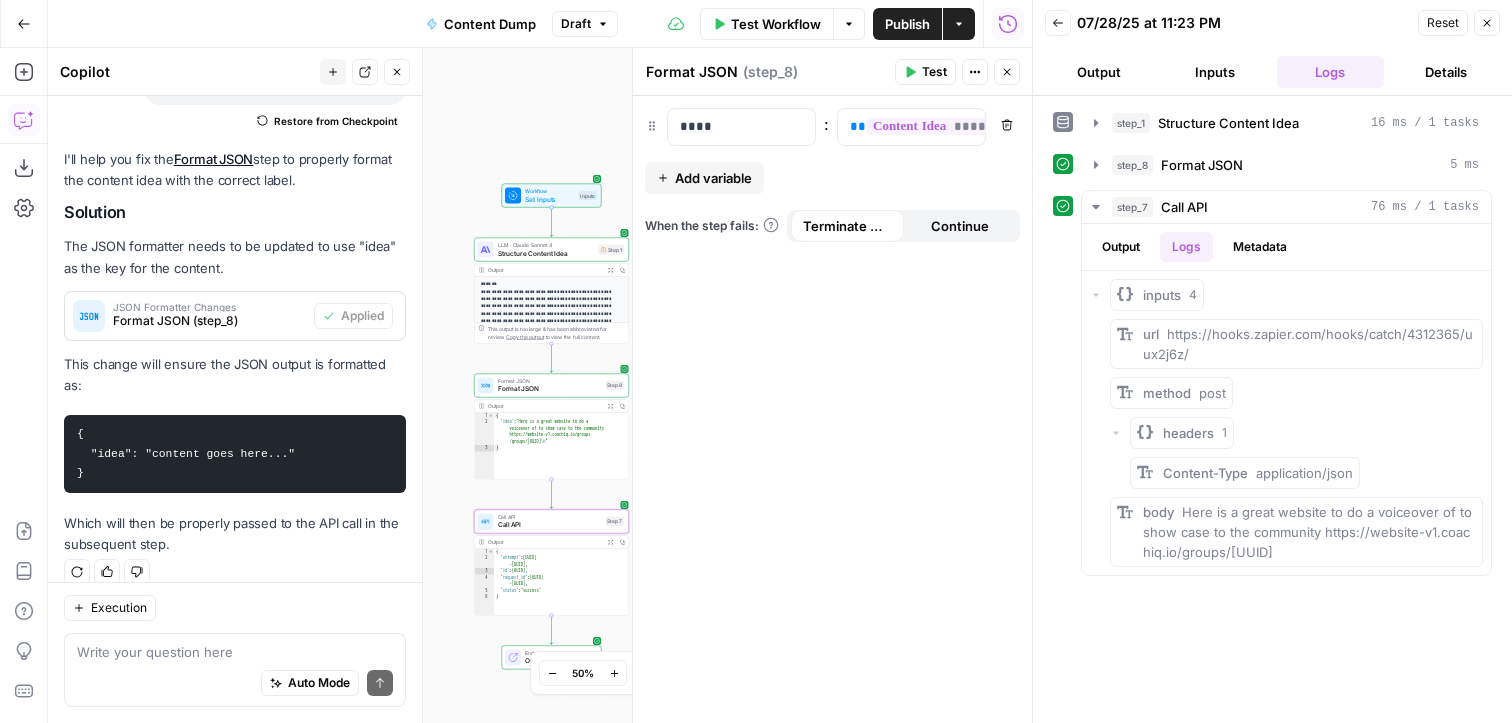click on "{
"idea" :  "Here is a great website to do a         voiceover of to show case to the community         https://website-v1.coachiq.io/groups        /[UUID] \n " }" at bounding box center (561, 452) 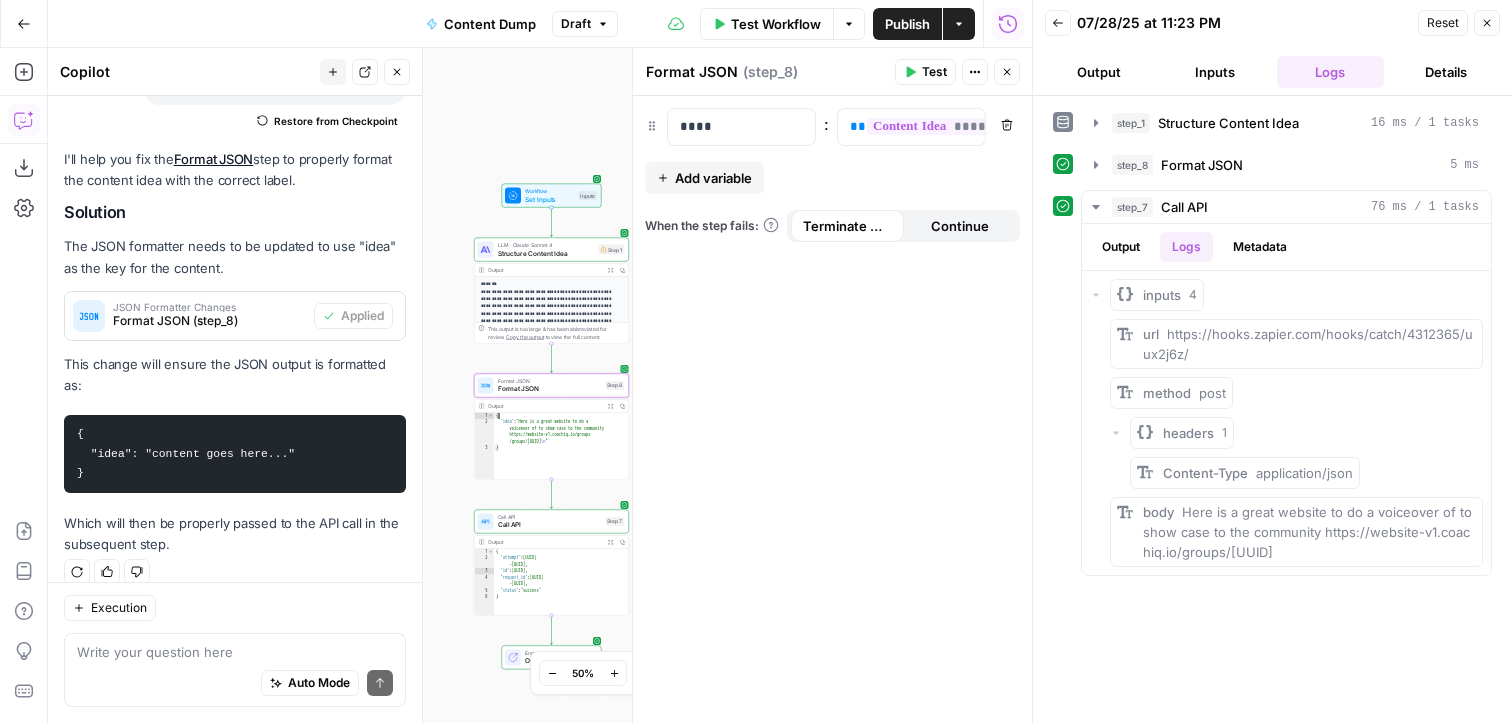 click on "Format JSON" at bounding box center (550, 389) 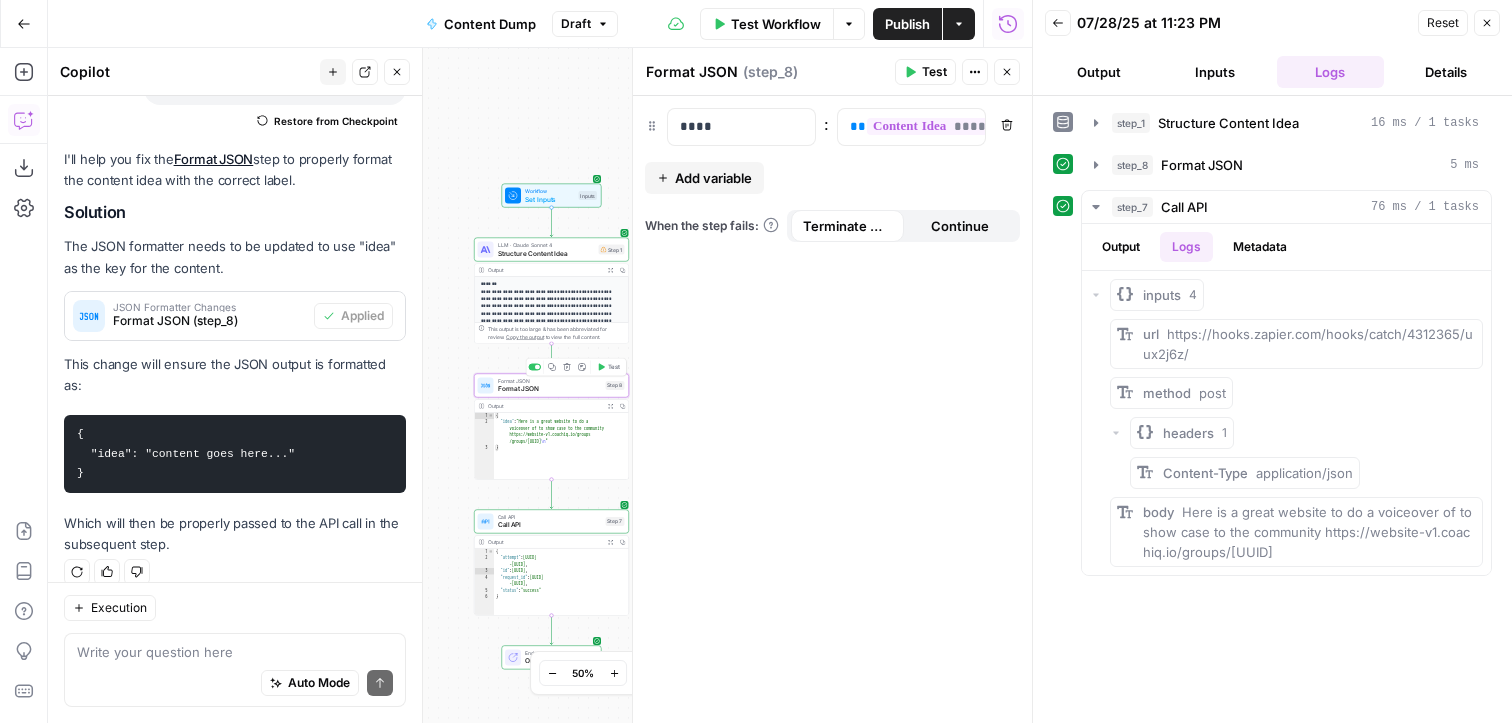 click on "Format JSON" at bounding box center [550, 389] 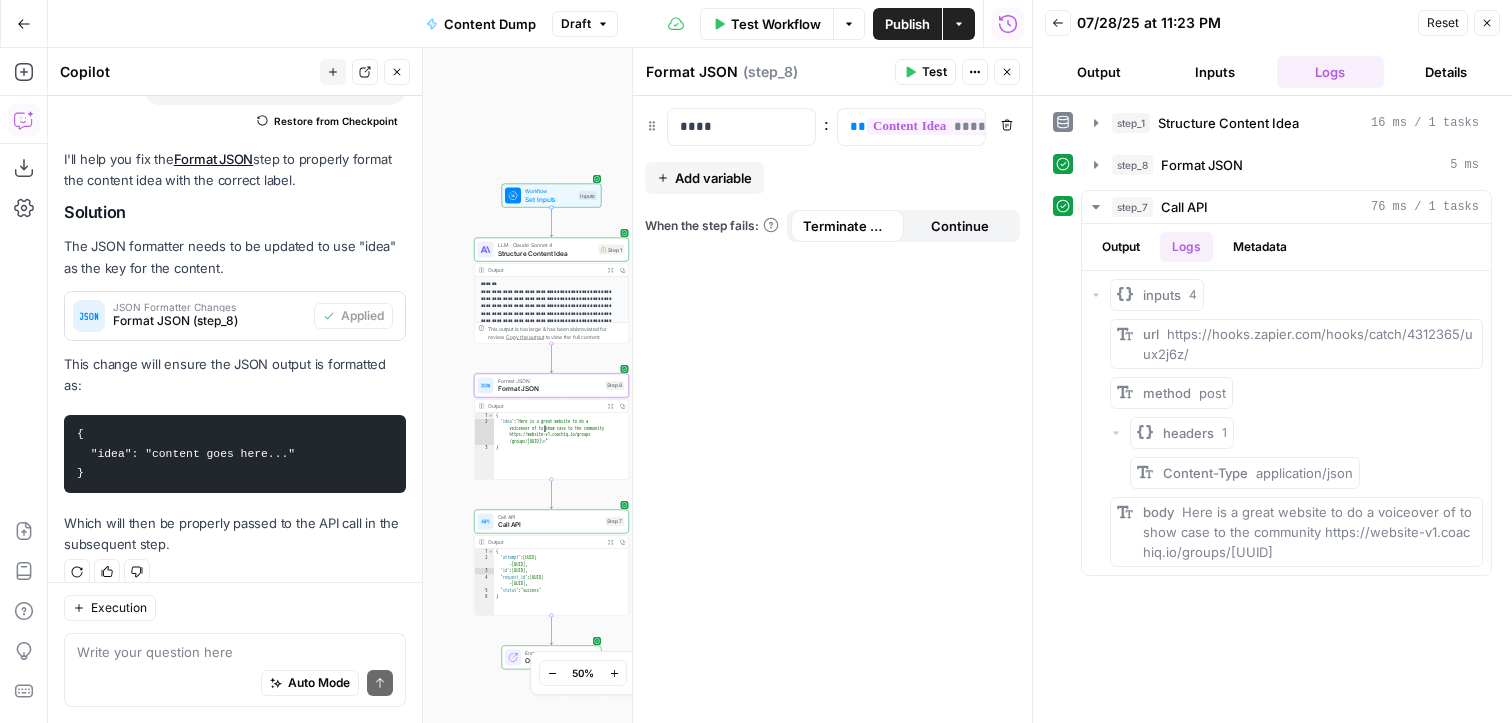 click on "{
"idea" :  "Here is a great website to do a         voiceover of to show case to the community         https://website-v1.coachiq.io/groups        /[UUID] \n " }" at bounding box center [561, 452] 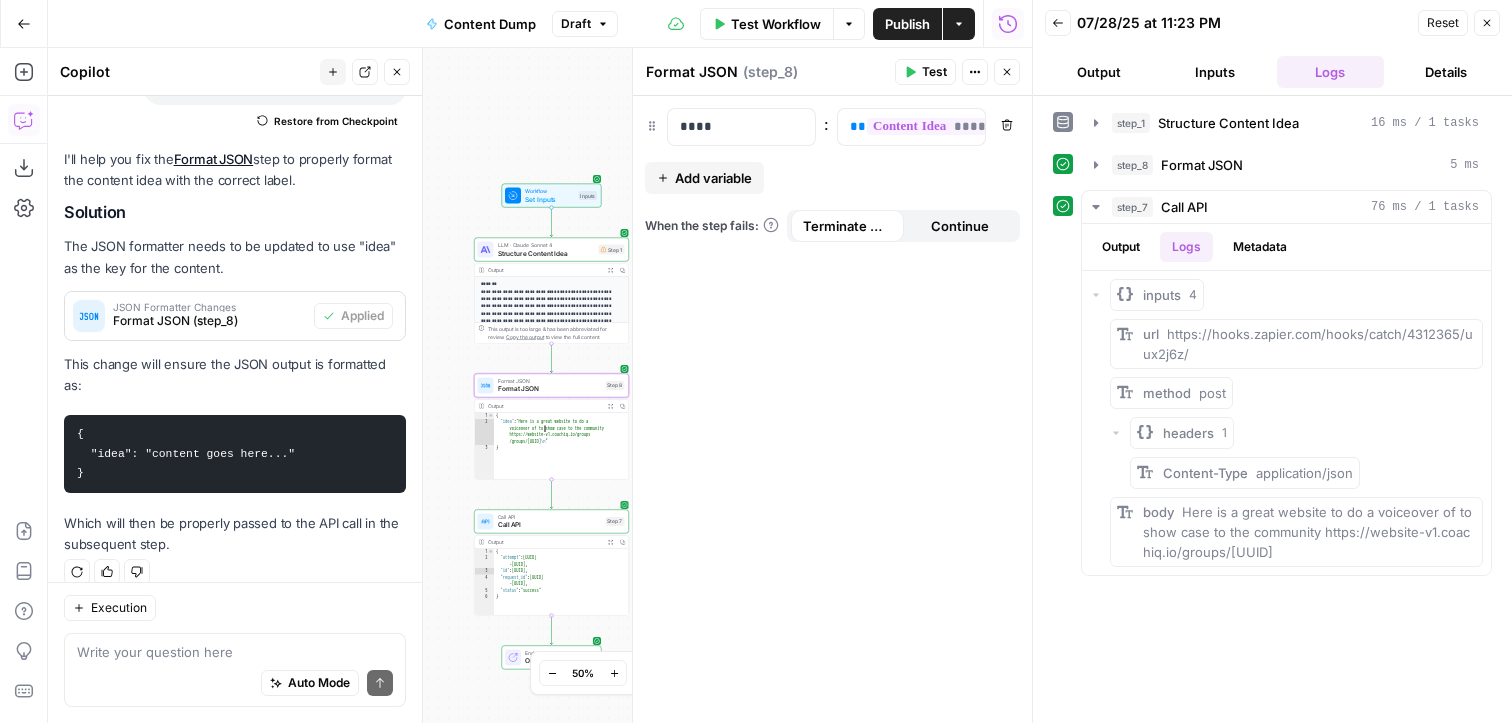 click on "Call API" at bounding box center [550, 525] 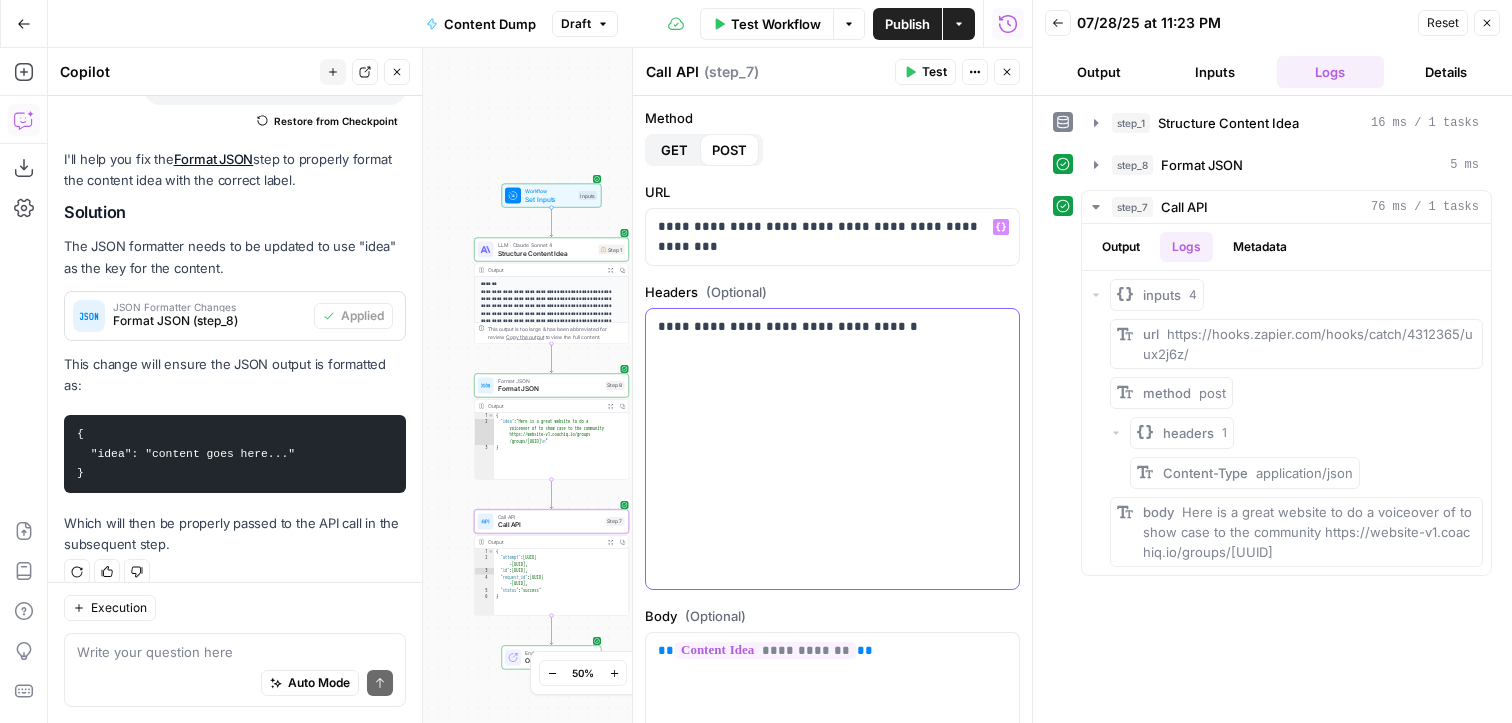 click on "**********" at bounding box center (832, 449) 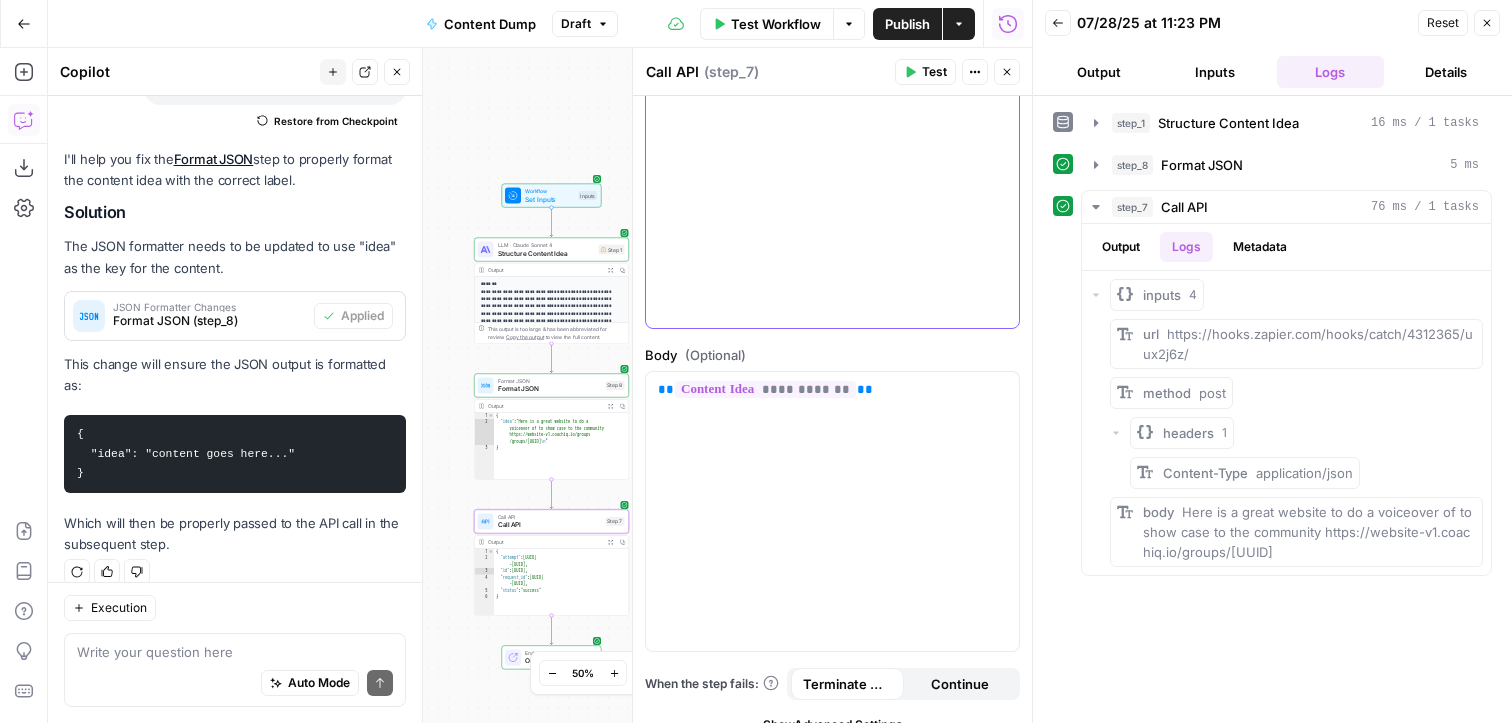 scroll, scrollTop: 284, scrollLeft: 0, axis: vertical 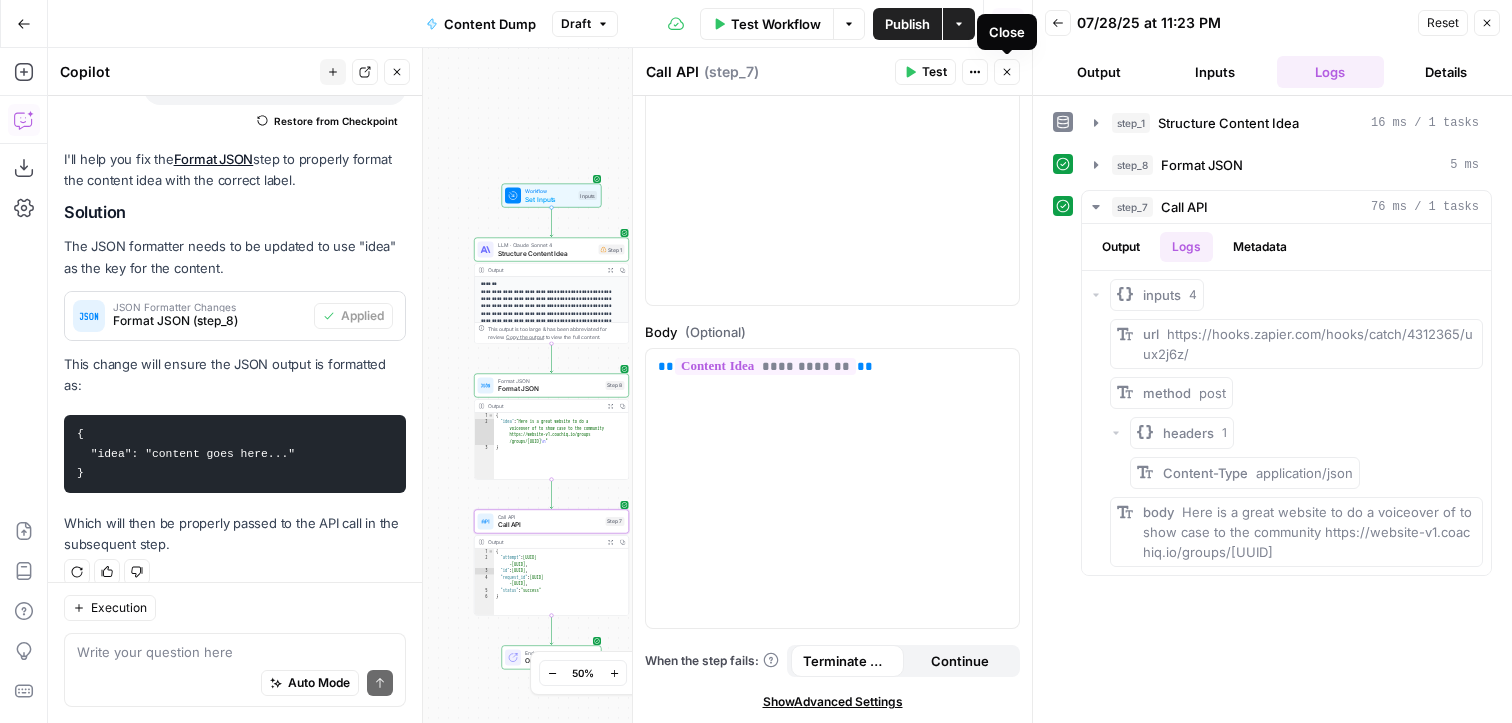 click 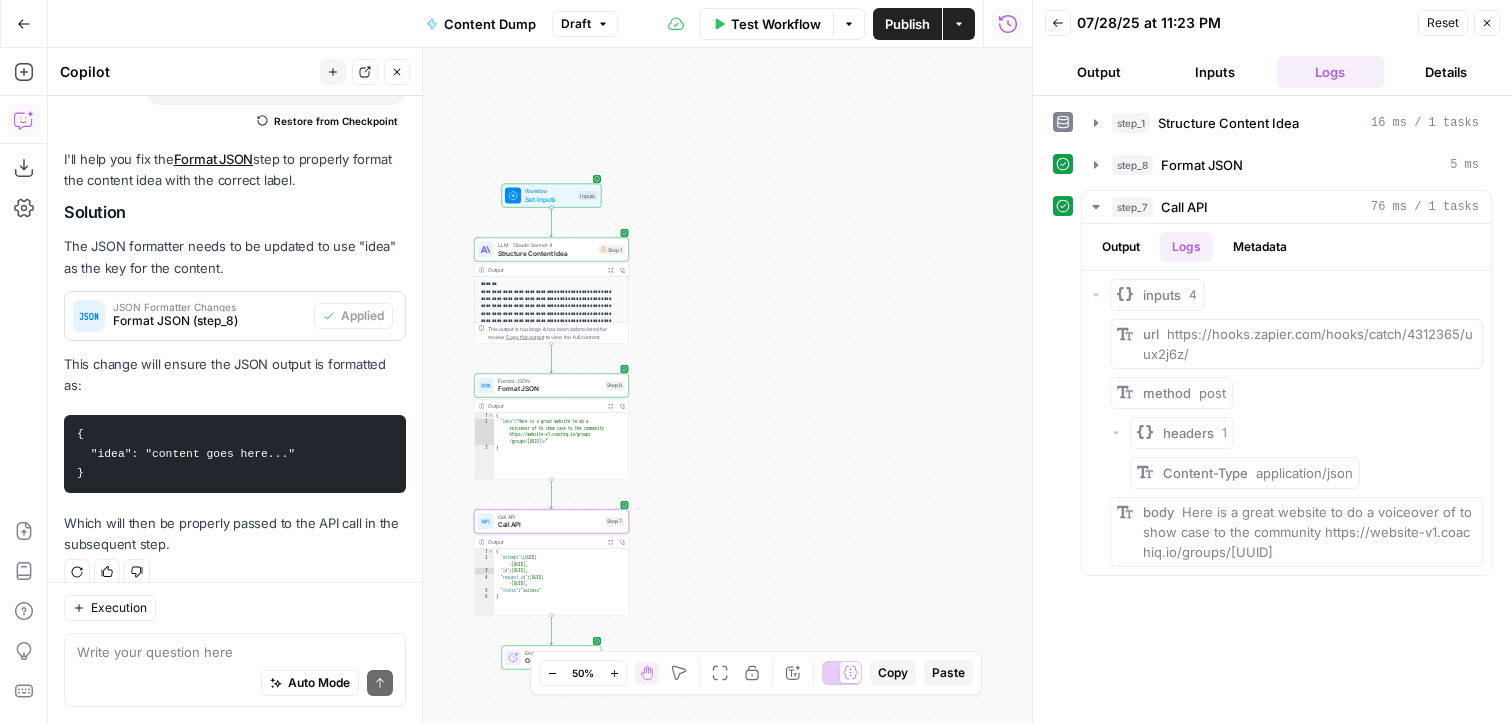 click on "Test Workflow" at bounding box center [776, 24] 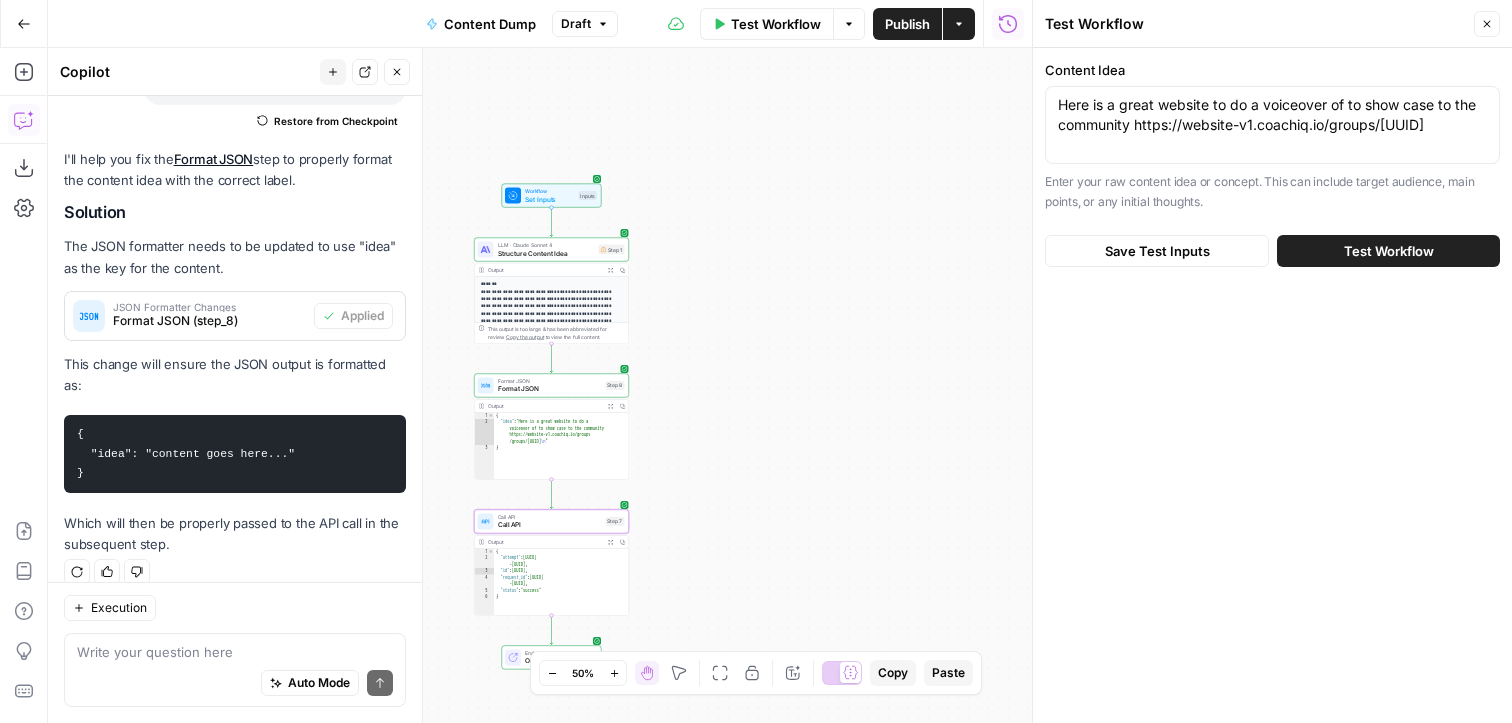click on "Test Workflow" at bounding box center (1388, 251) 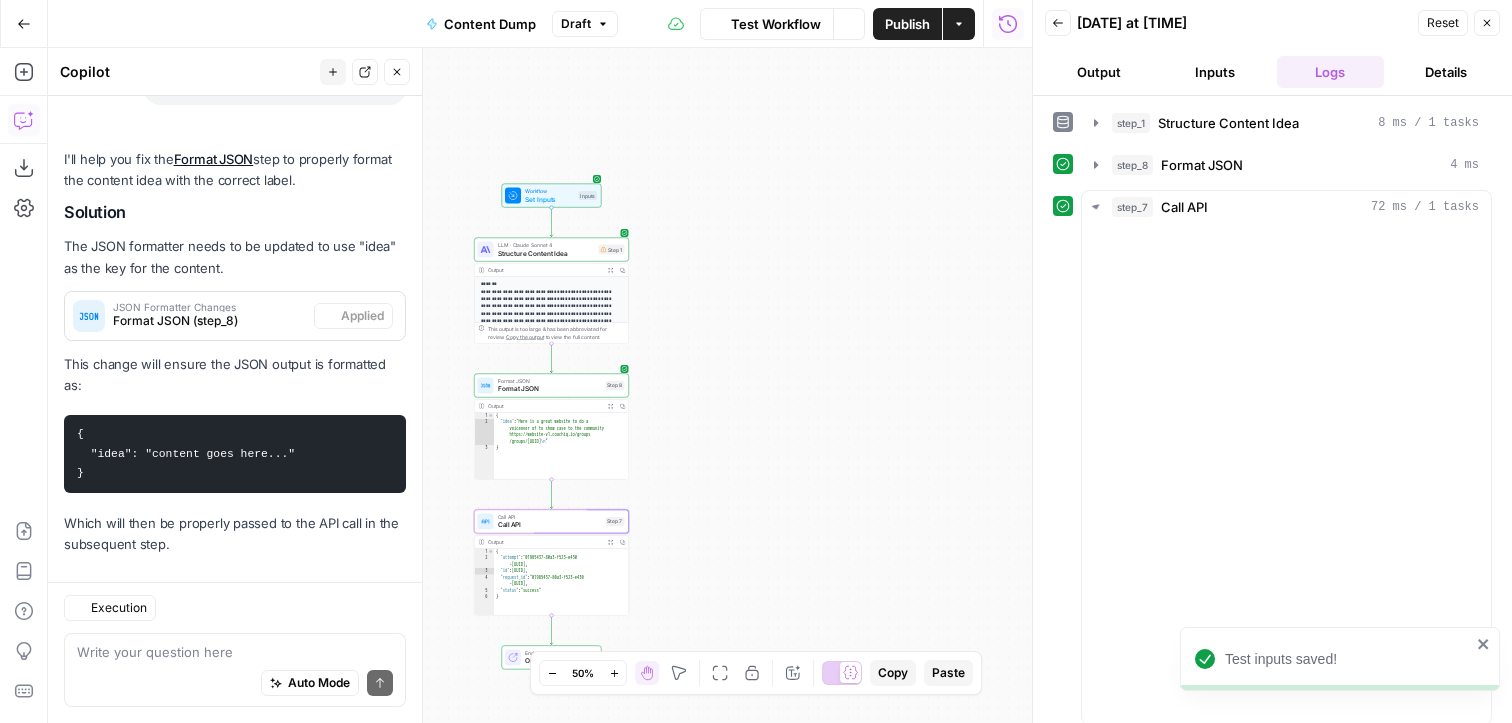 scroll, scrollTop: 784, scrollLeft: 0, axis: vertical 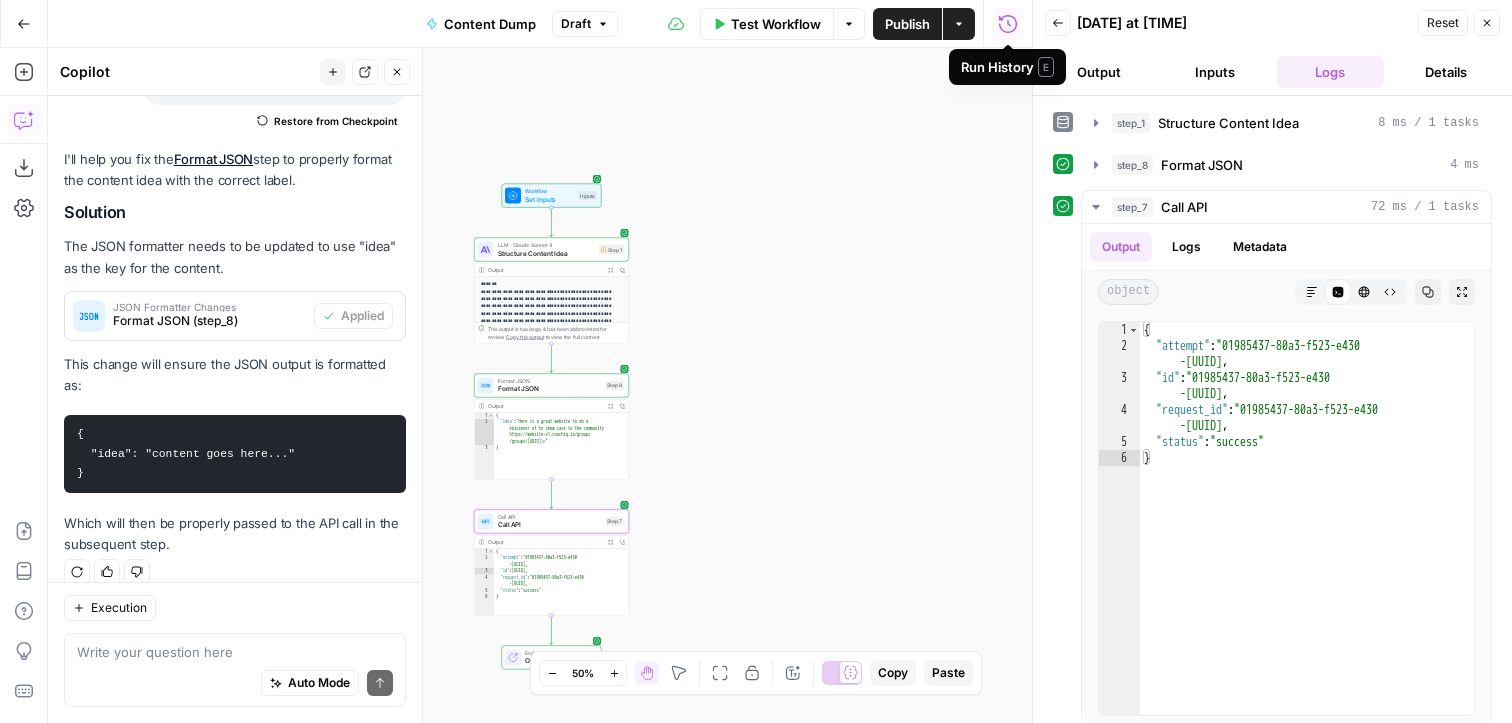 type on "**********" 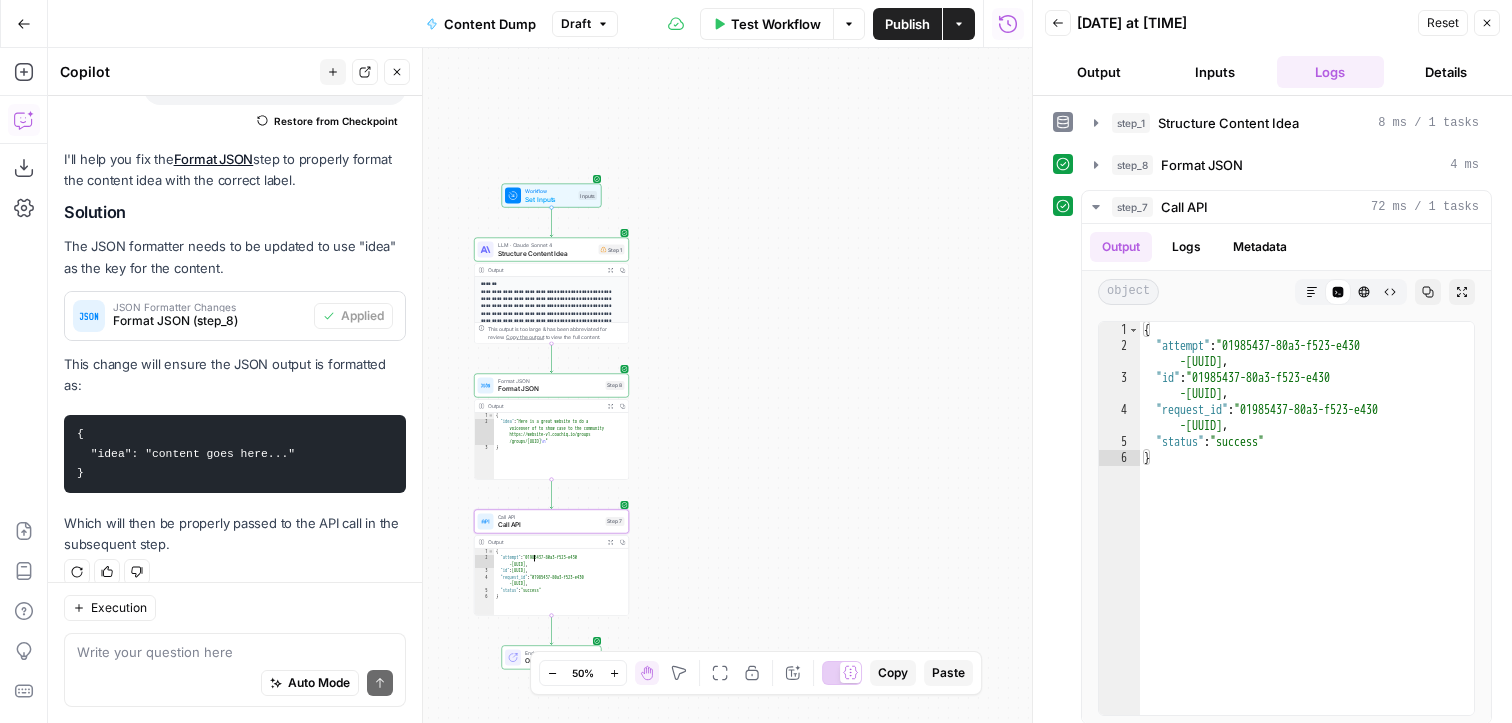 click on "Call API Call API Step 7" at bounding box center [551, 521] 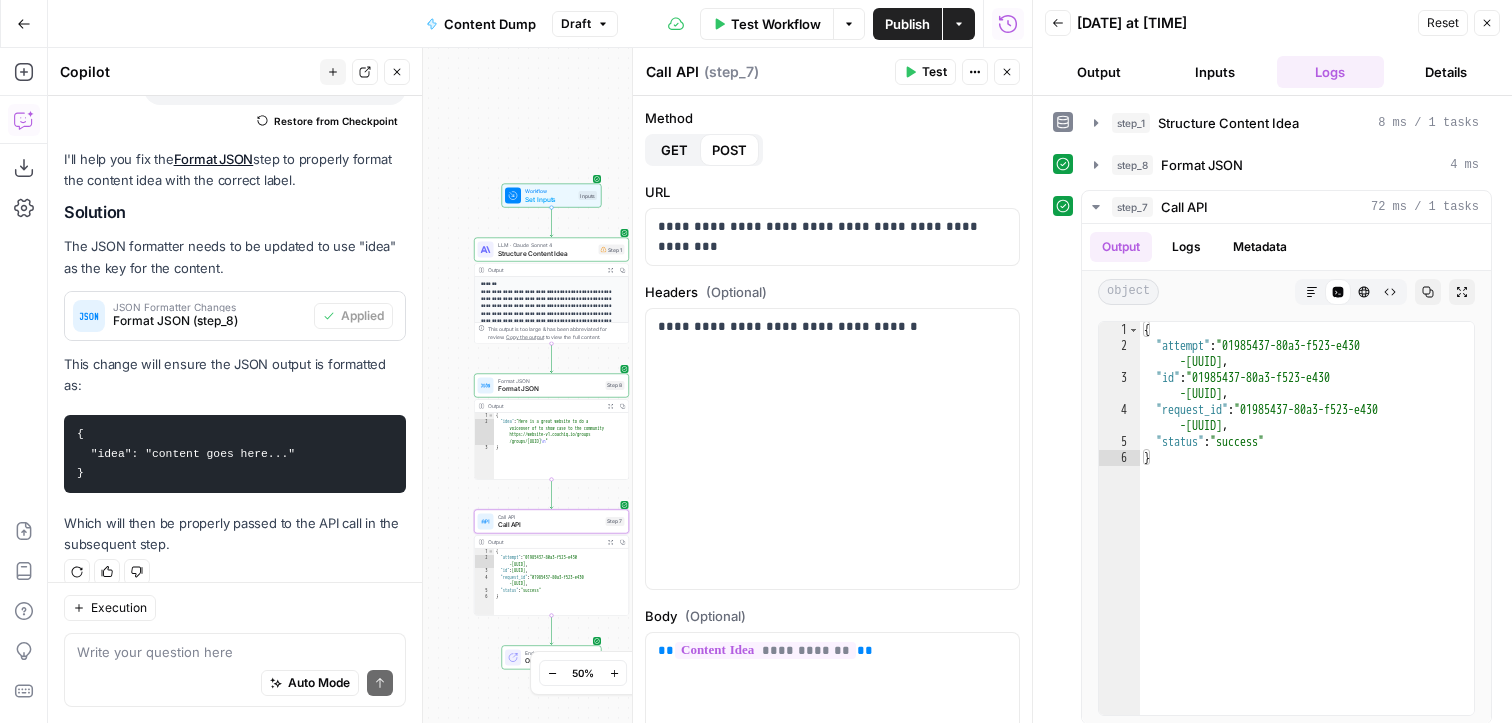 click on "{    "attempt" :  "[UUID]        -c2cb21dec260" ,    "id" :  "[UUID]-[UUID]" ,    "request_id" :  "[UUID]        -c2cb21dec260" ,    "status" :  "success" }" at bounding box center [561, 588] 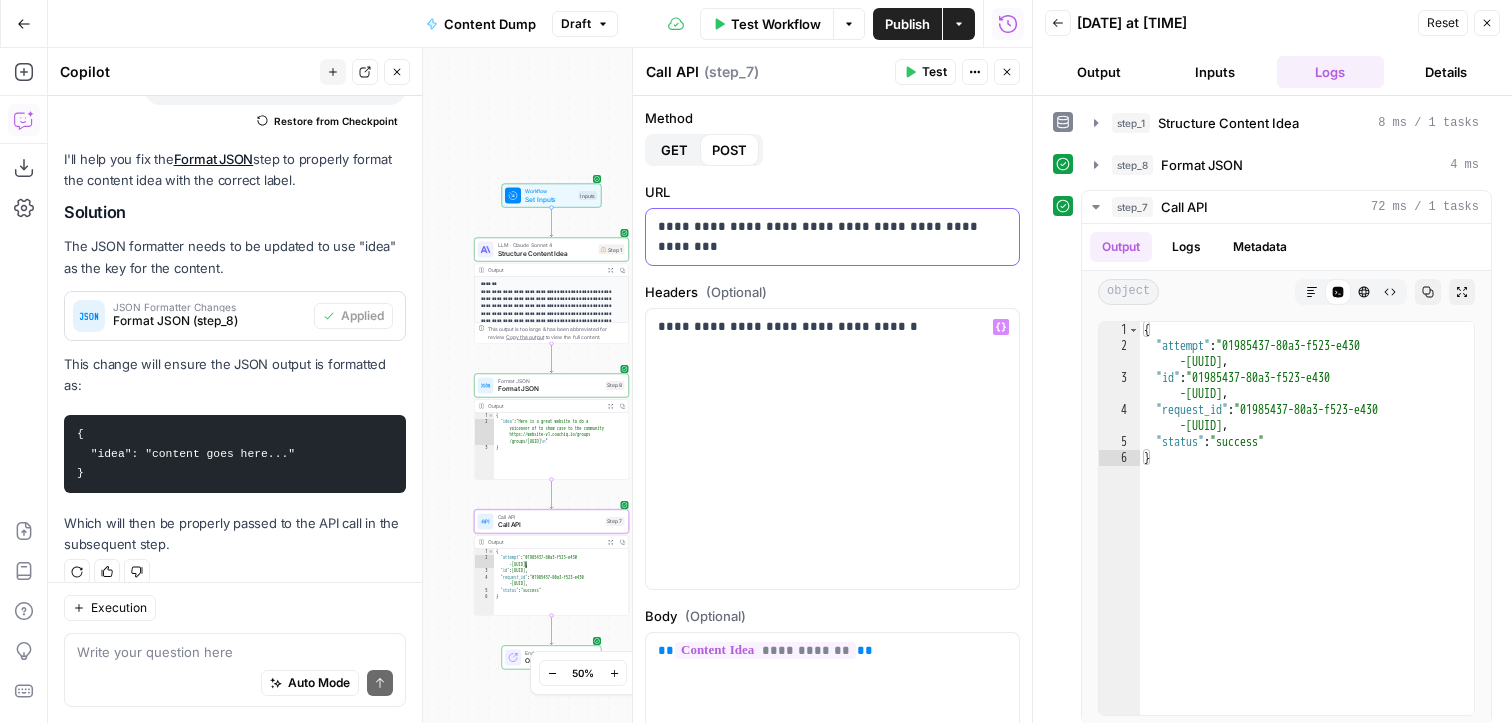 click on "**********" at bounding box center (832, 237) 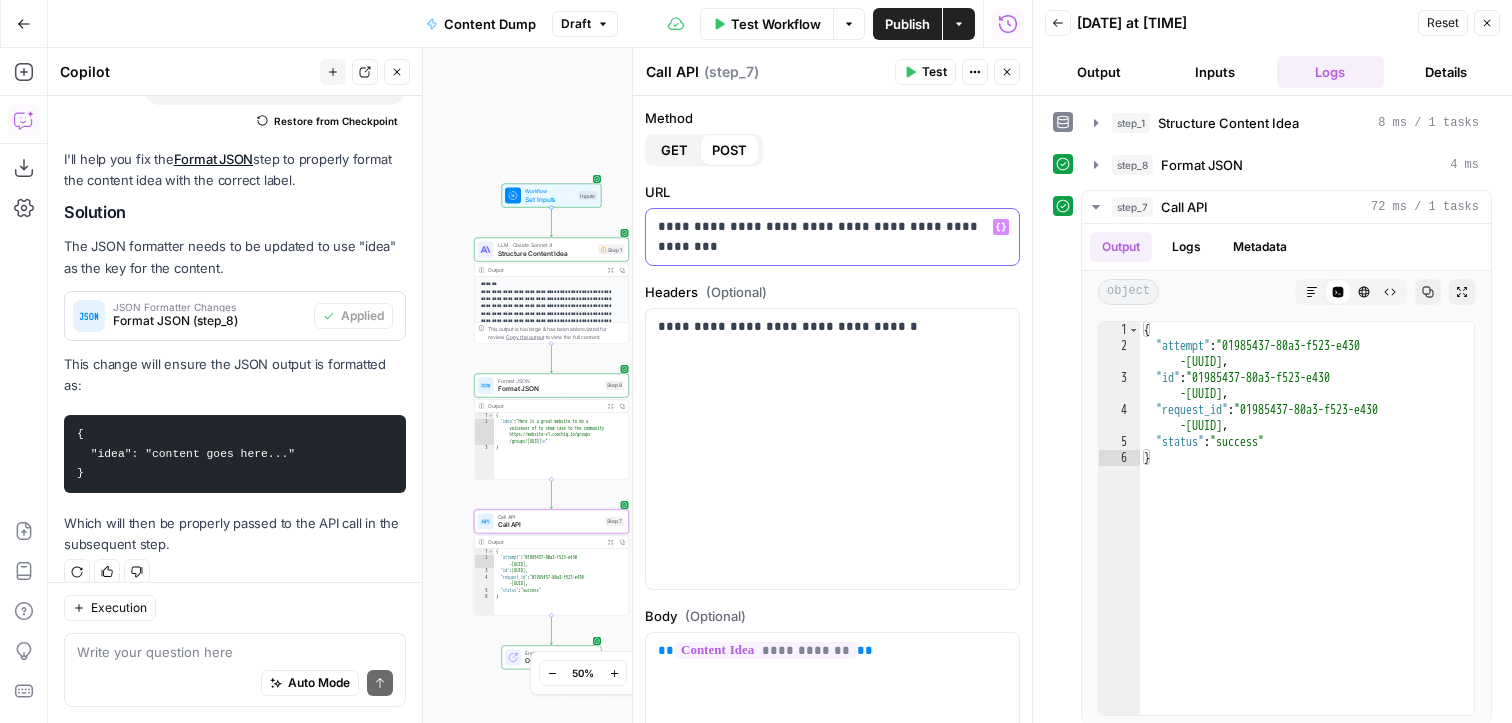 click on "**********" at bounding box center [832, 237] 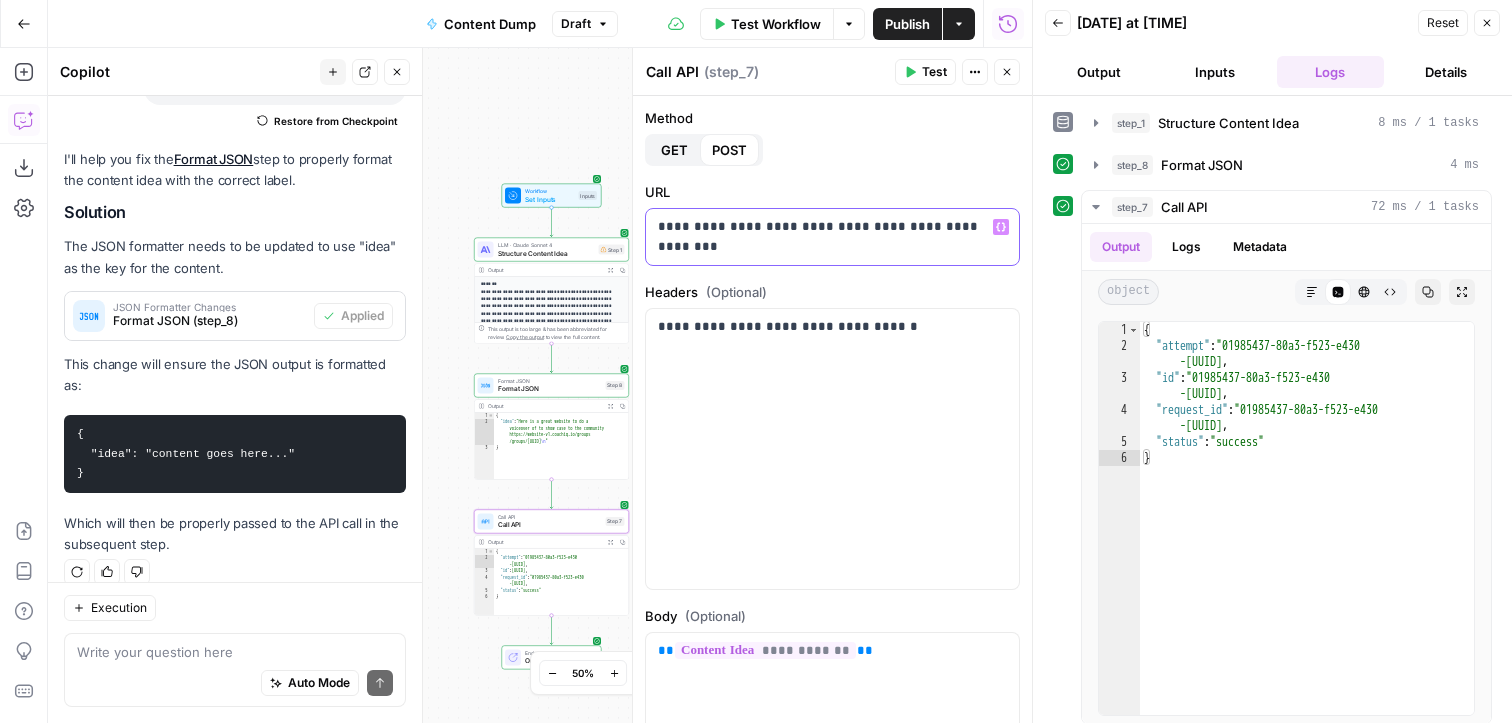 click on "**********" at bounding box center (832, 237) 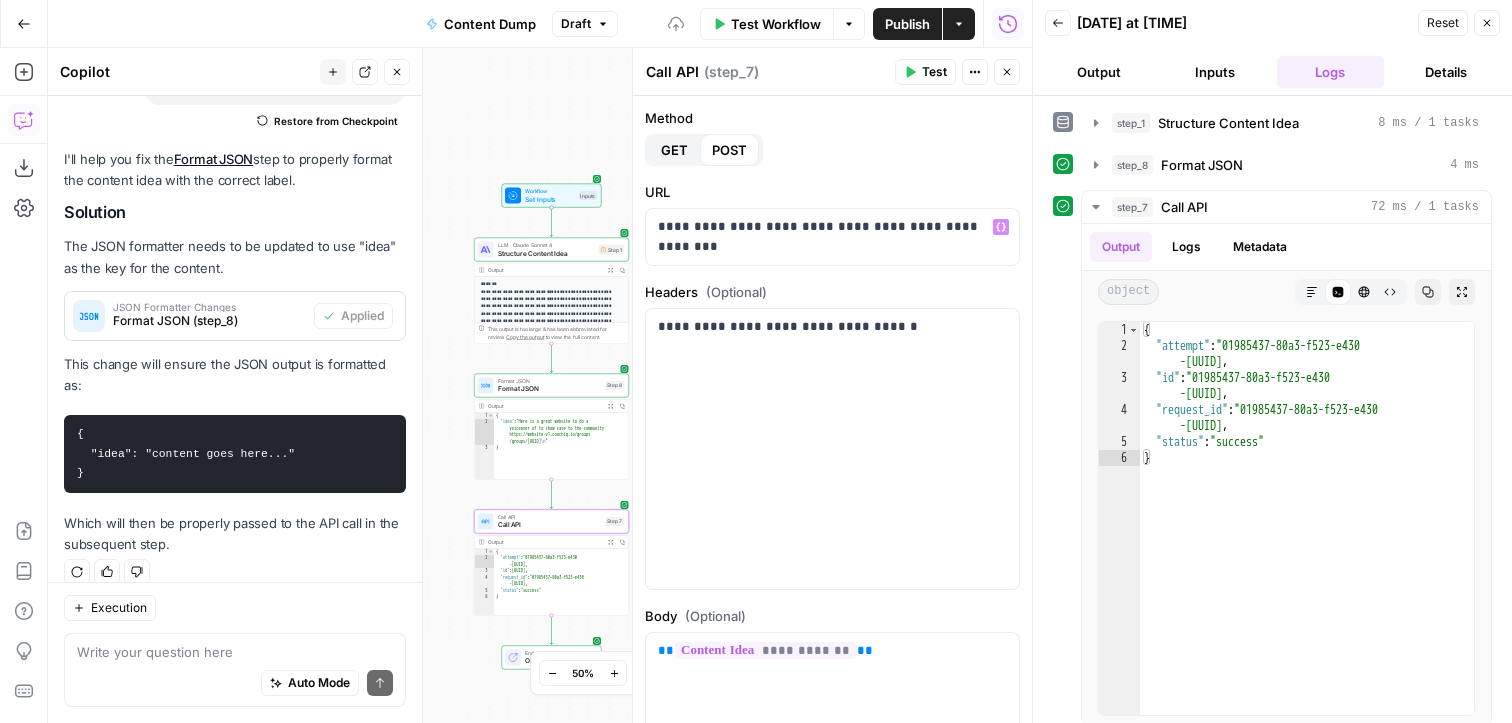 click on "URL" at bounding box center [832, 192] 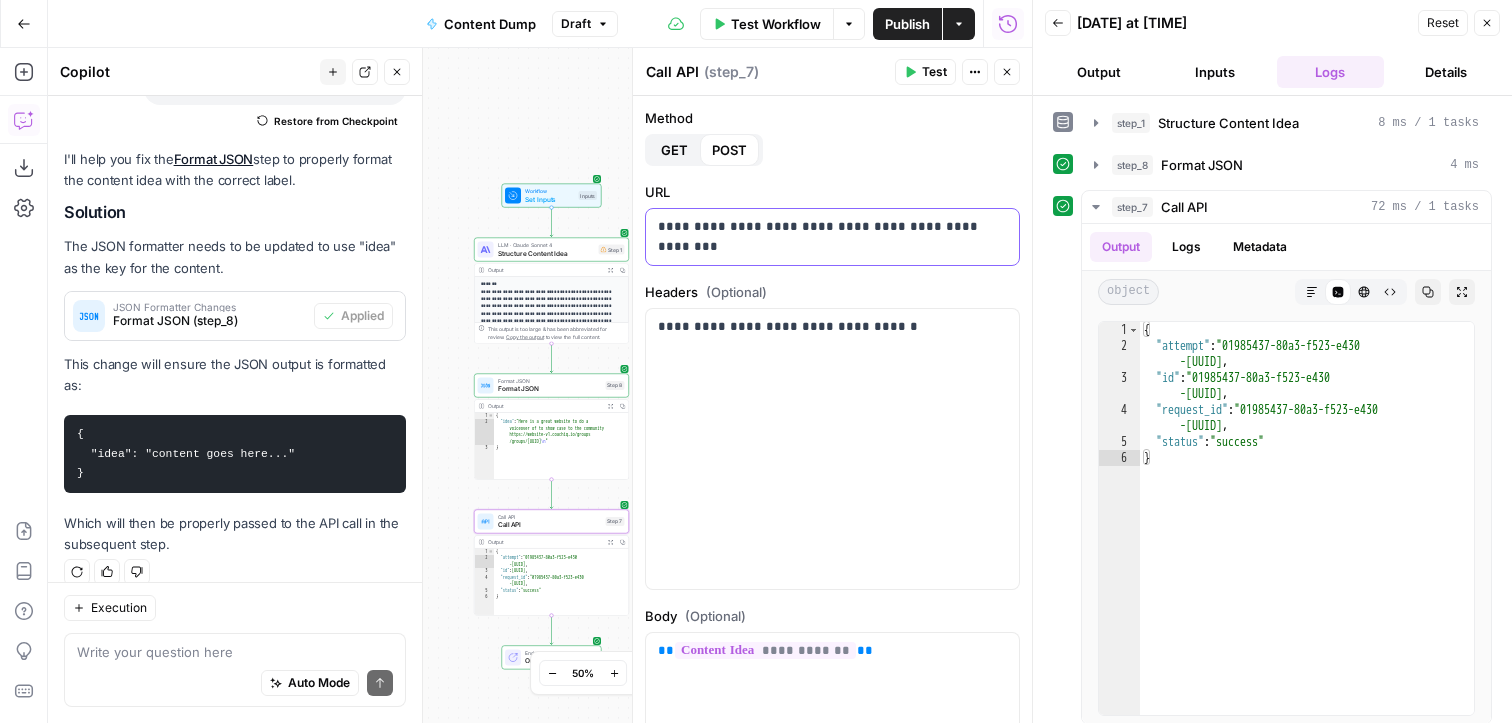 click on "**********" at bounding box center [832, 237] 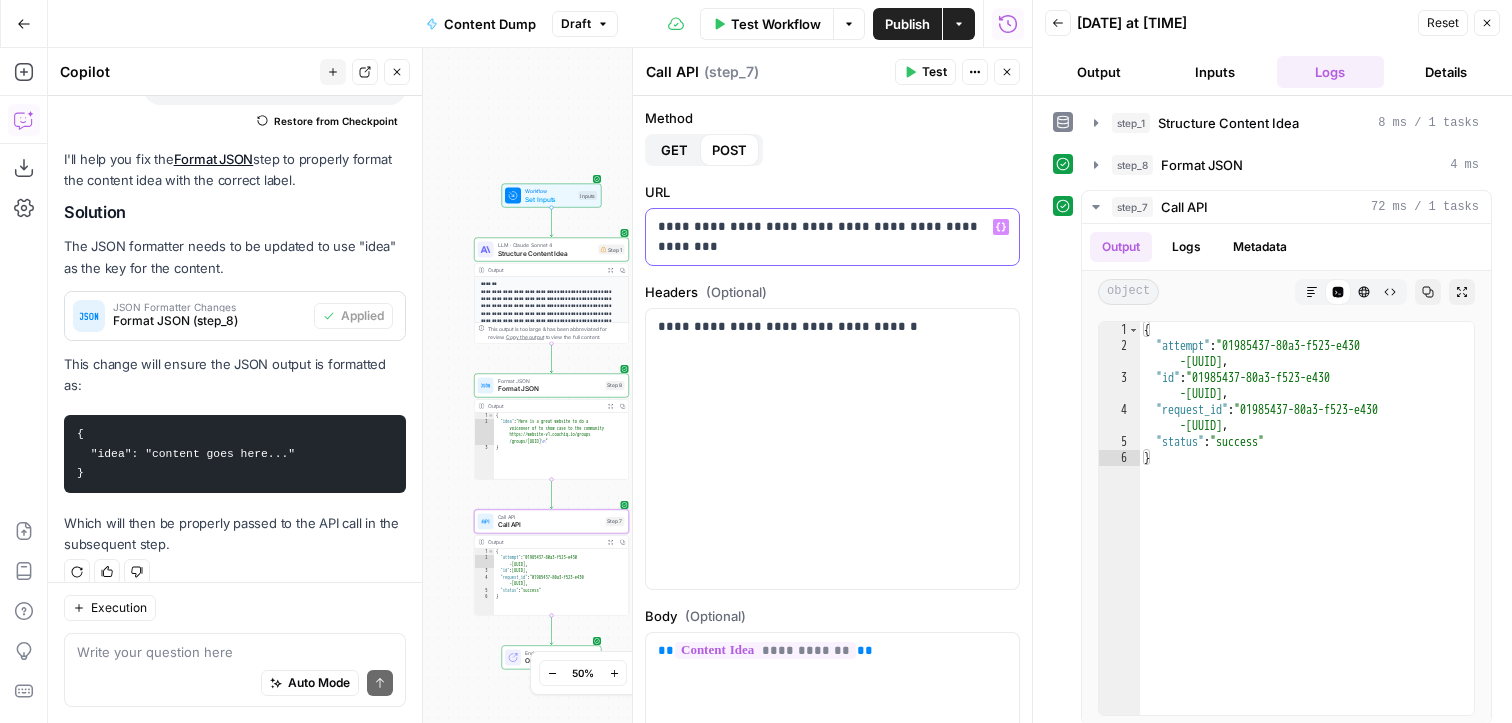 click 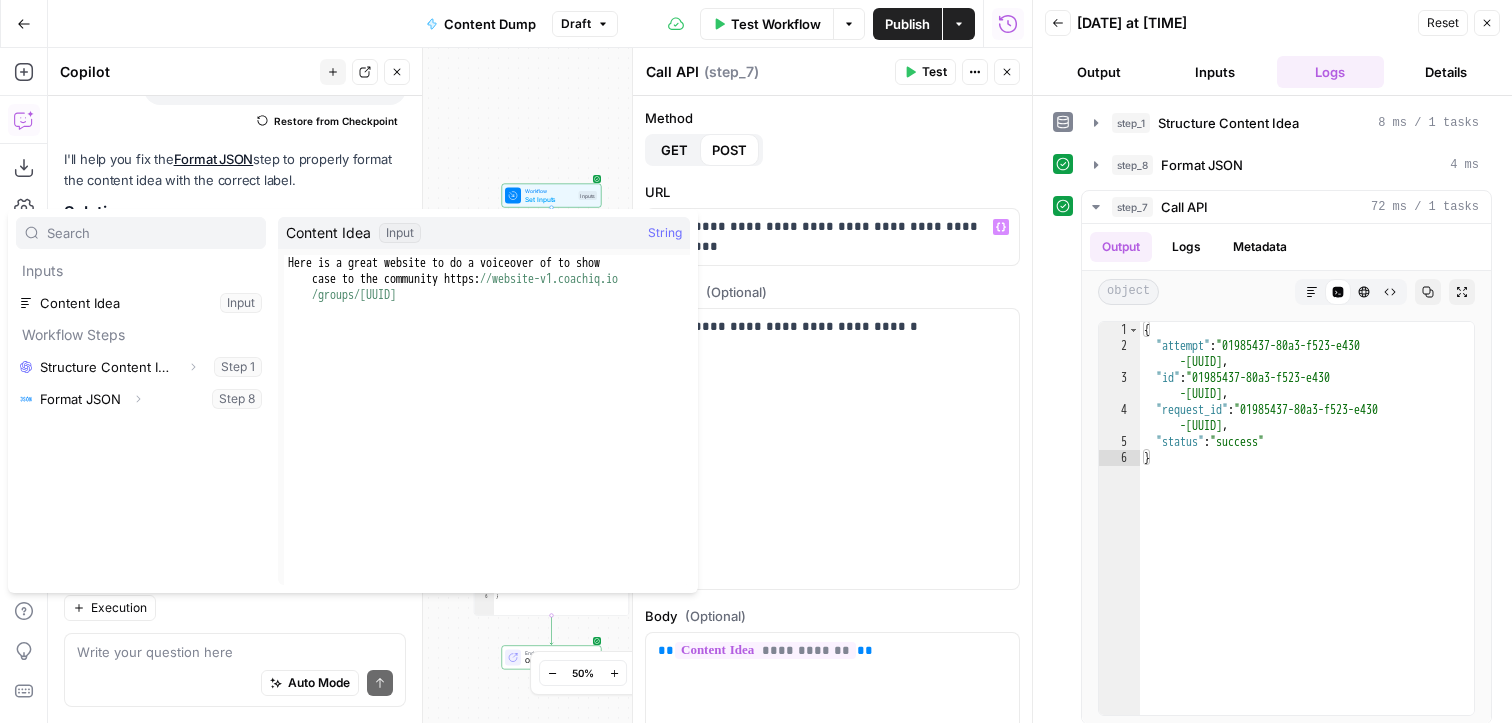 click on "**********" at bounding box center (832, 409) 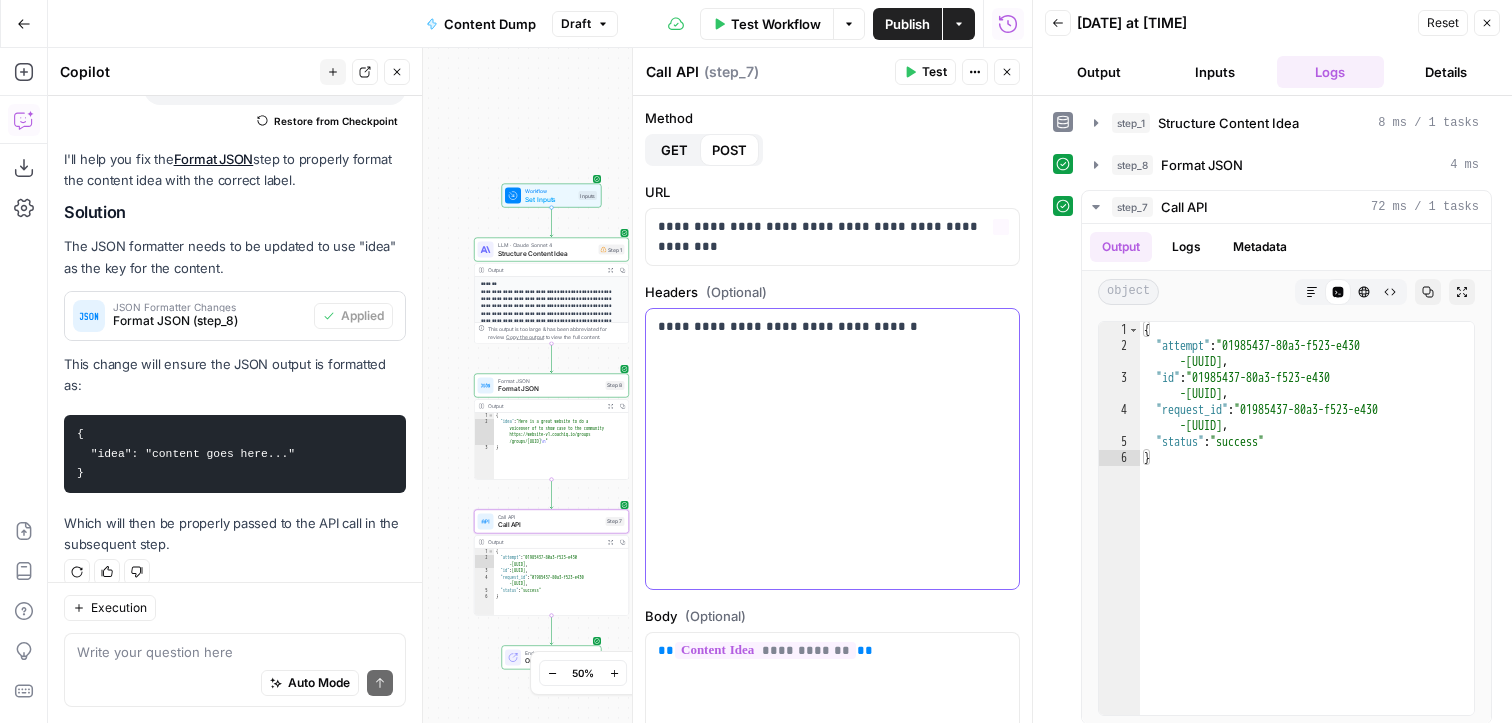 click on "**********" at bounding box center (832, 449) 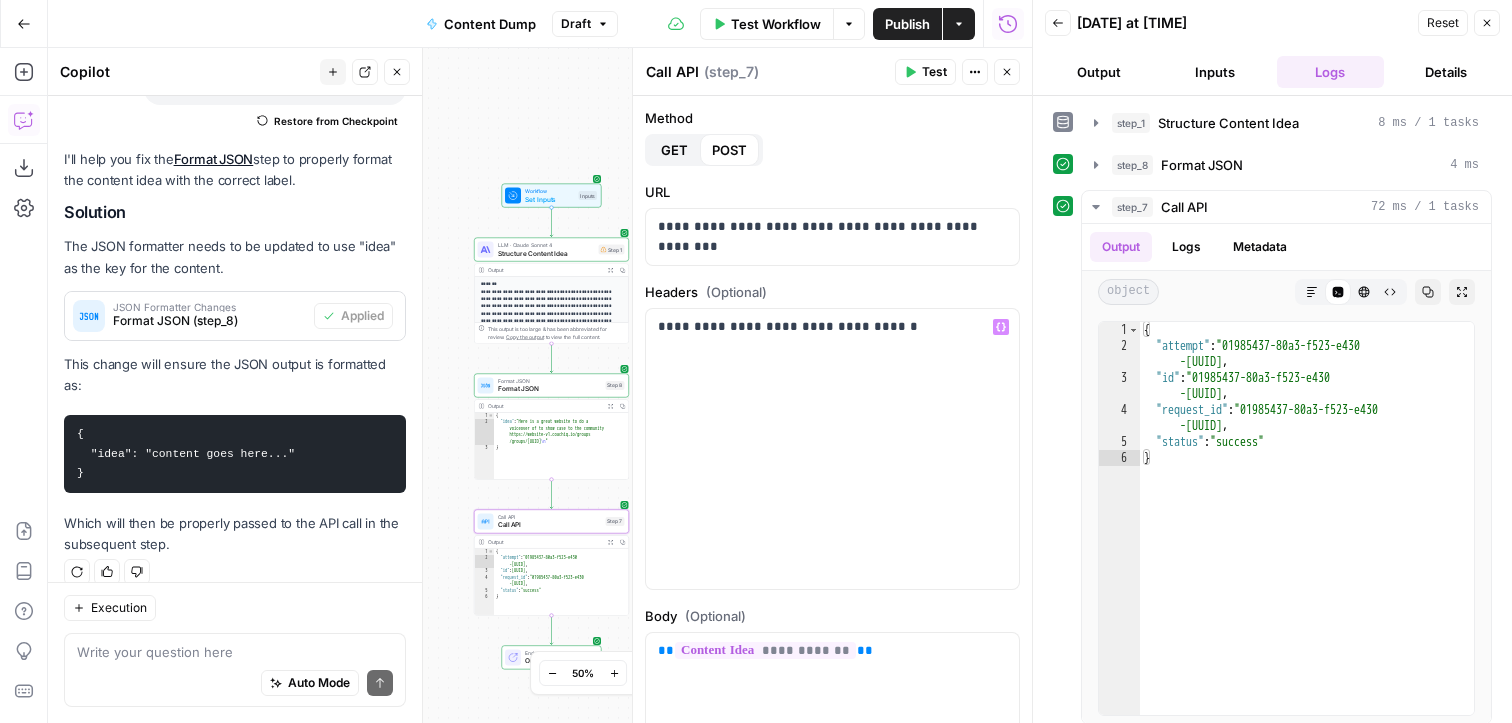 click on "Test" at bounding box center (934, 72) 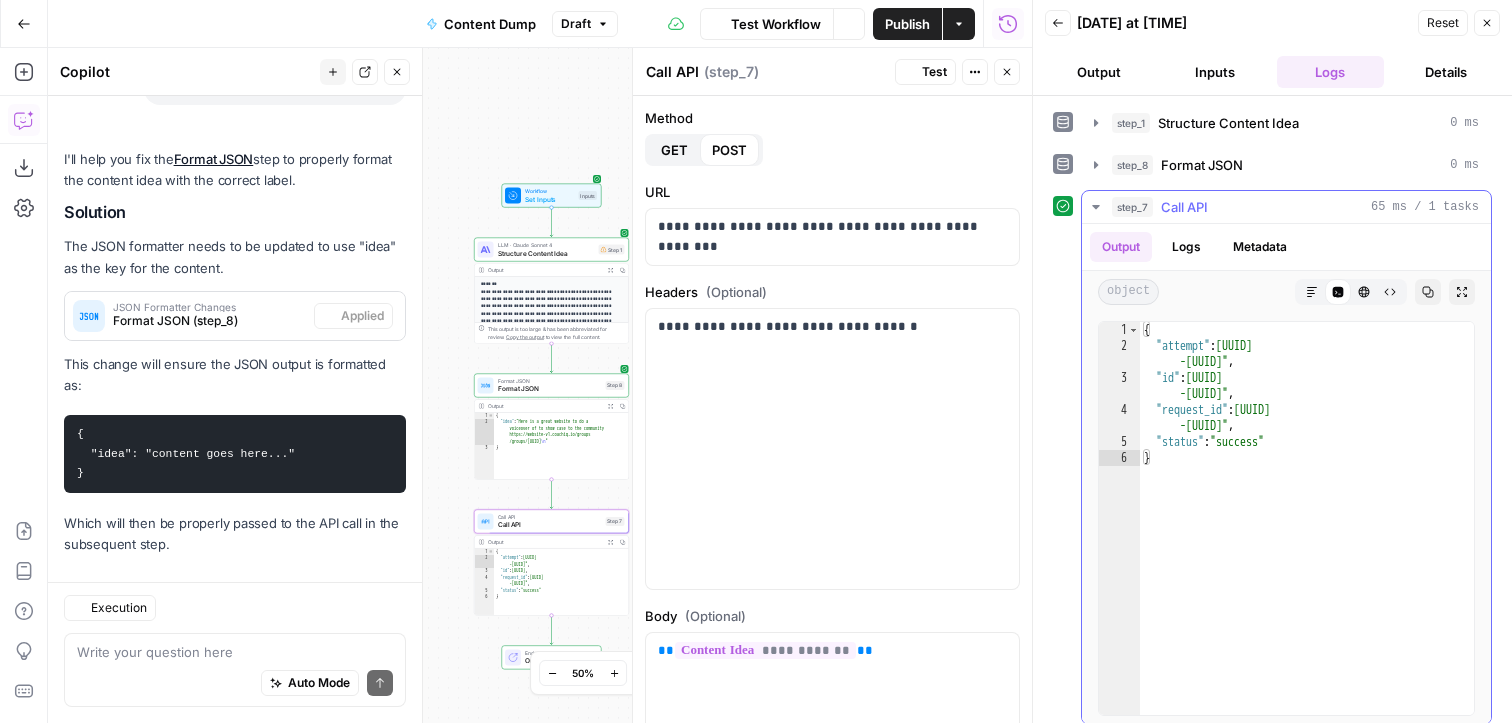 scroll, scrollTop: 784, scrollLeft: 0, axis: vertical 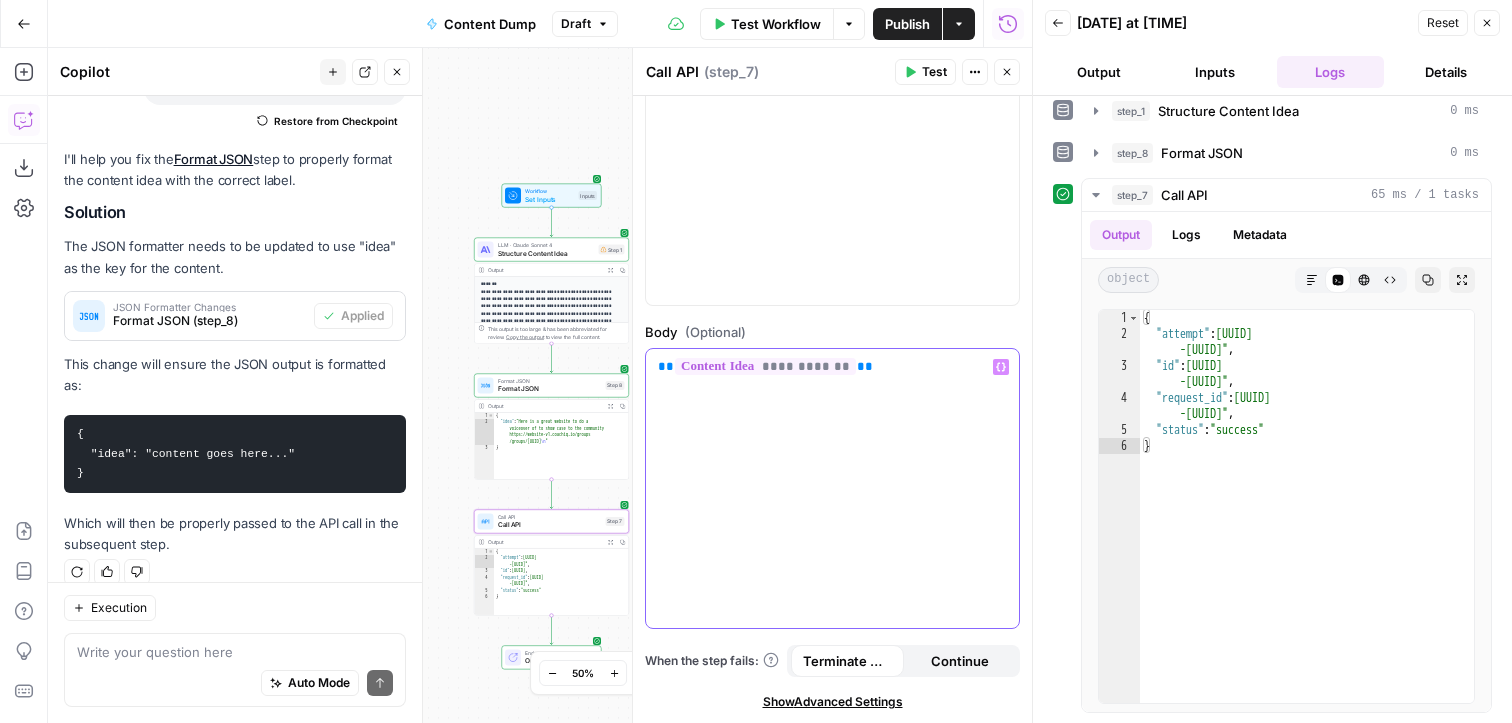 click 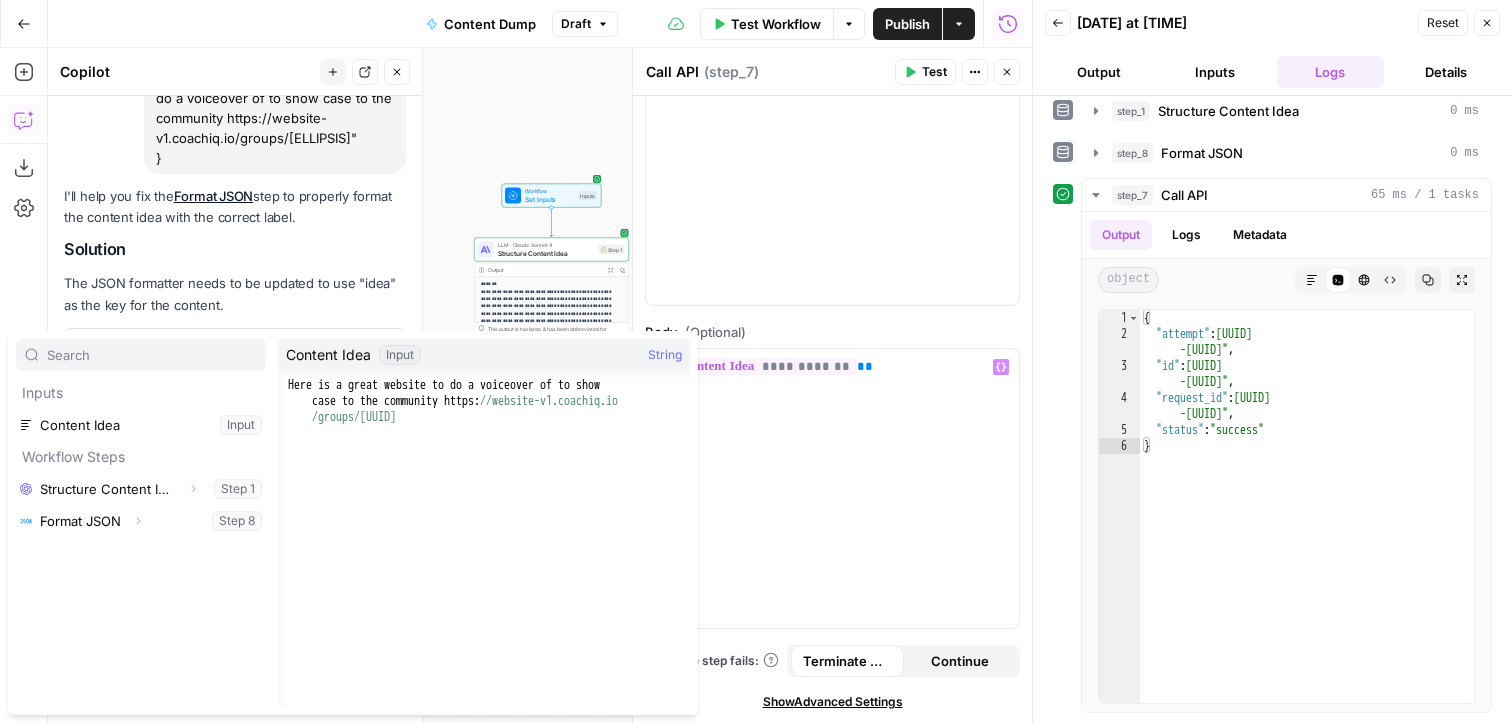 scroll, scrollTop: 784, scrollLeft: 0, axis: vertical 